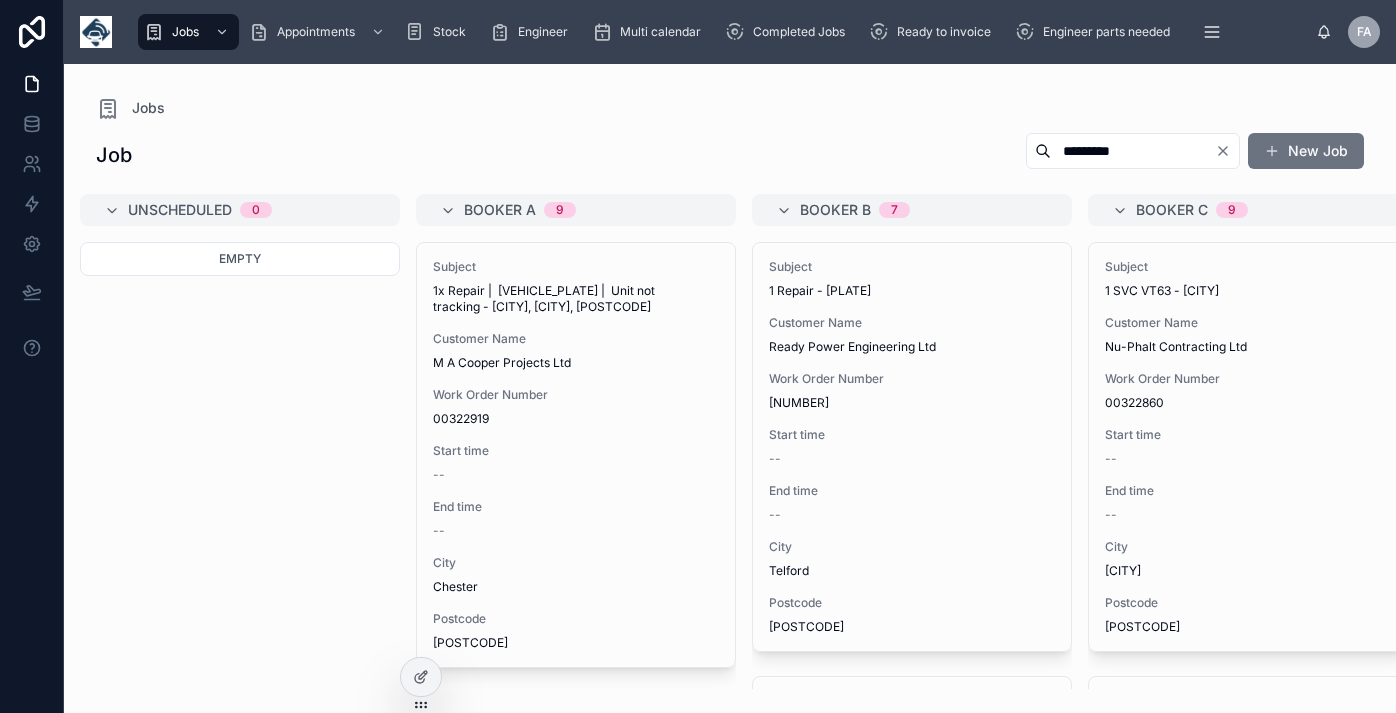 scroll, scrollTop: 0, scrollLeft: 0, axis: both 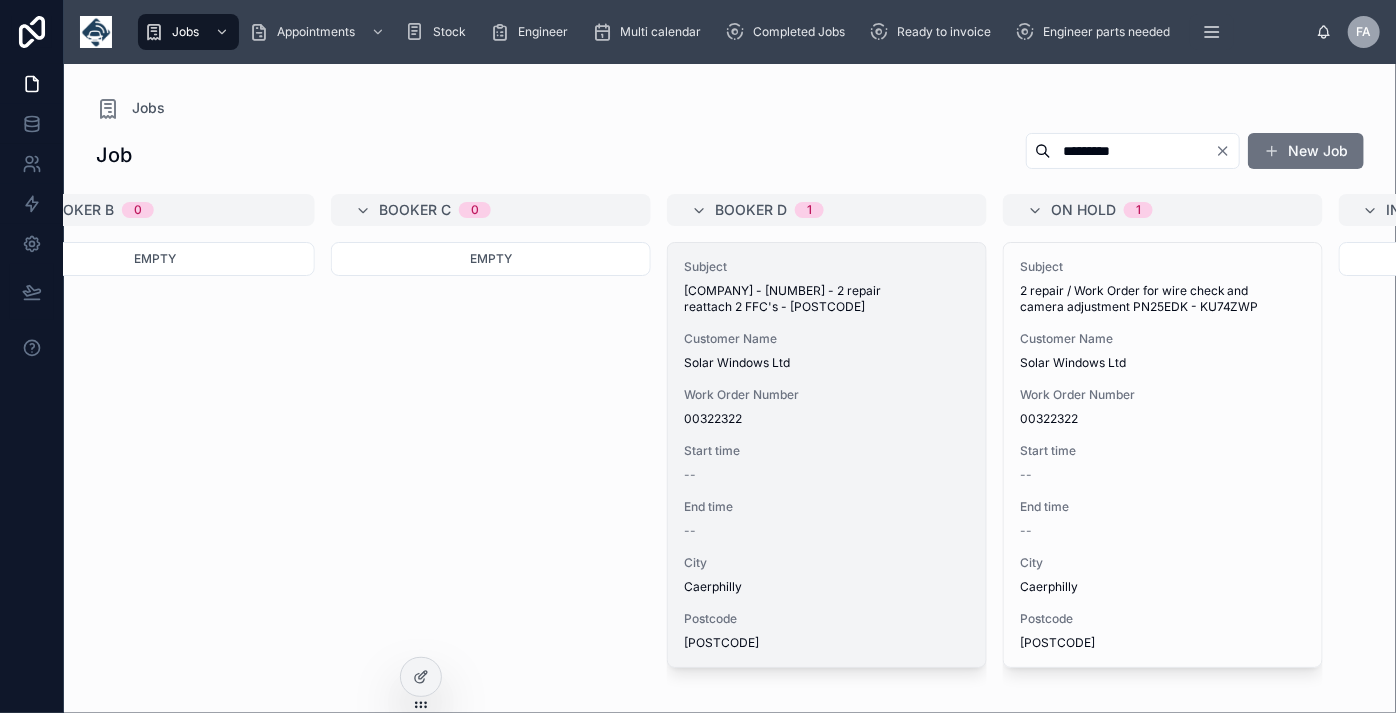 type on "********" 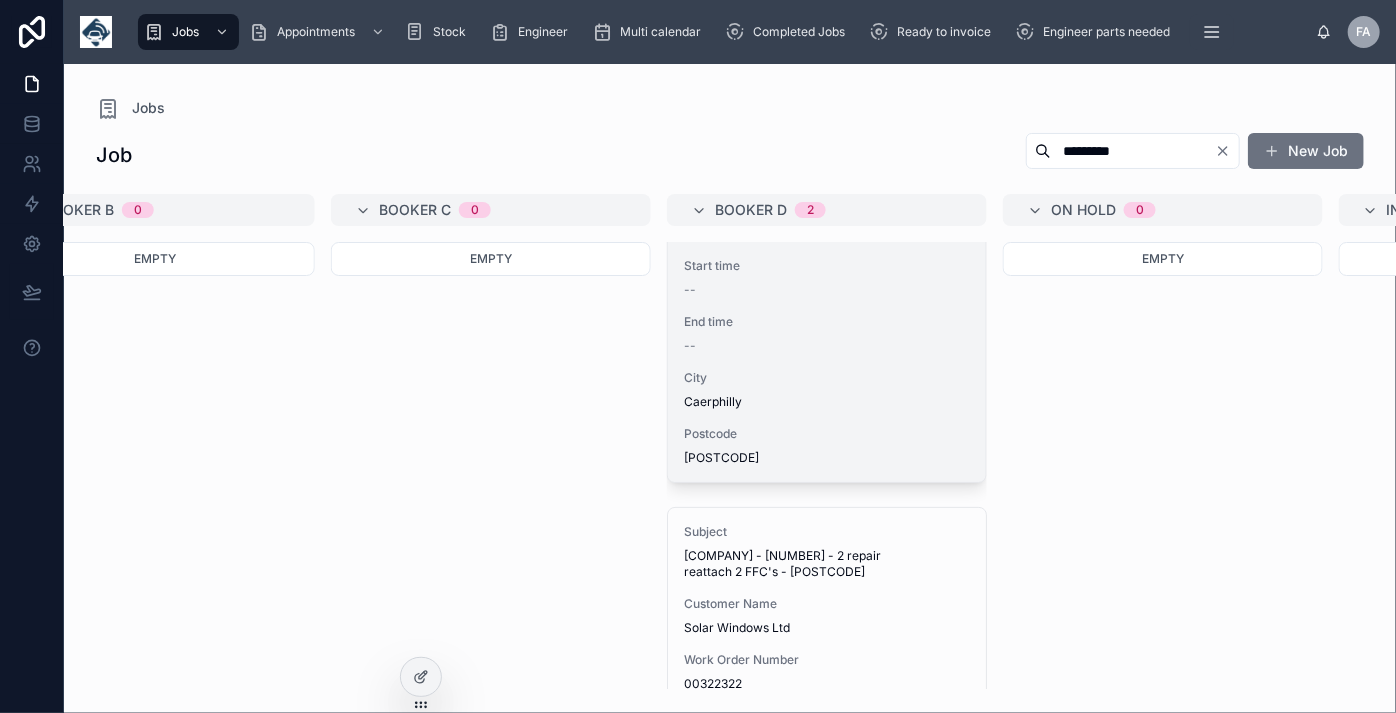 scroll, scrollTop: 94, scrollLeft: 0, axis: vertical 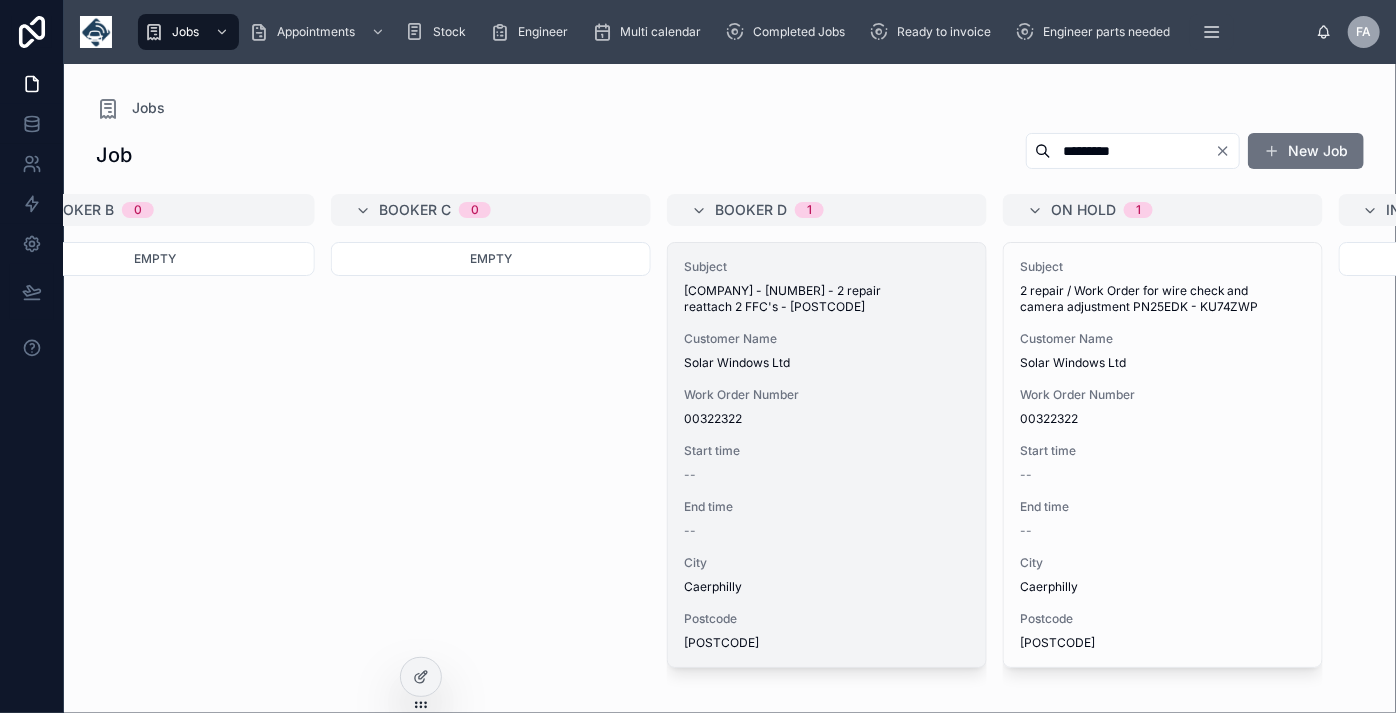 click on "--" at bounding box center (827, 475) 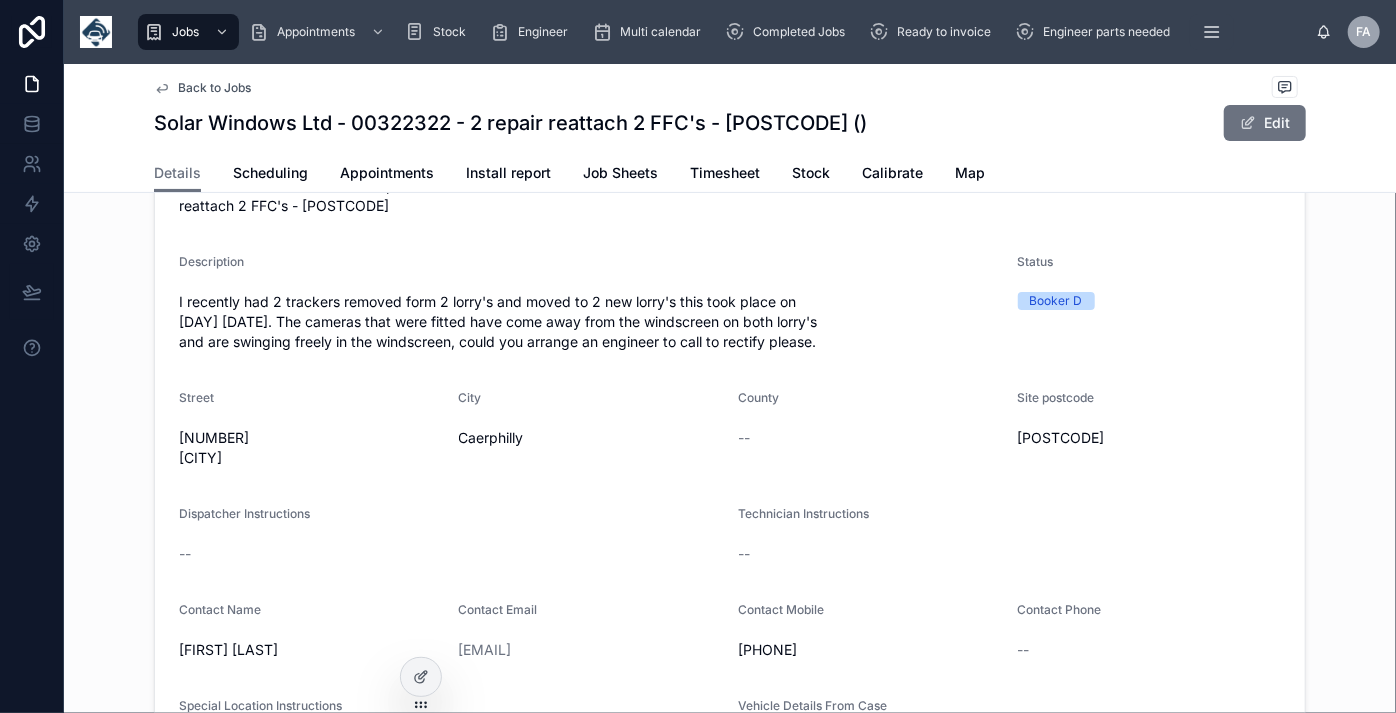 scroll, scrollTop: 0, scrollLeft: 0, axis: both 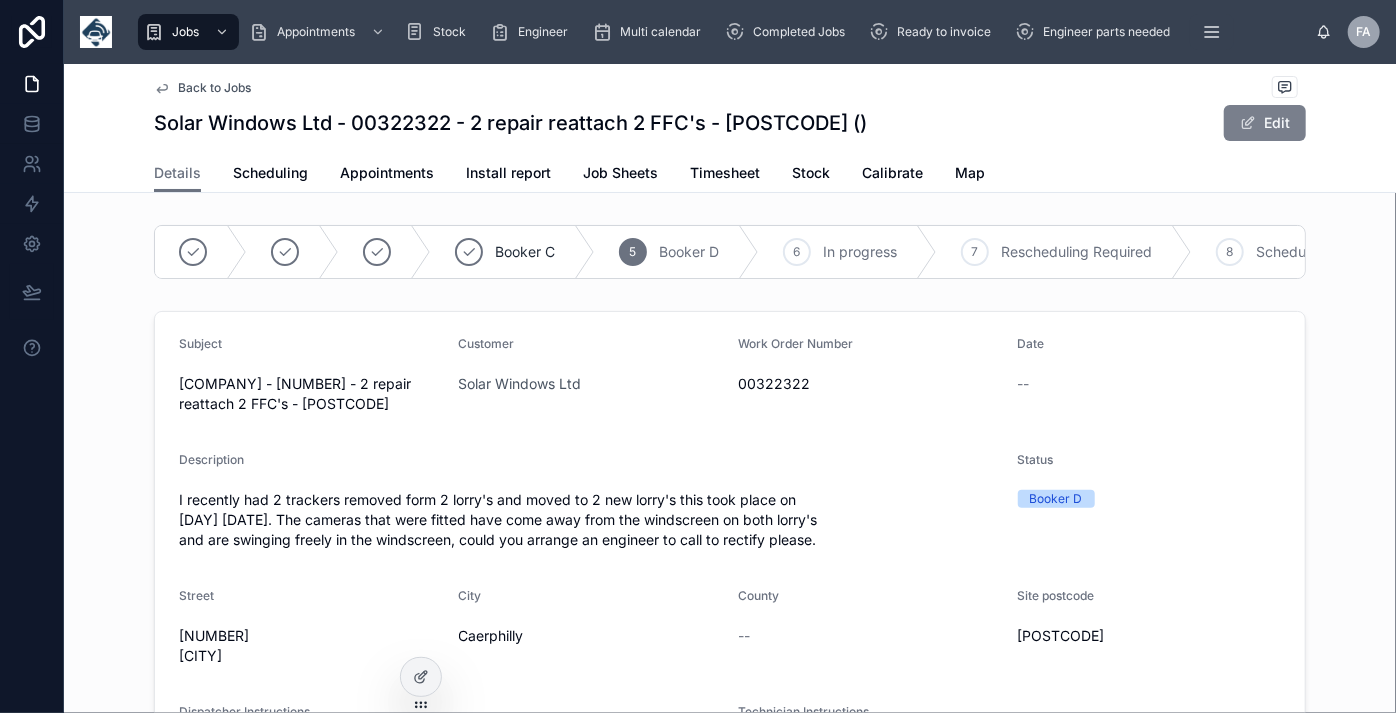 click on "Edit" at bounding box center (1265, 123) 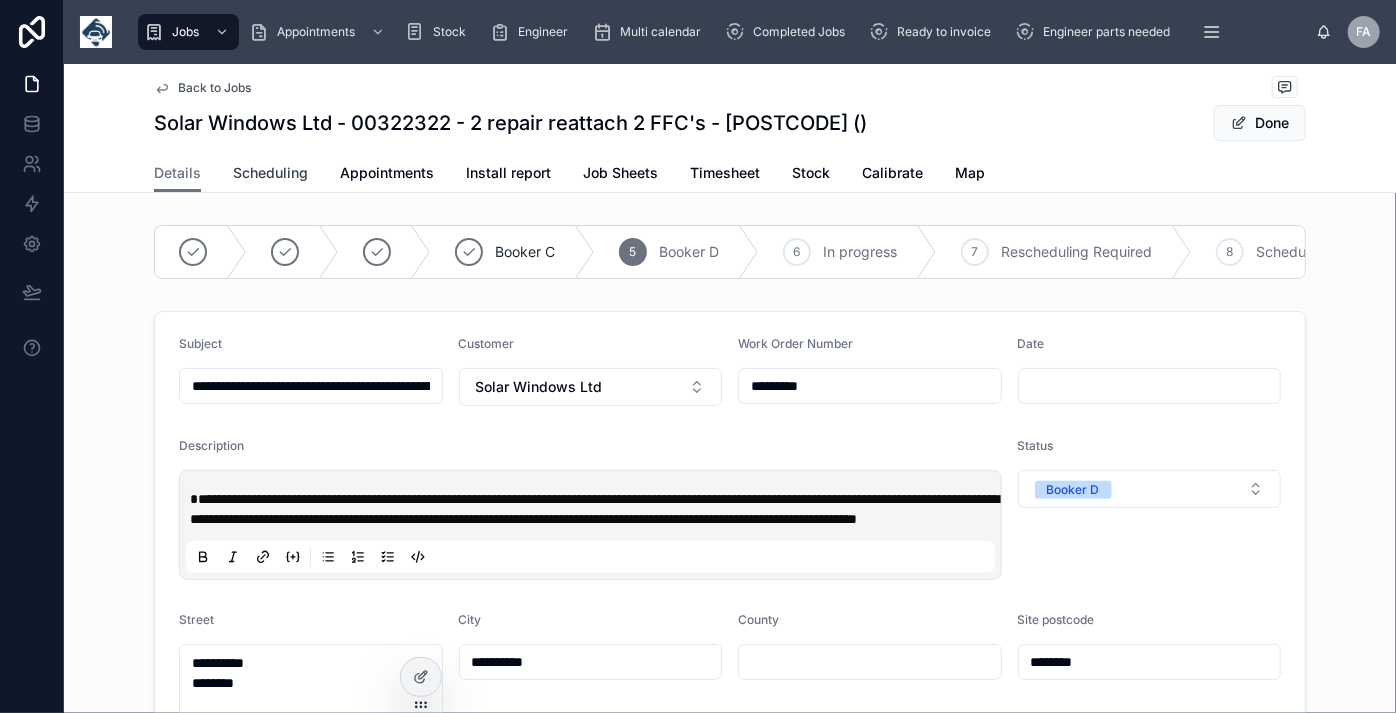 click on "Scheduling" at bounding box center [270, 173] 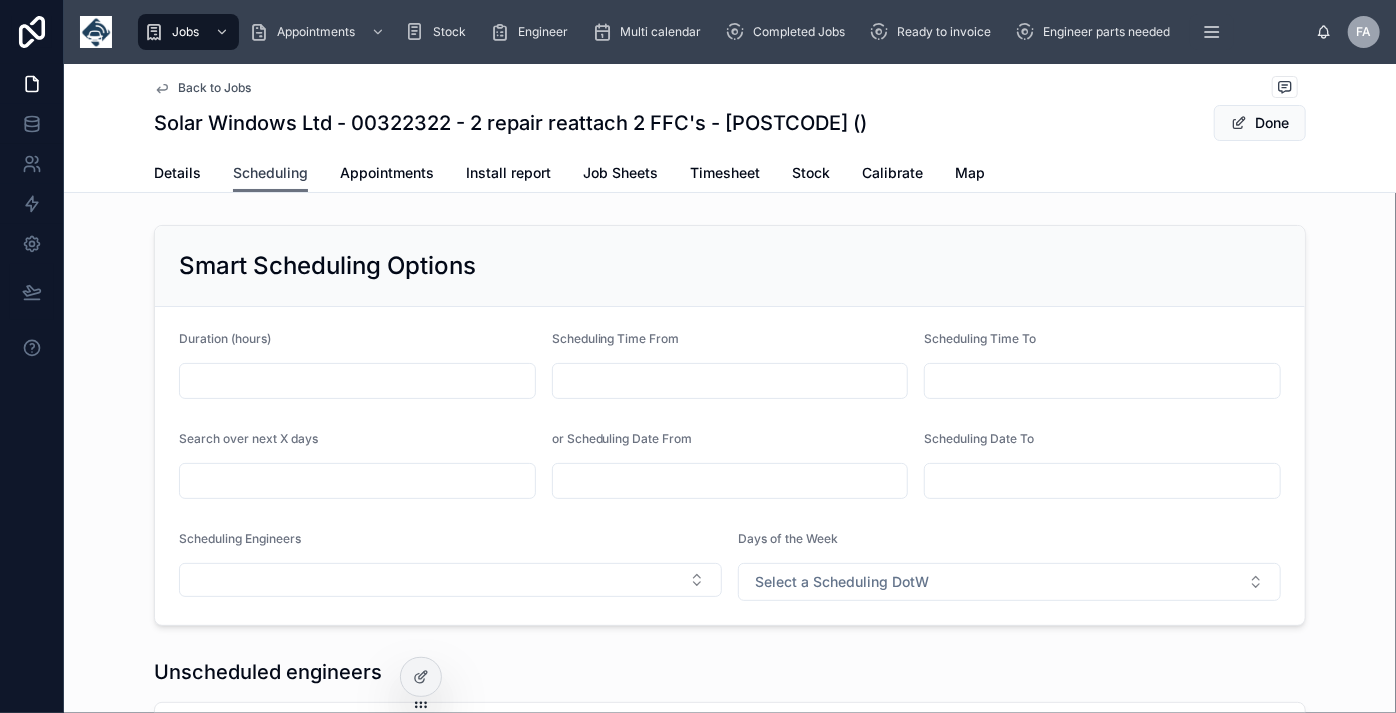 scroll, scrollTop: 0, scrollLeft: 1501, axis: horizontal 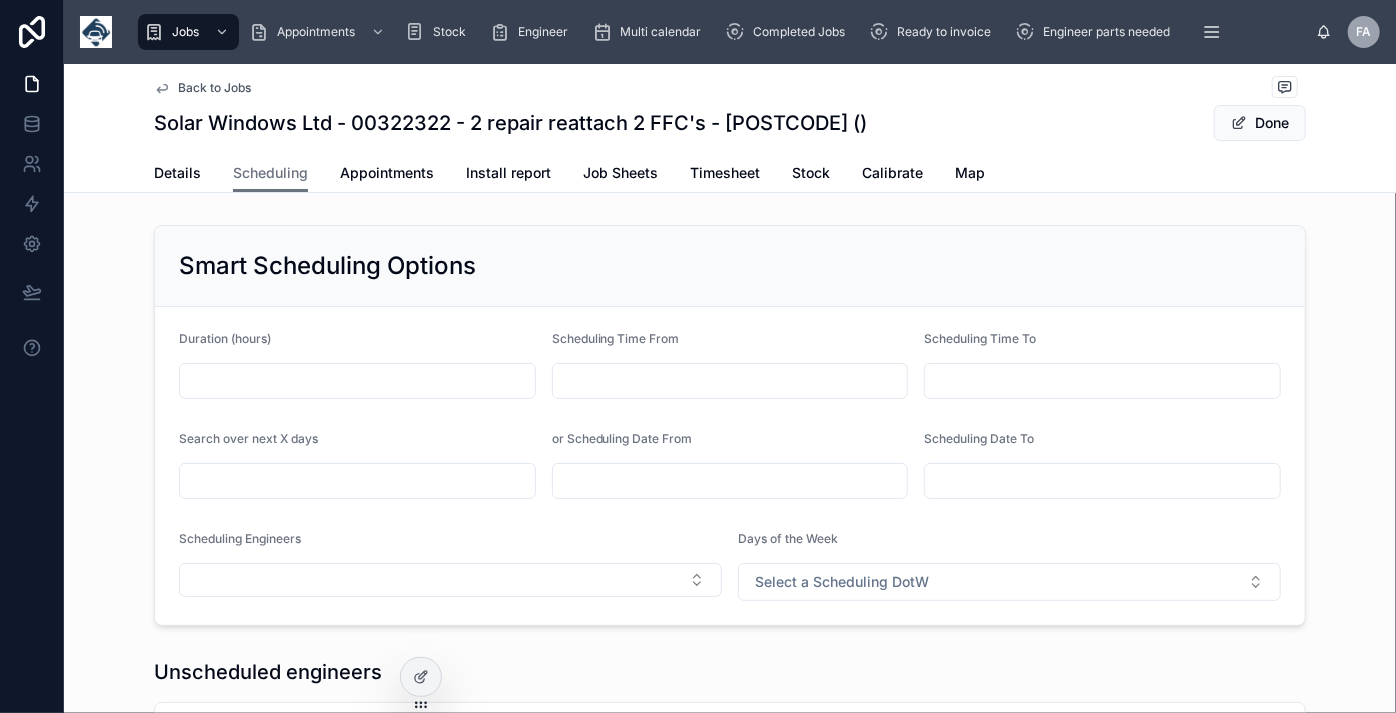 click at bounding box center [357, 381] 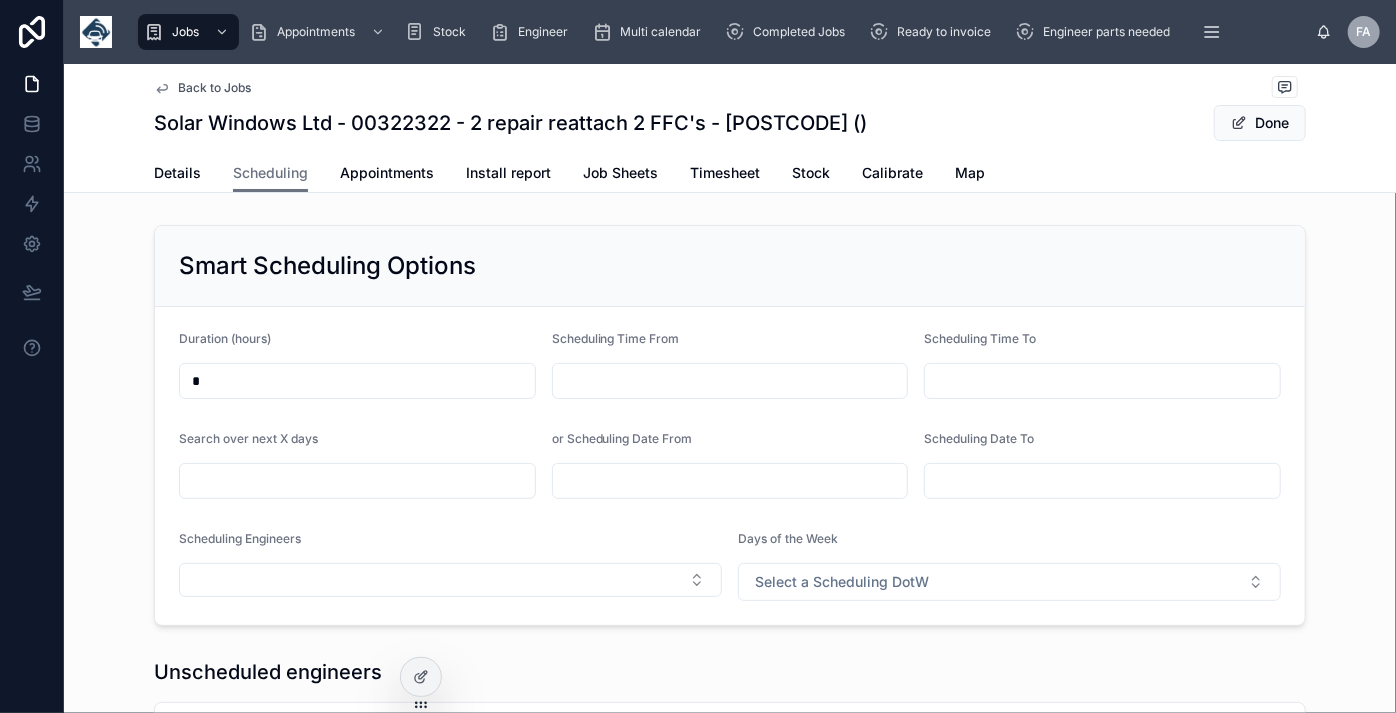 type on "*" 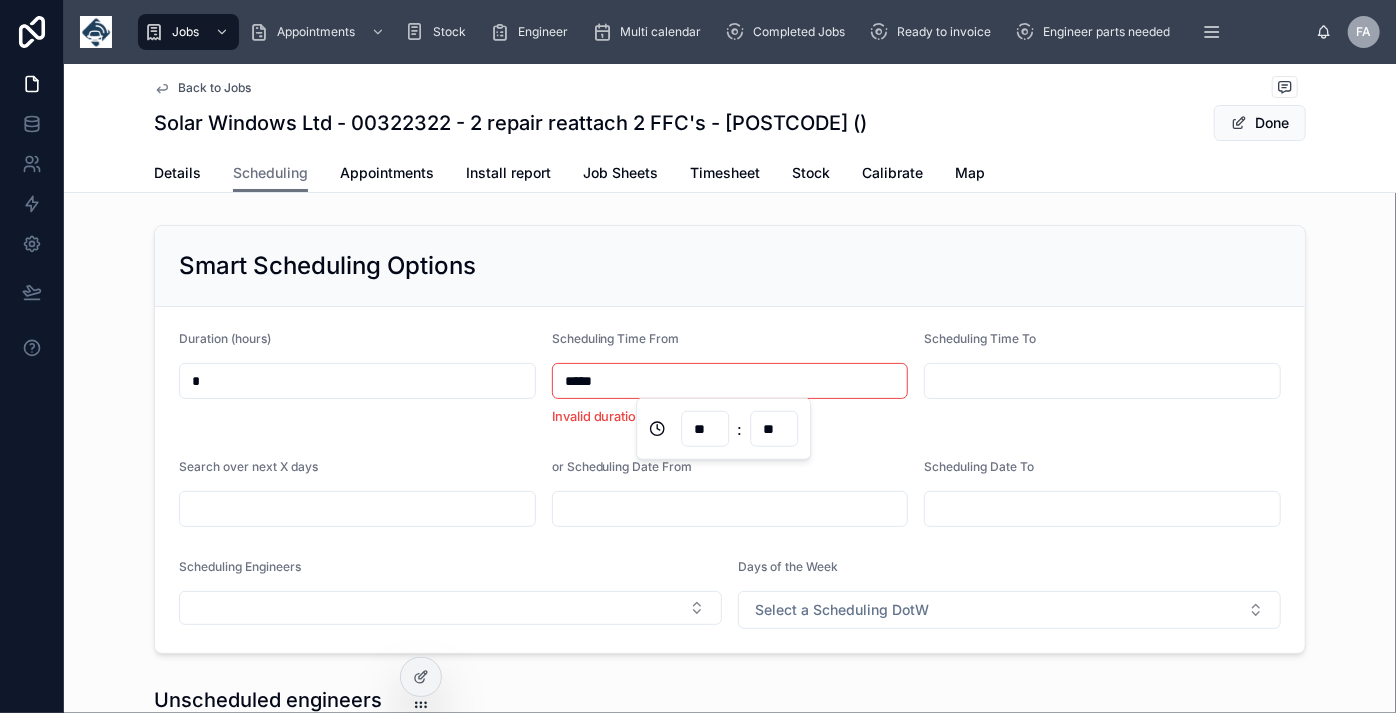 type on "*****" 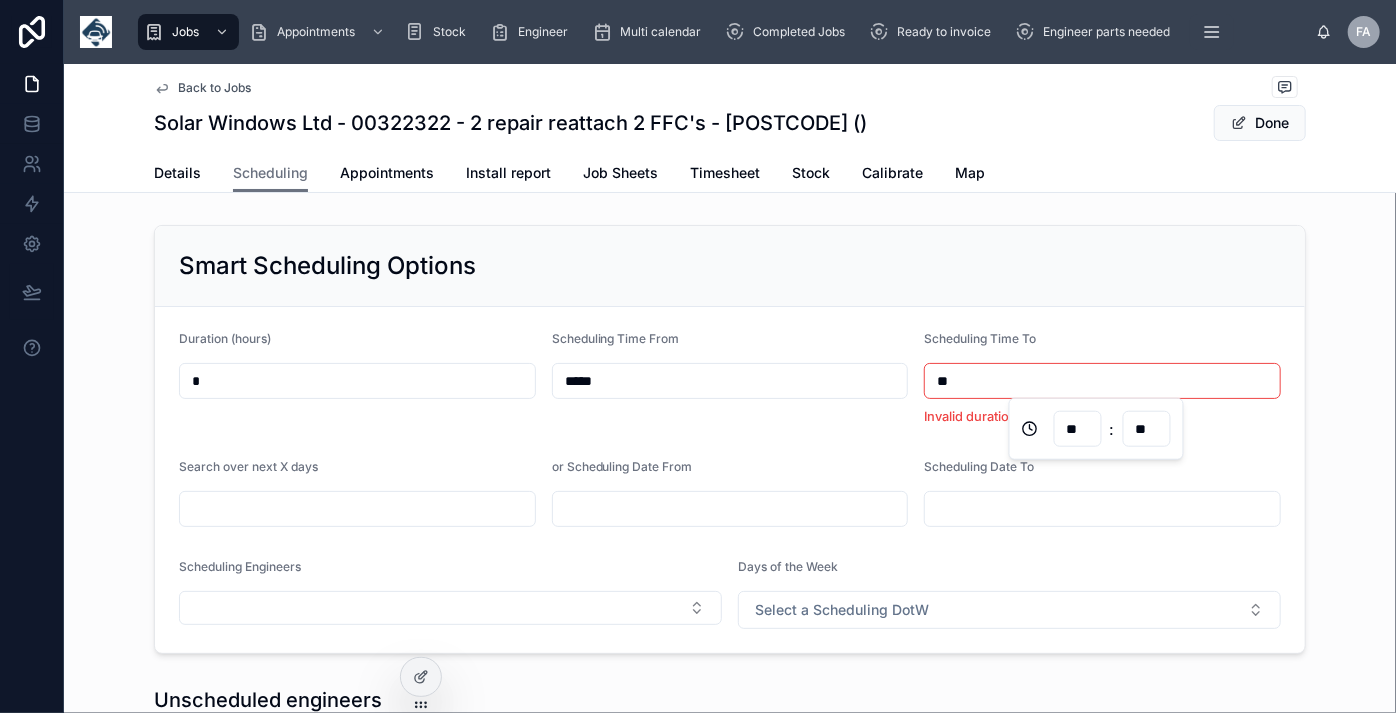 type on "*" 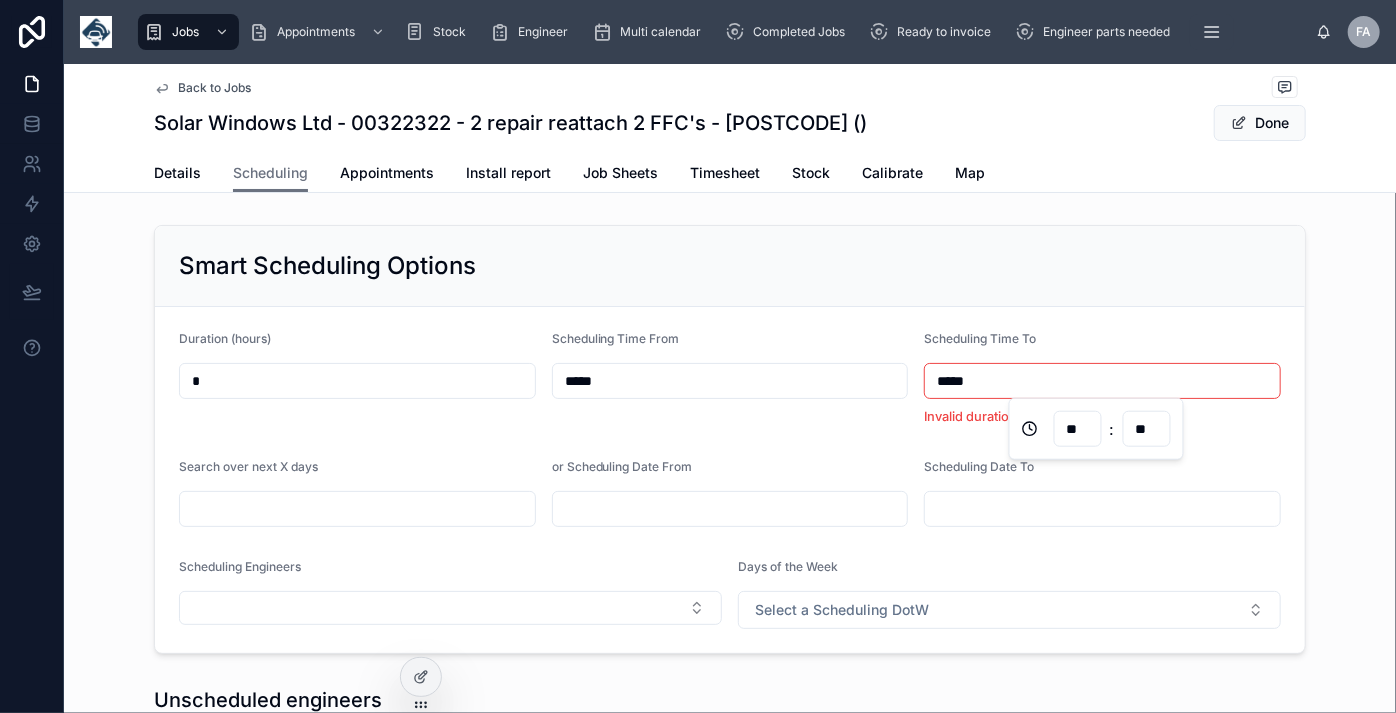 type on "*****" 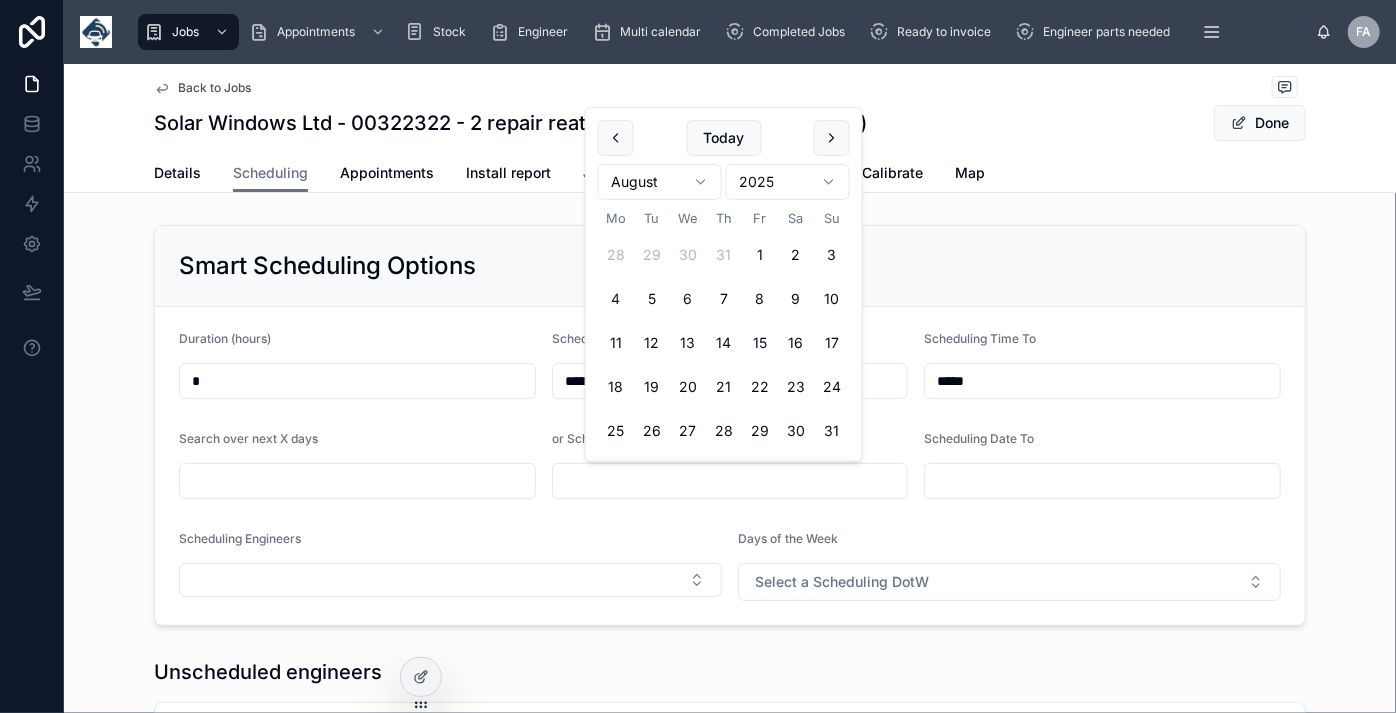 click on "6" at bounding box center (688, 299) 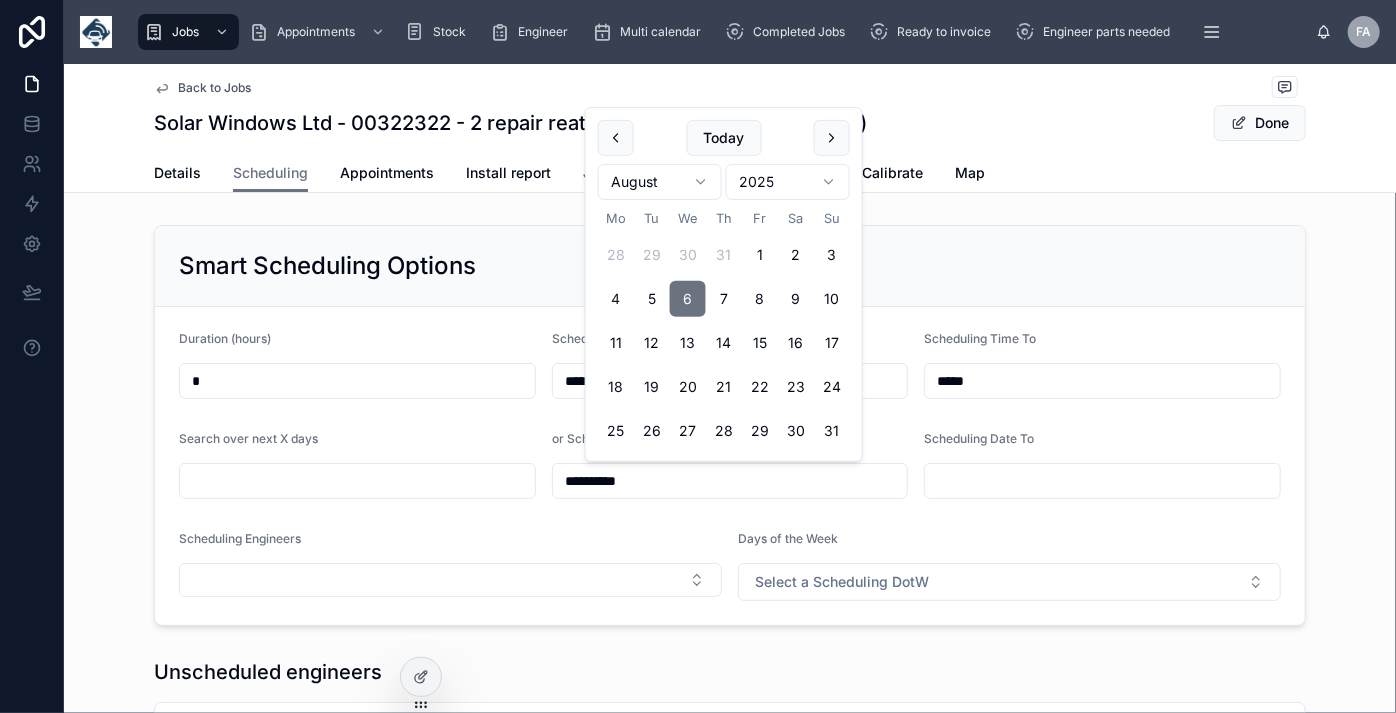 type on "**********" 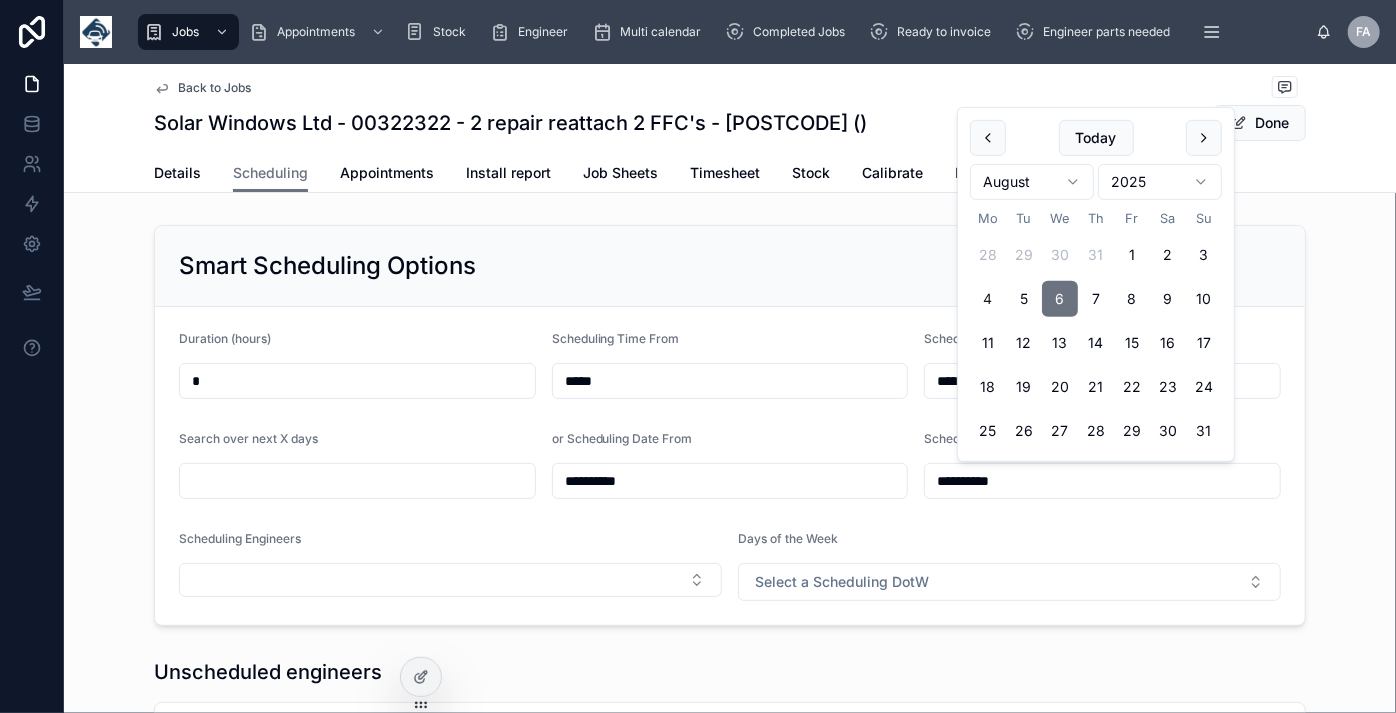 type on "**********" 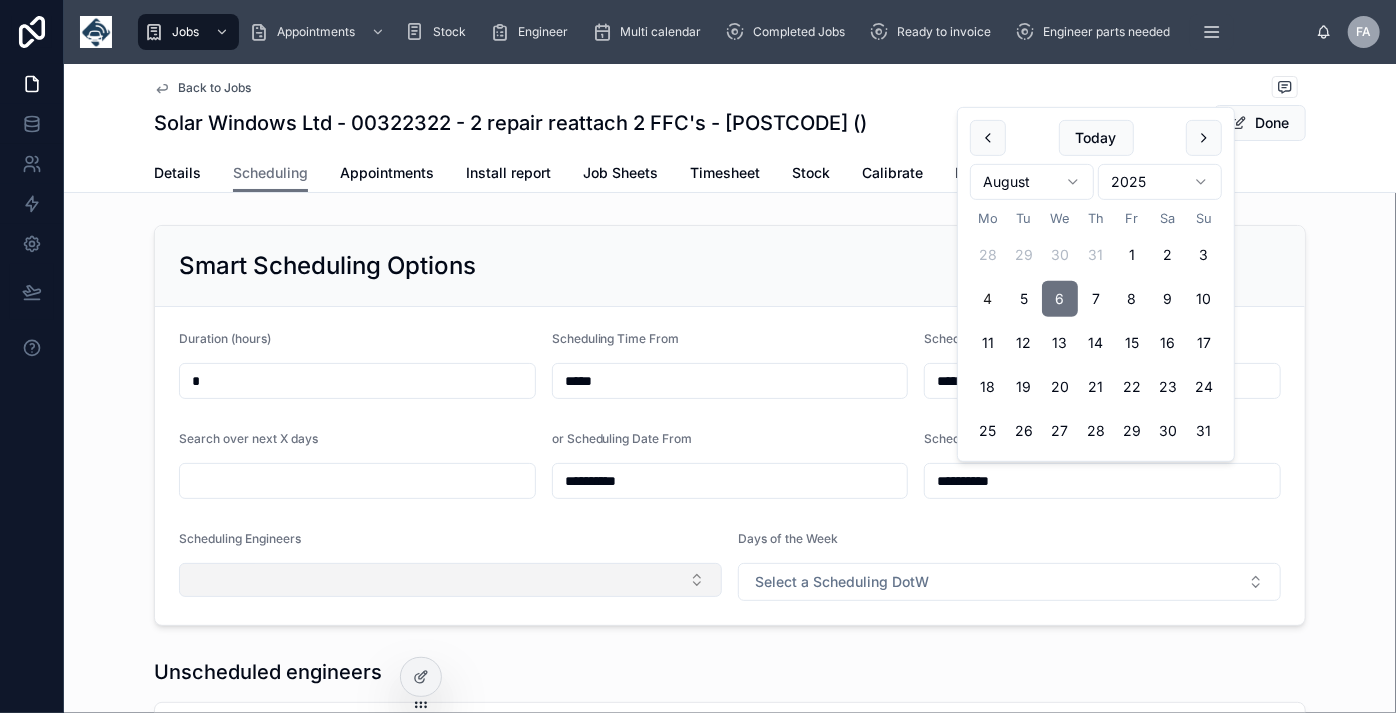 click at bounding box center [450, 580] 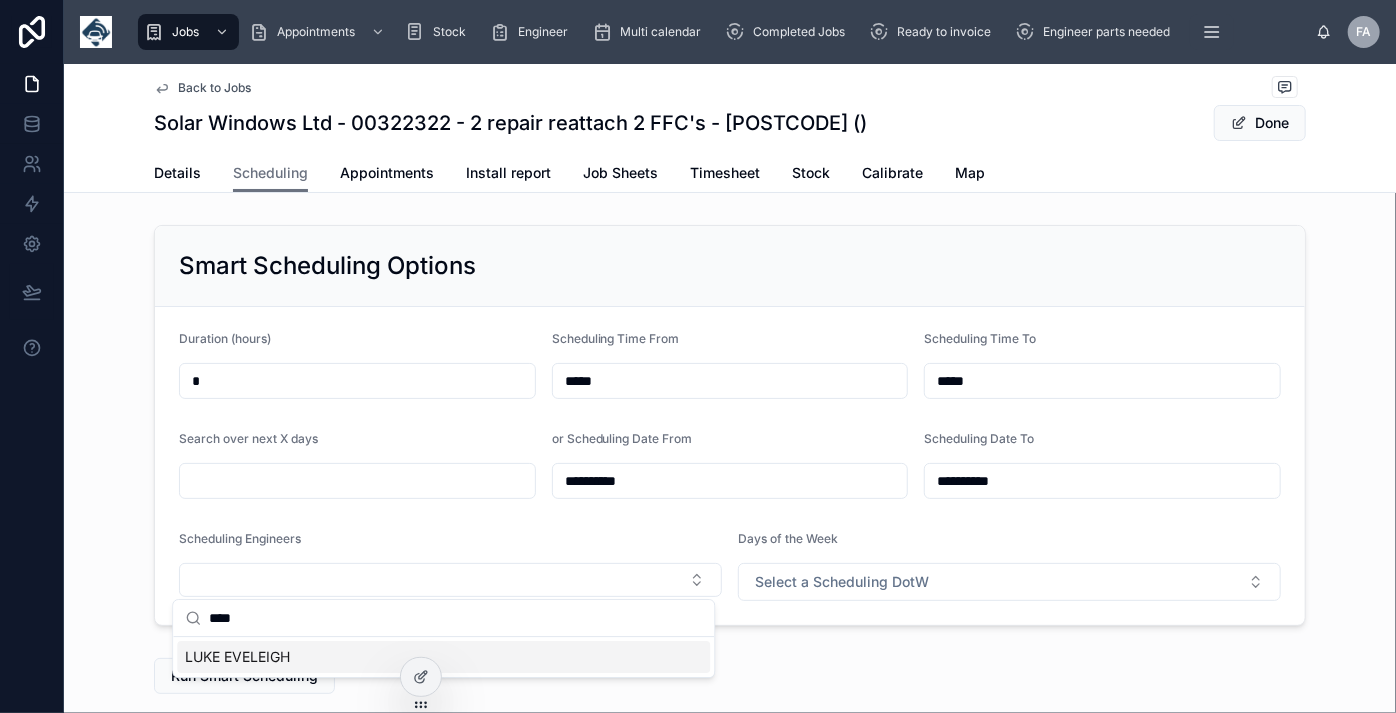 type on "****" 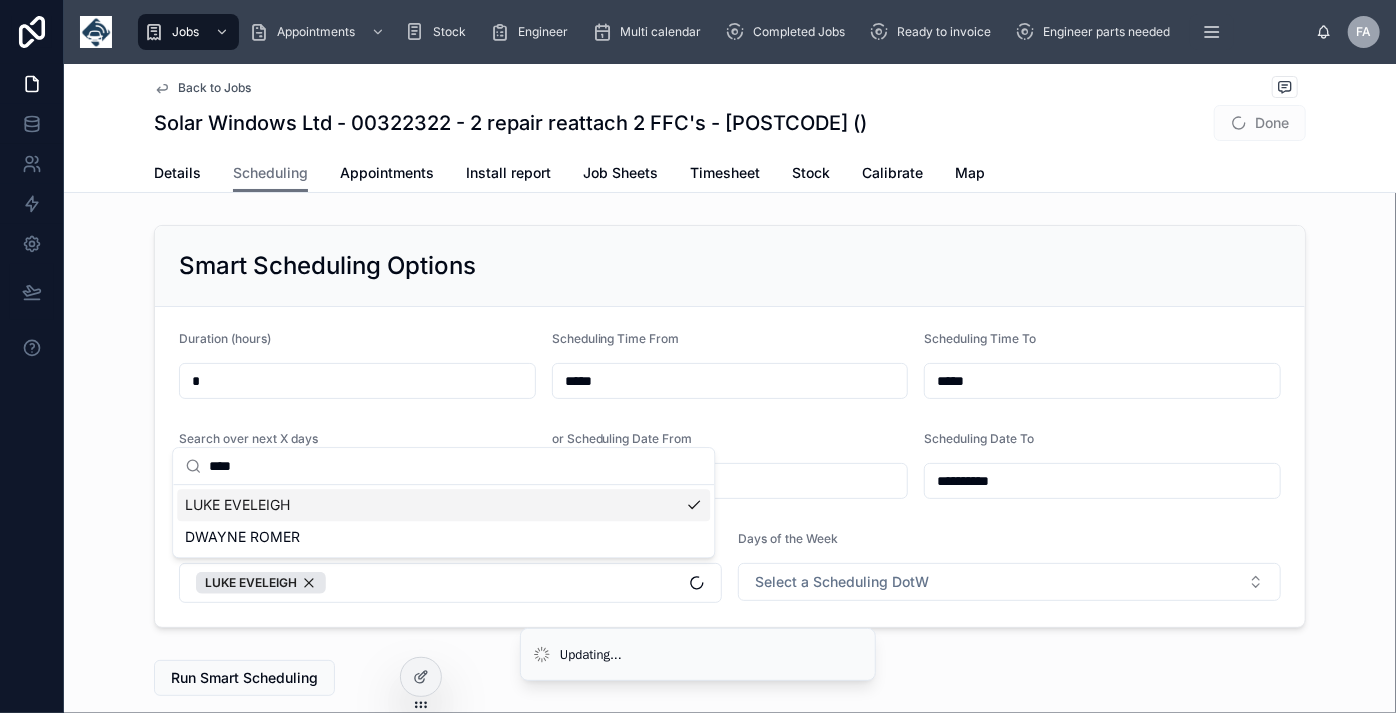 click on "**********" at bounding box center [730, 467] 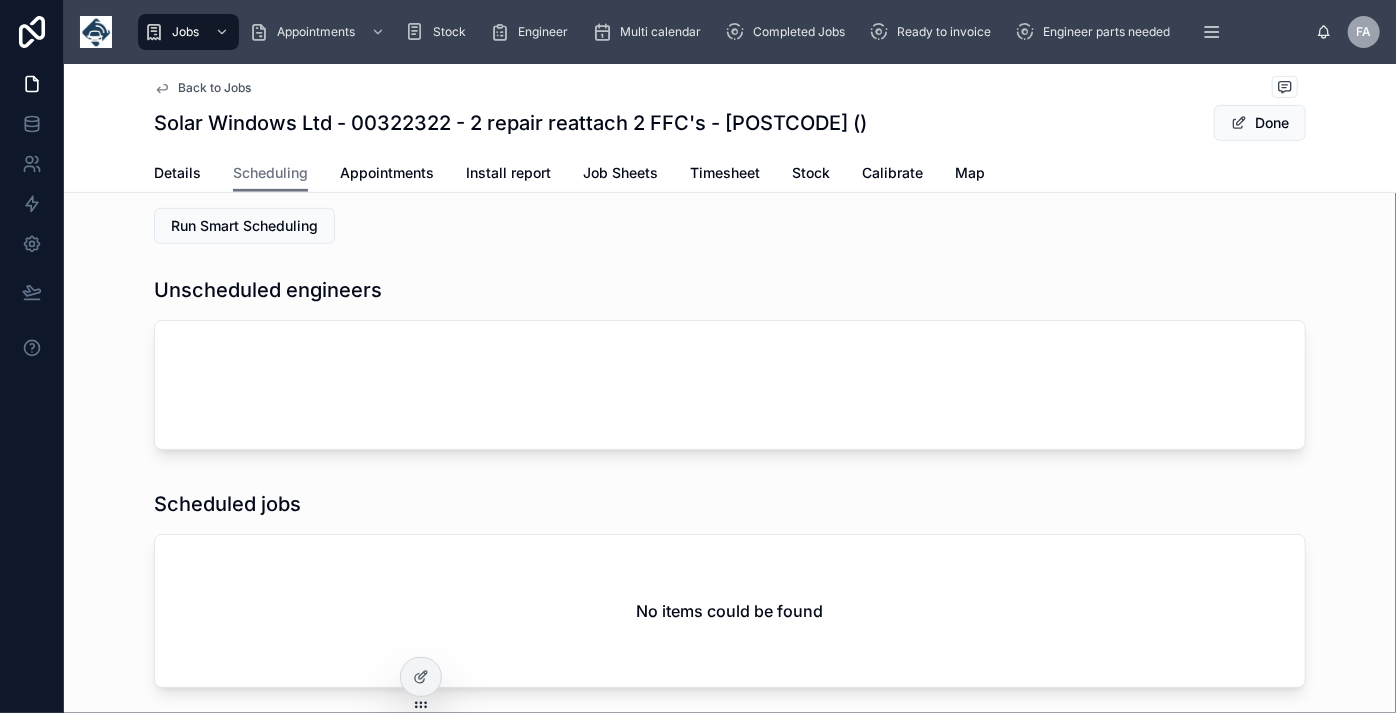 scroll, scrollTop: 454, scrollLeft: 0, axis: vertical 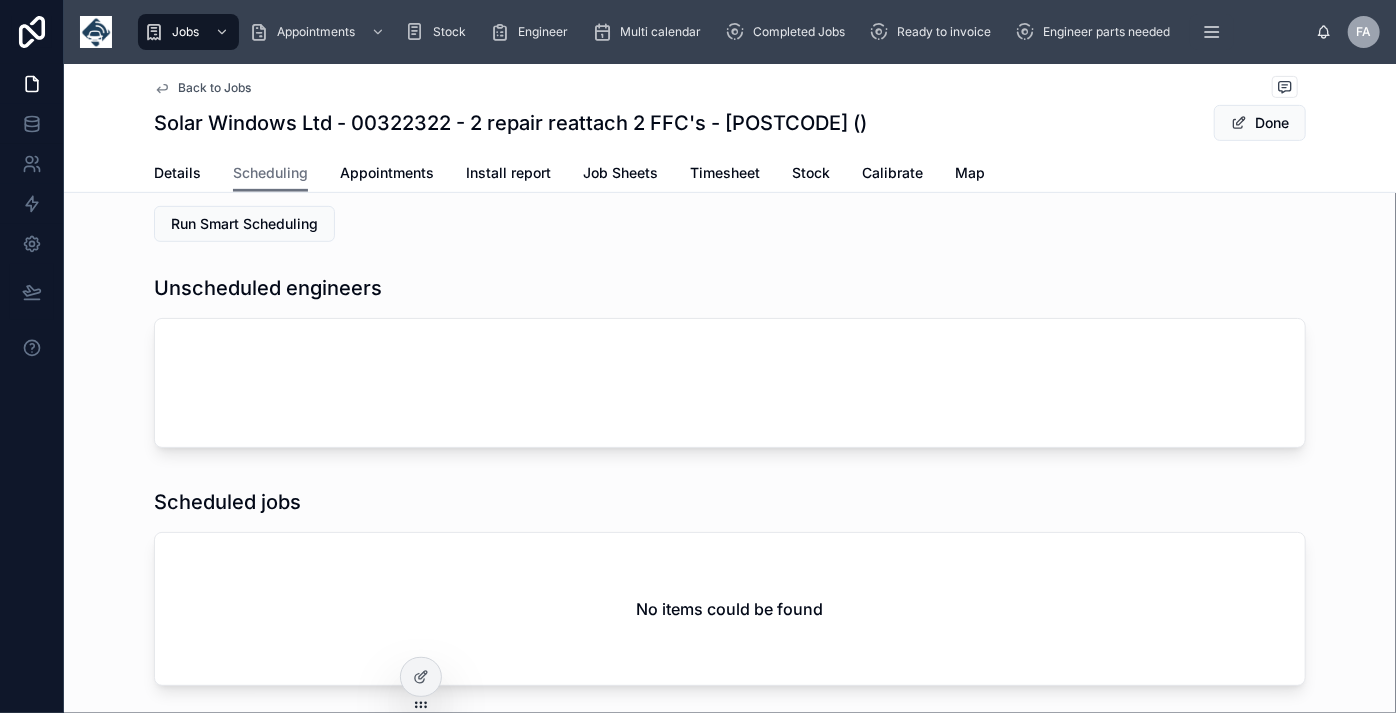 drag, startPoint x: 582, startPoint y: 584, endPoint x: 676, endPoint y: 393, distance: 212.8779 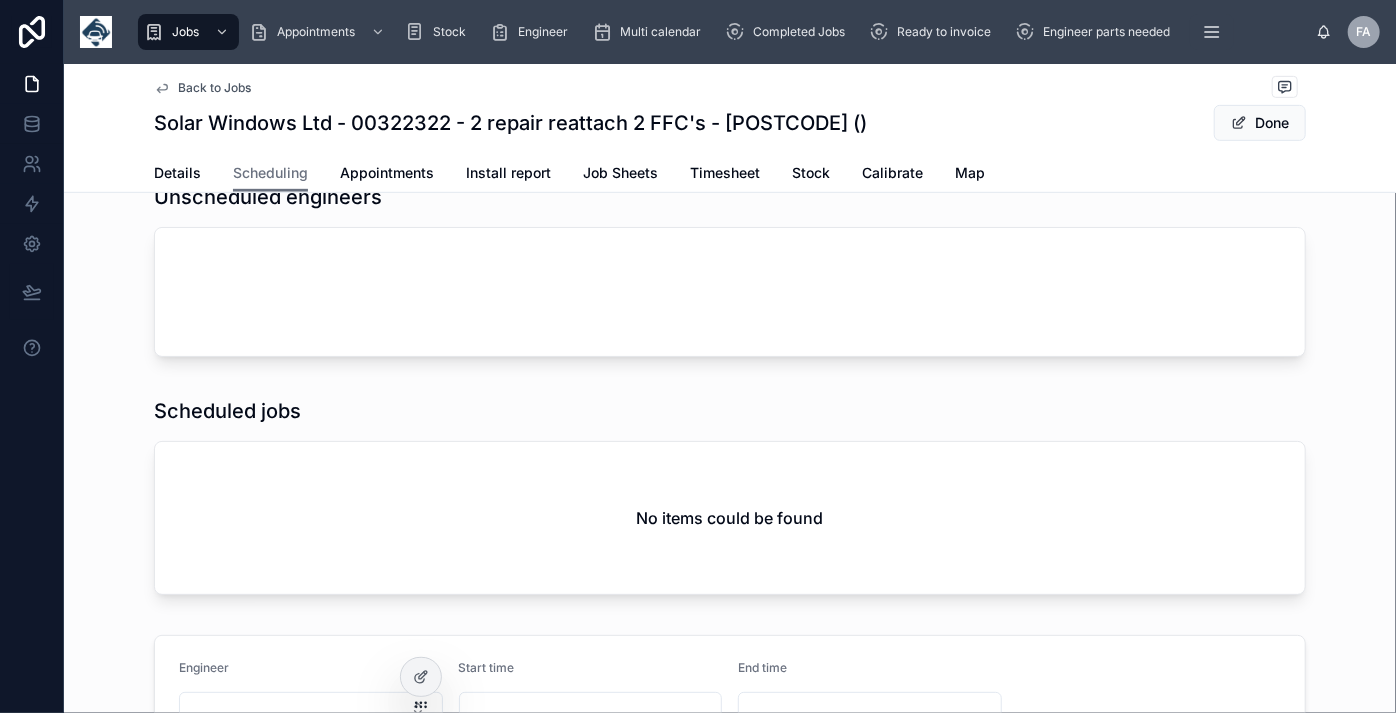 scroll, scrollTop: 181, scrollLeft: 0, axis: vertical 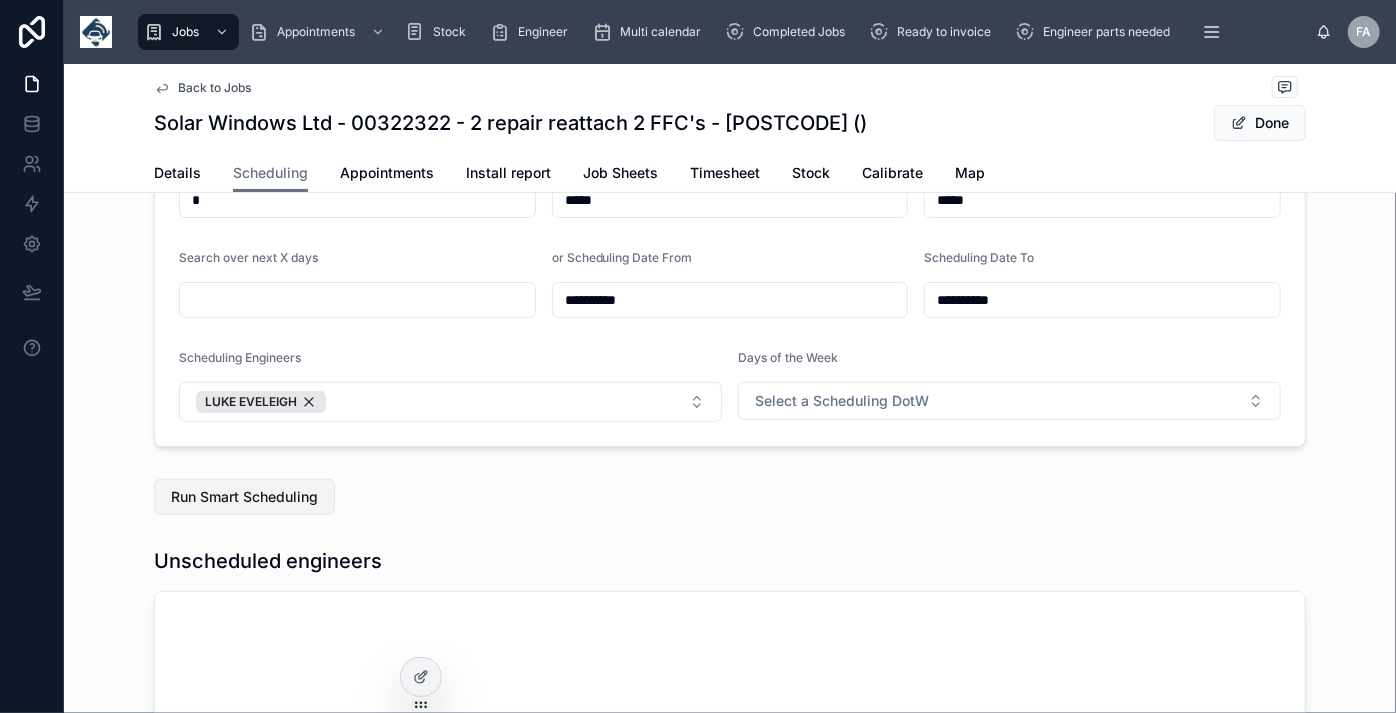 click on "Run Smart Scheduling" at bounding box center (244, 497) 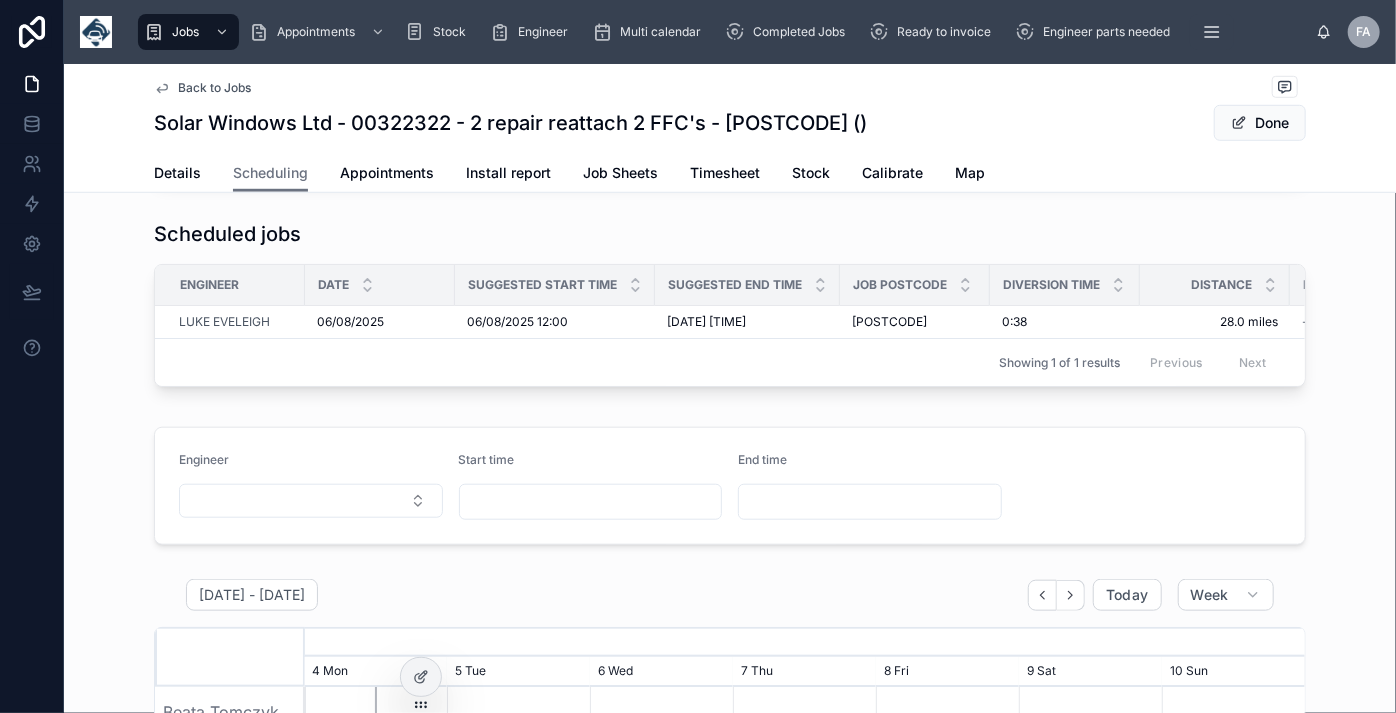 scroll, scrollTop: 727, scrollLeft: 0, axis: vertical 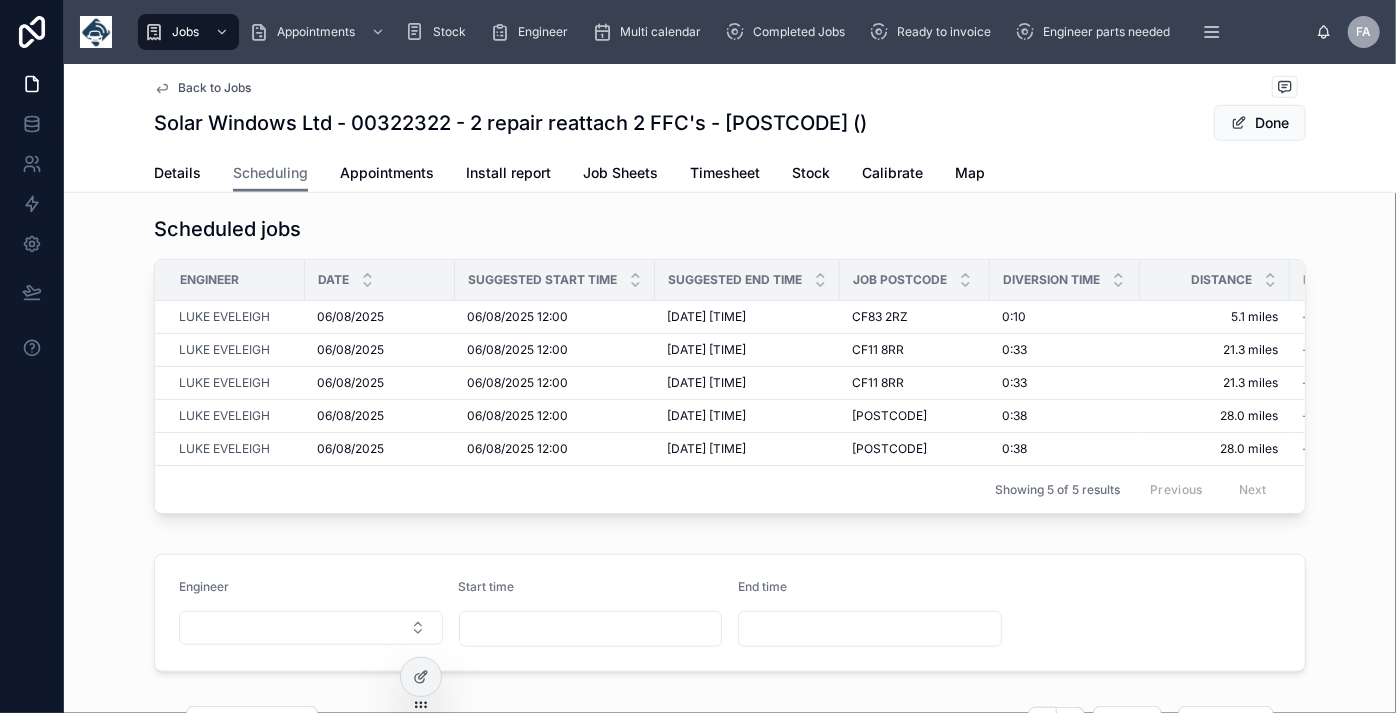 click on "Use this schedule" at bounding box center (0, 0) 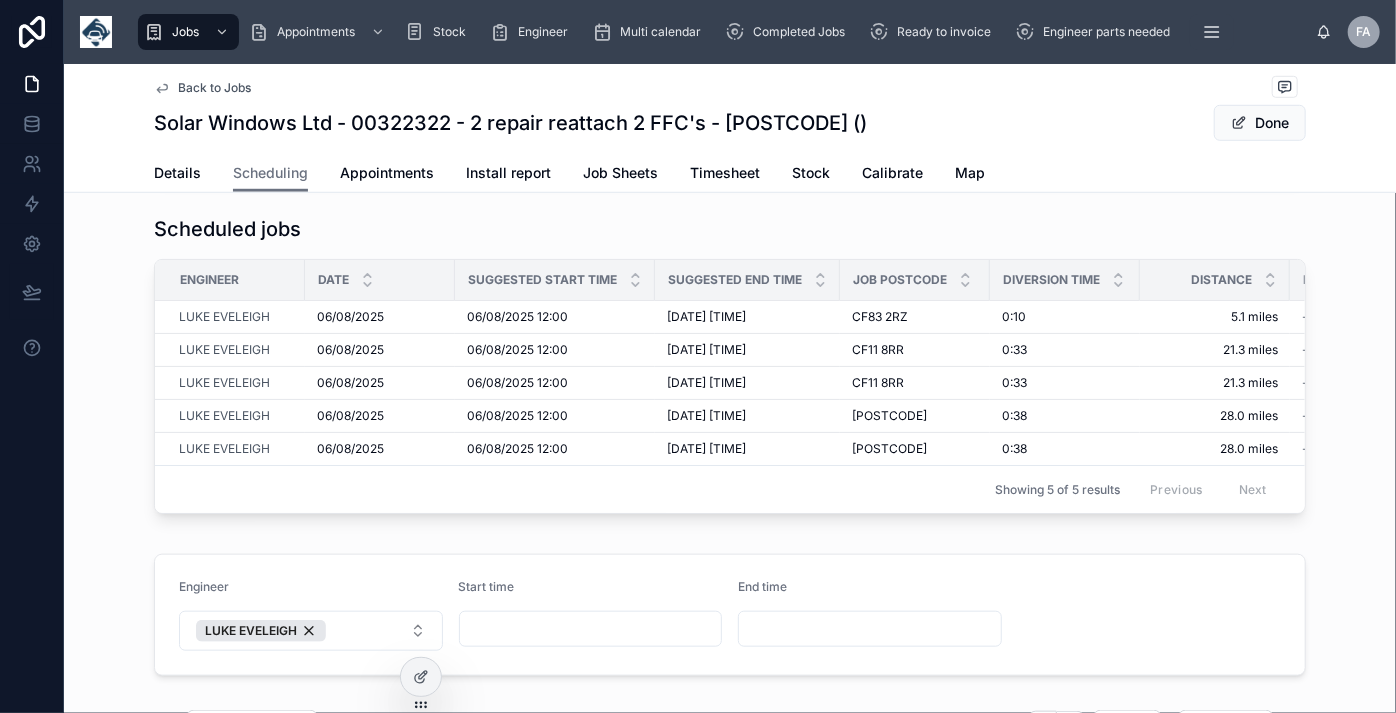 type on "**********" 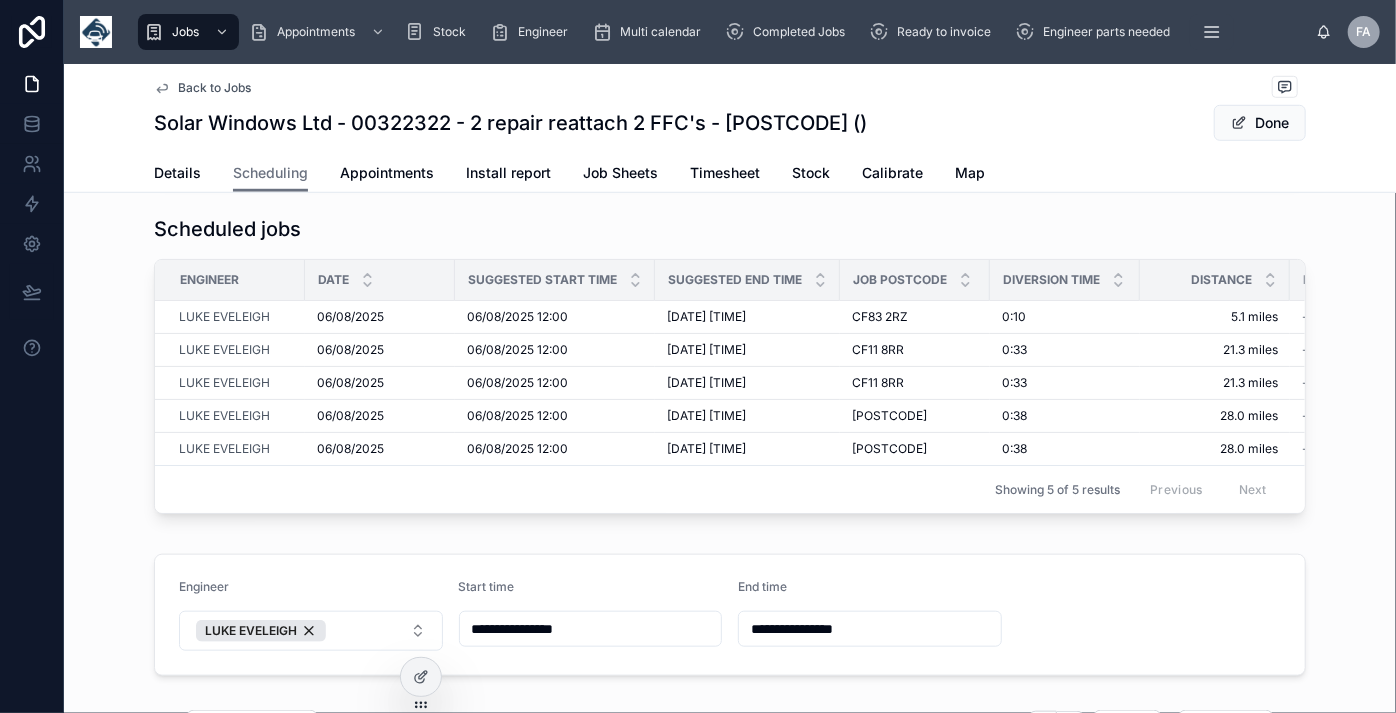 click on "Back to Jobs" at bounding box center [214, 88] 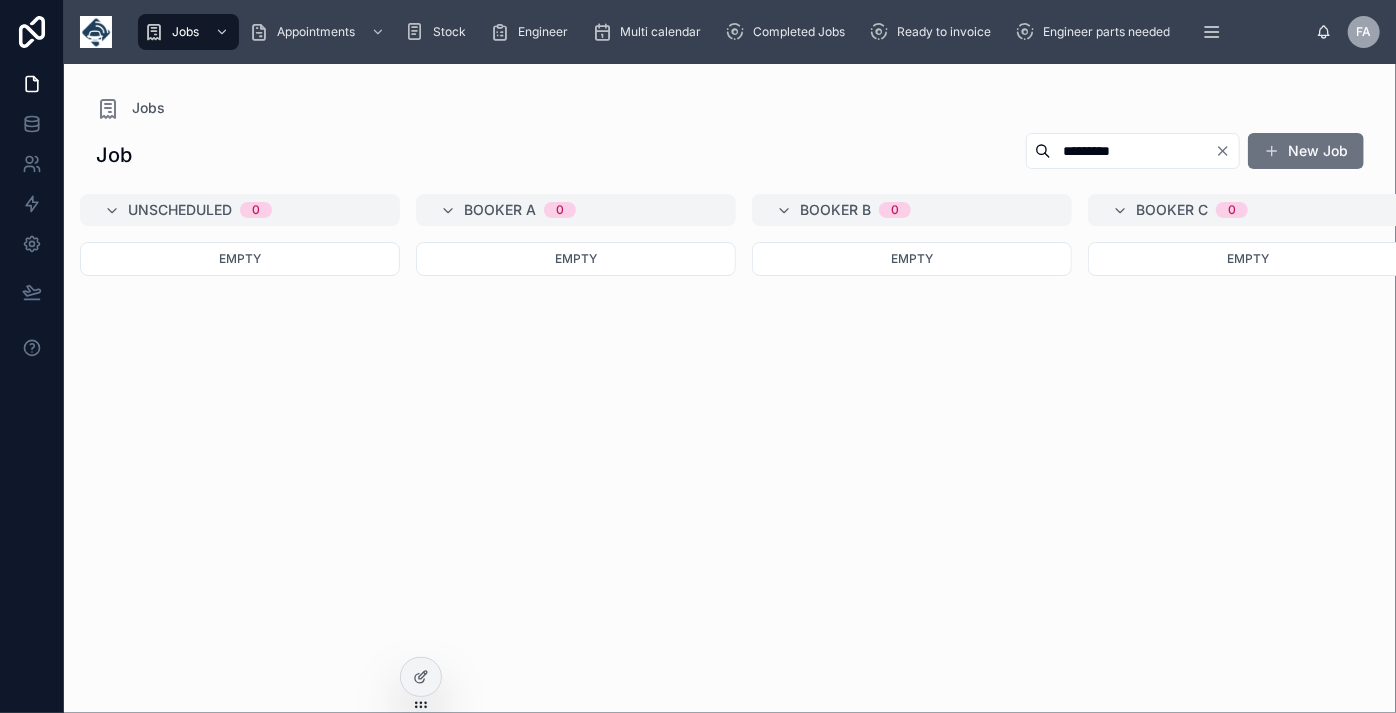 scroll, scrollTop: 0, scrollLeft: 0, axis: both 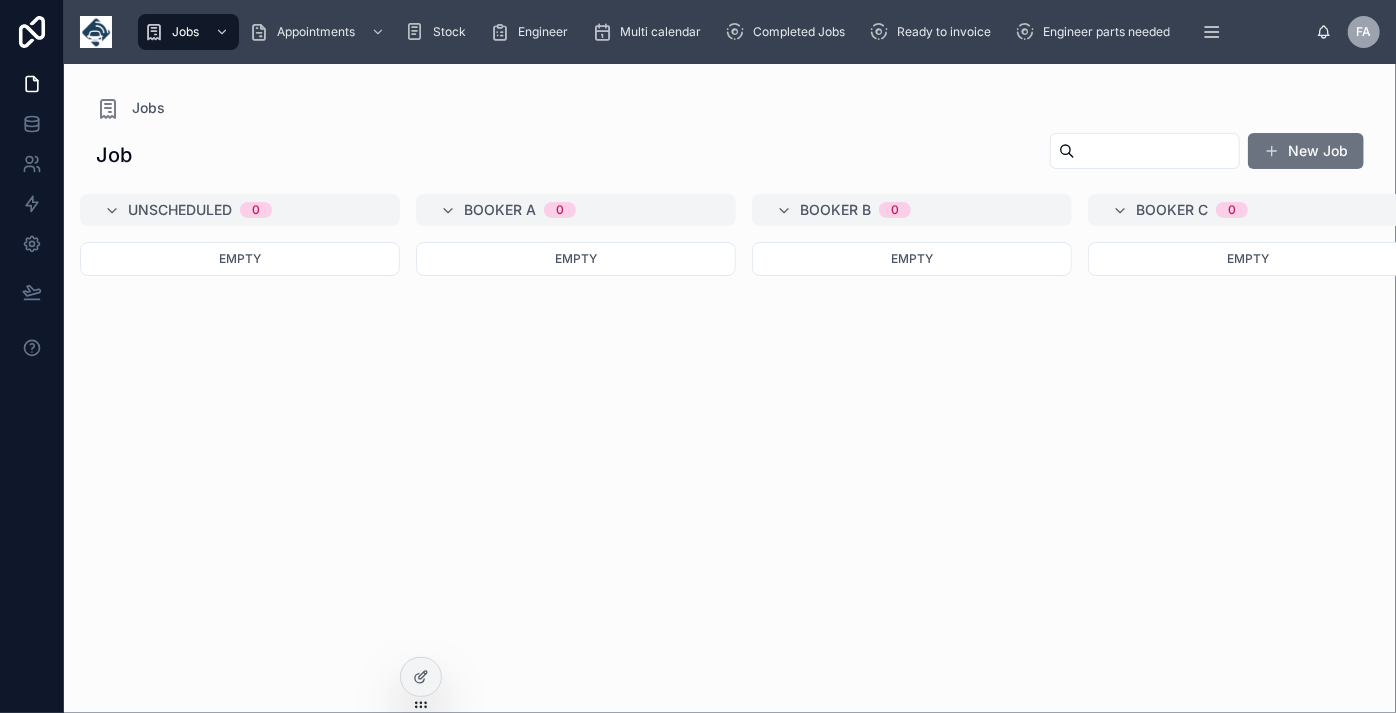 click at bounding box center [1157, 151] 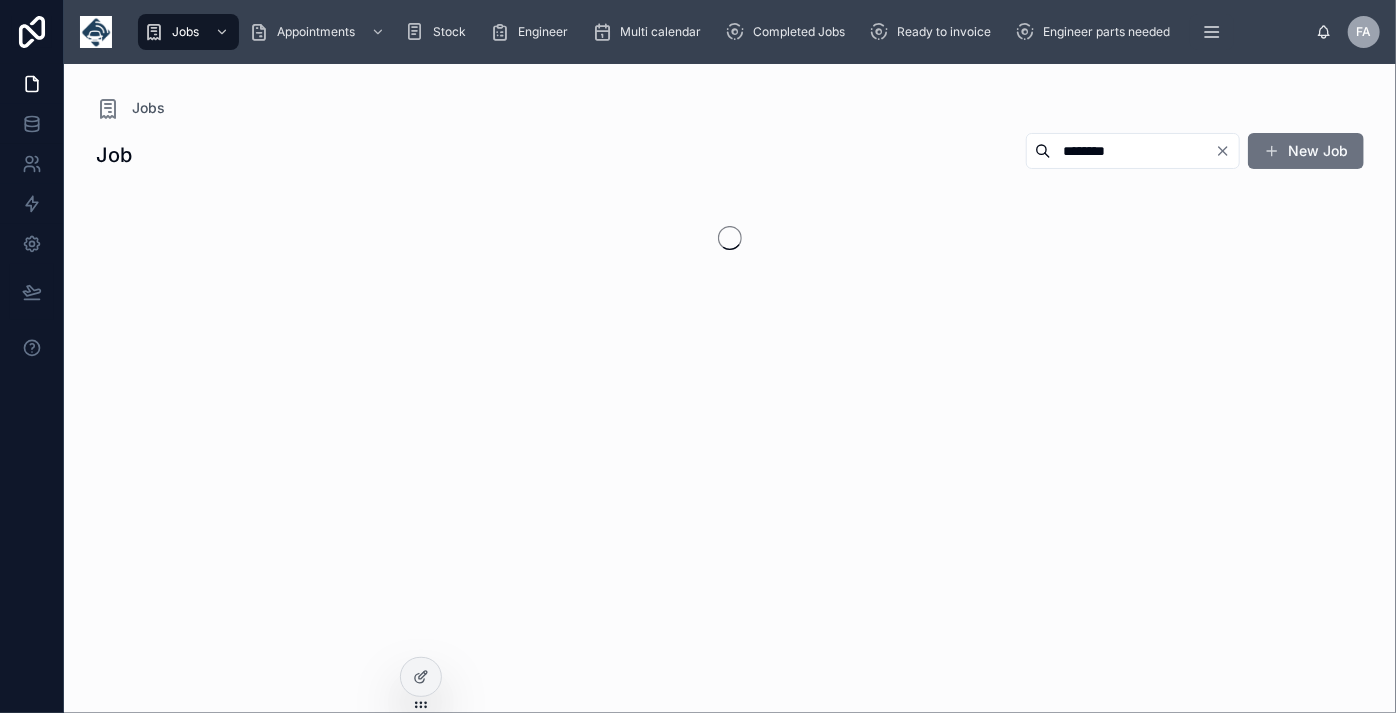 type on "********" 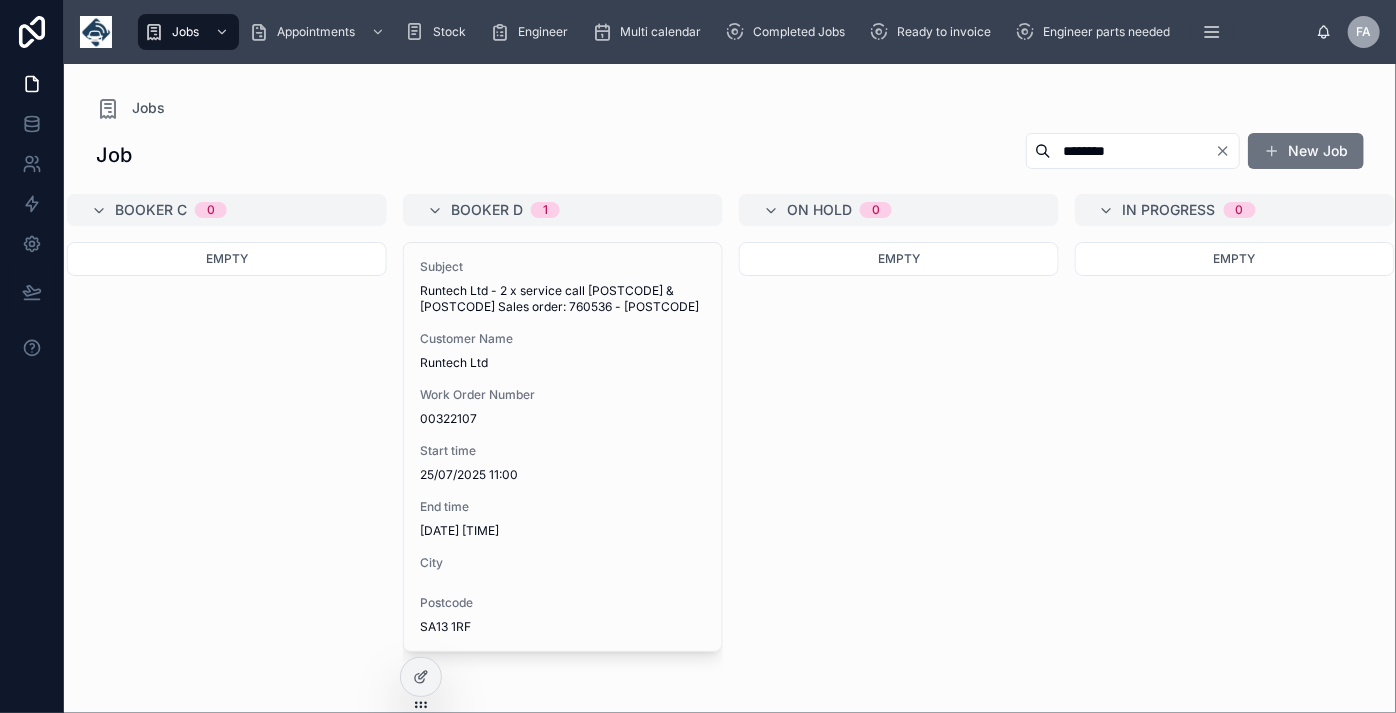 scroll, scrollTop: 0, scrollLeft: 990, axis: horizontal 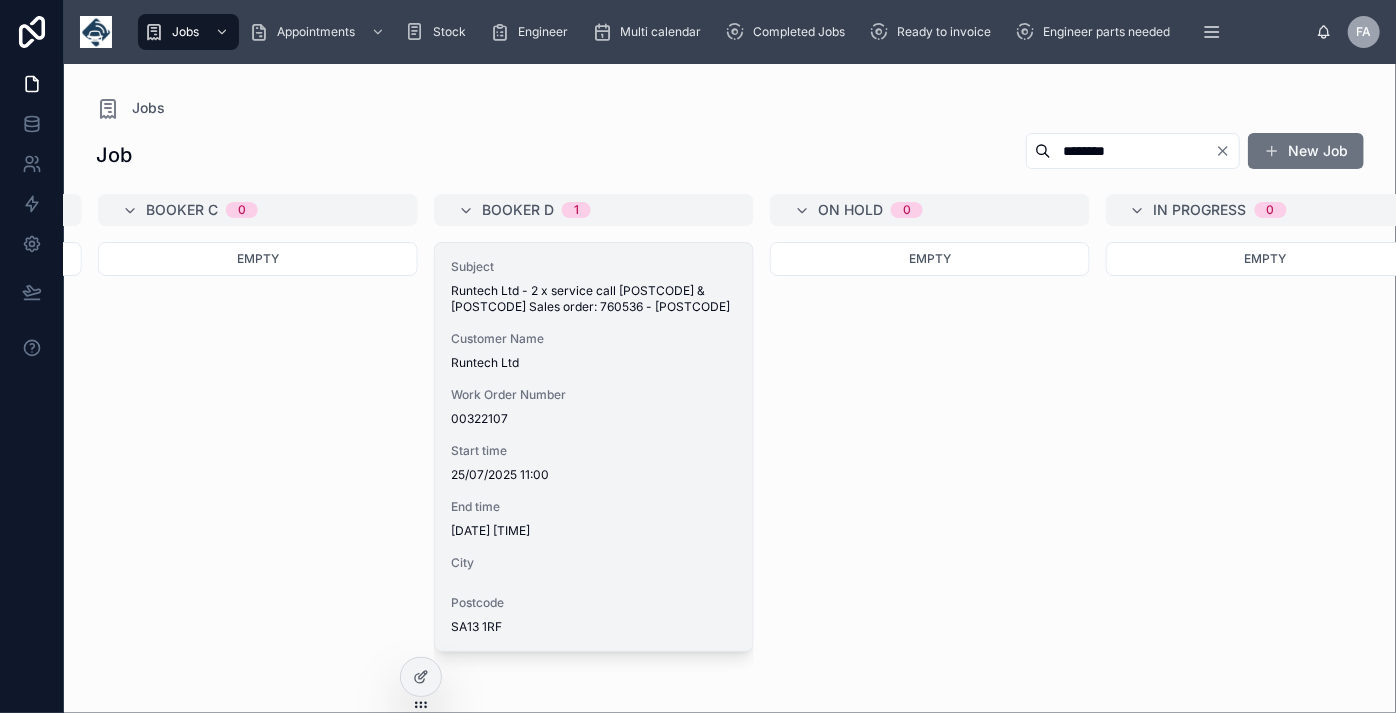 click on "Start time" at bounding box center (594, 451) 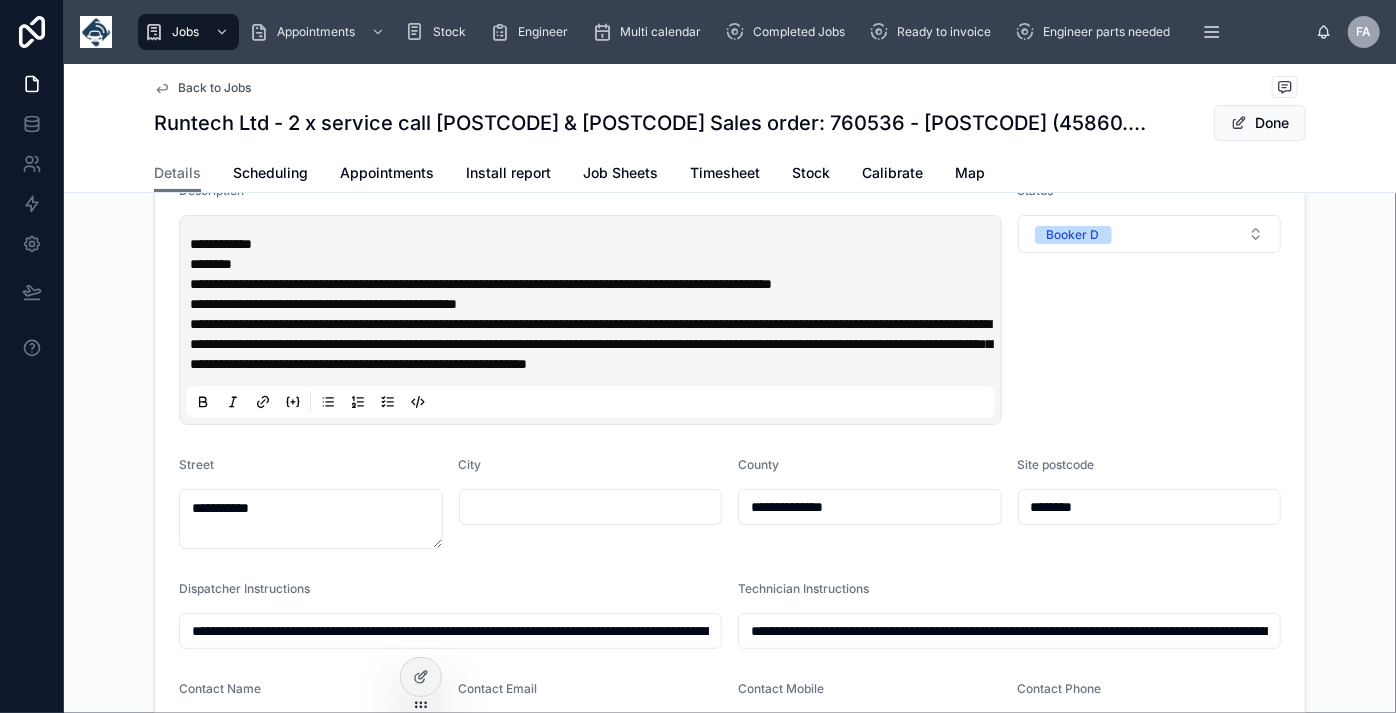 scroll, scrollTop: 181, scrollLeft: 0, axis: vertical 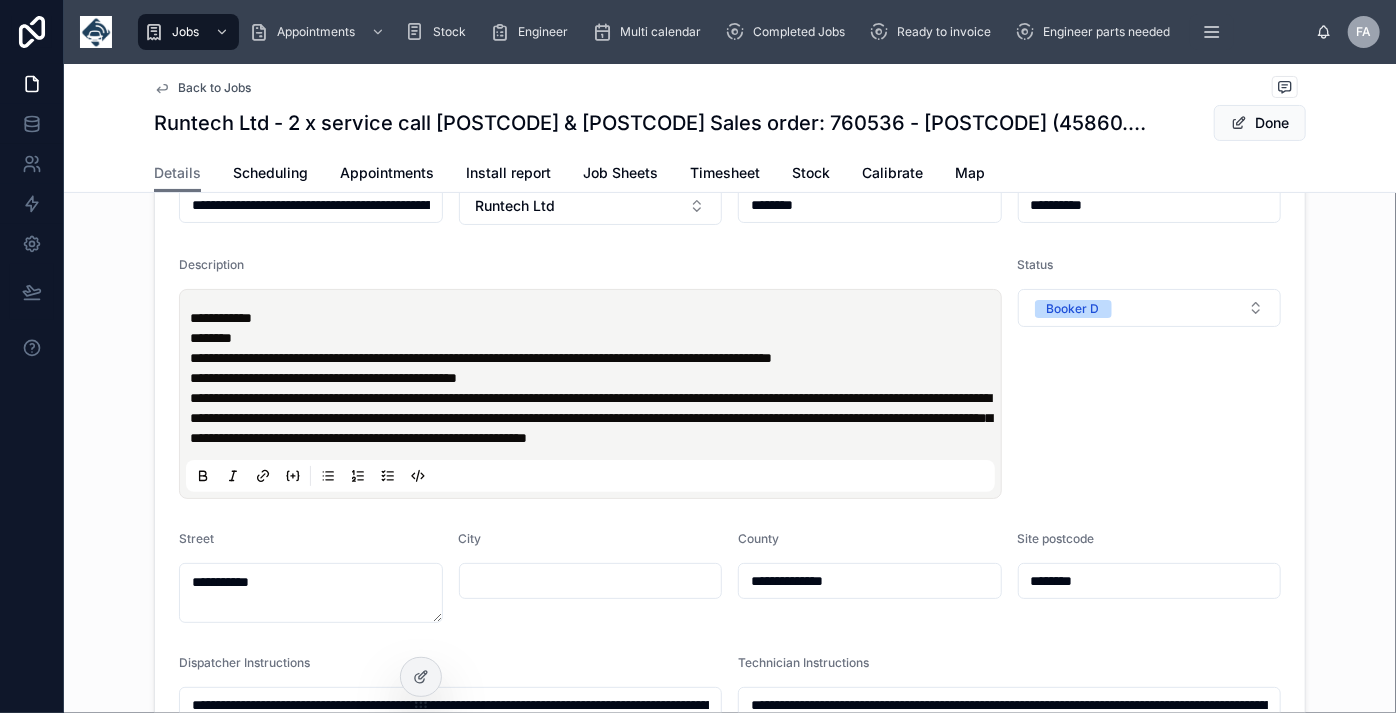 type on "**********" 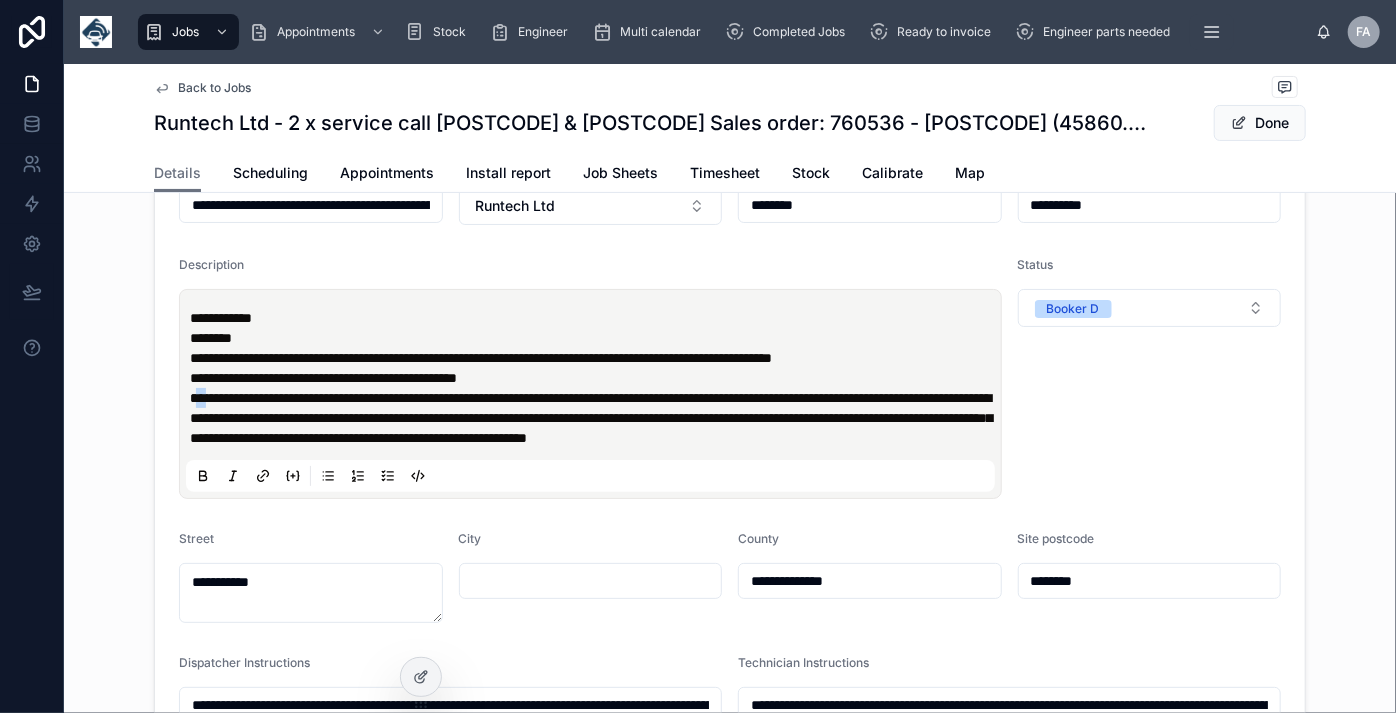 type on "**********" 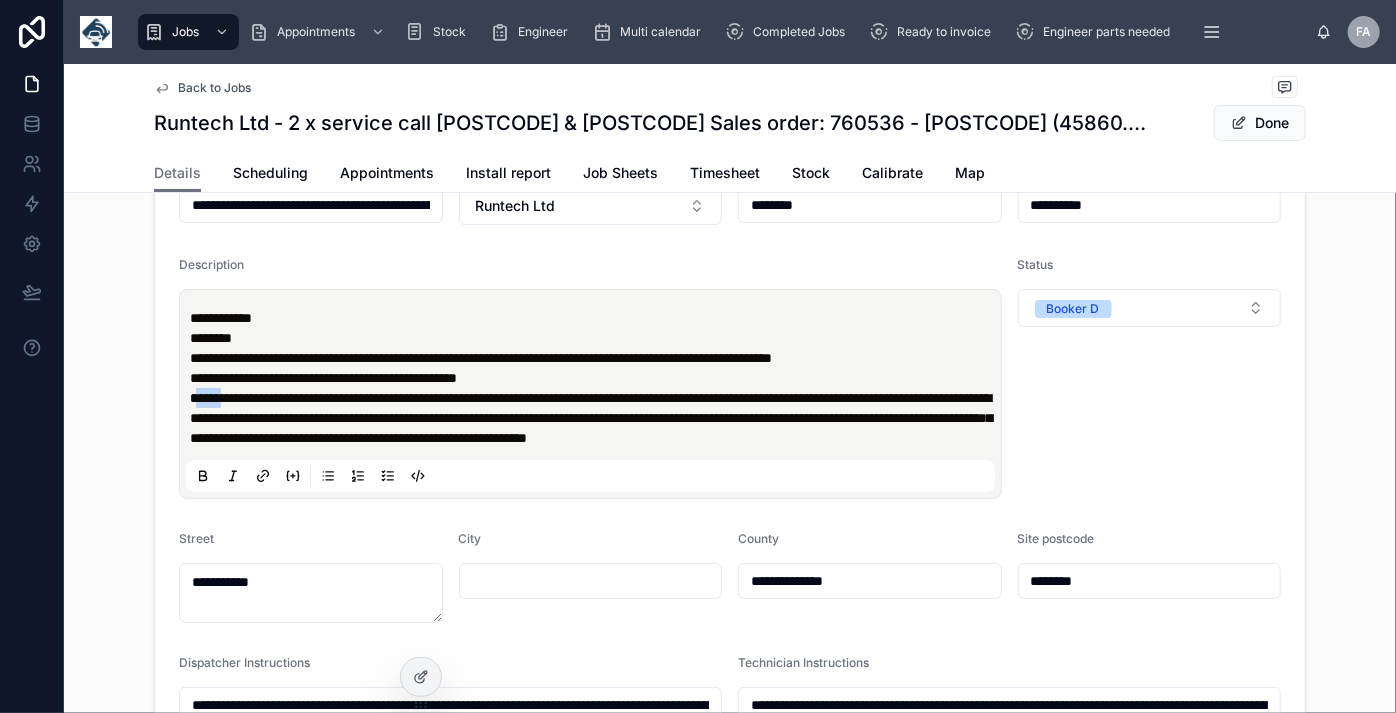 type on "**********" 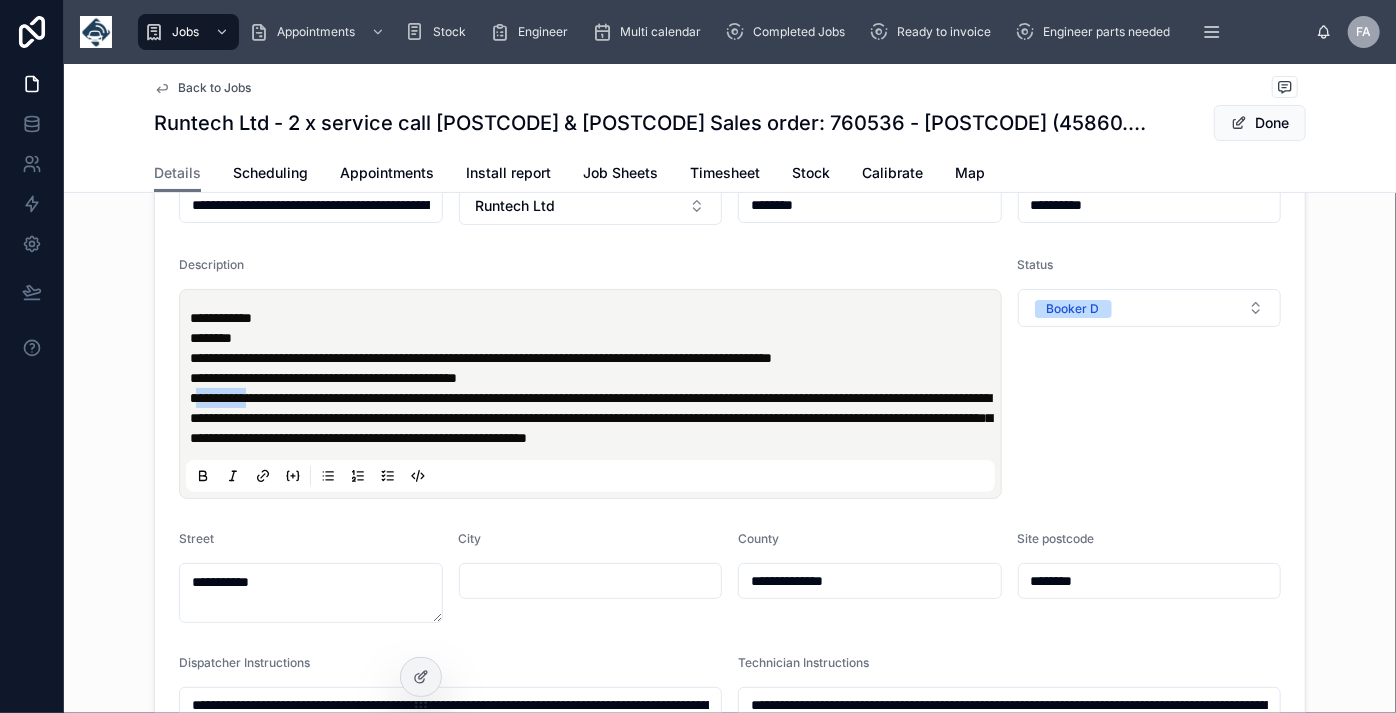 type on "**********" 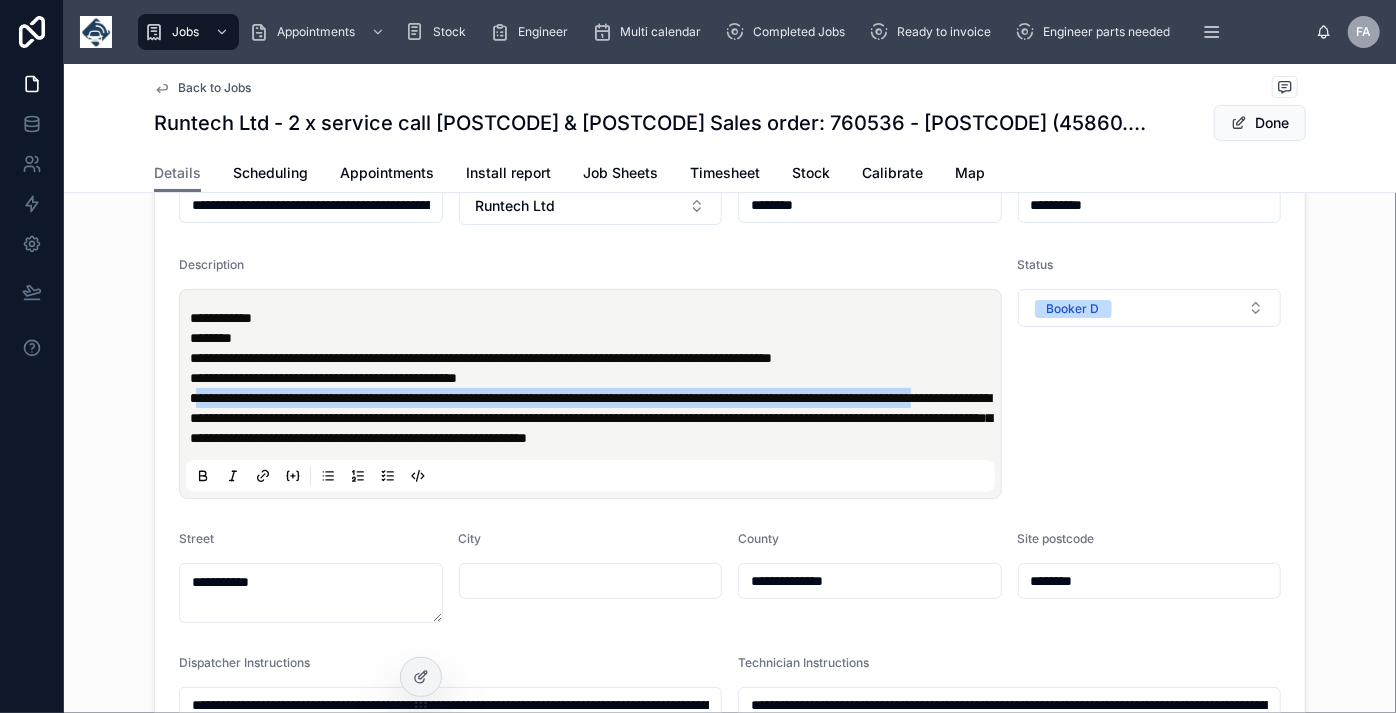 type on "**********" 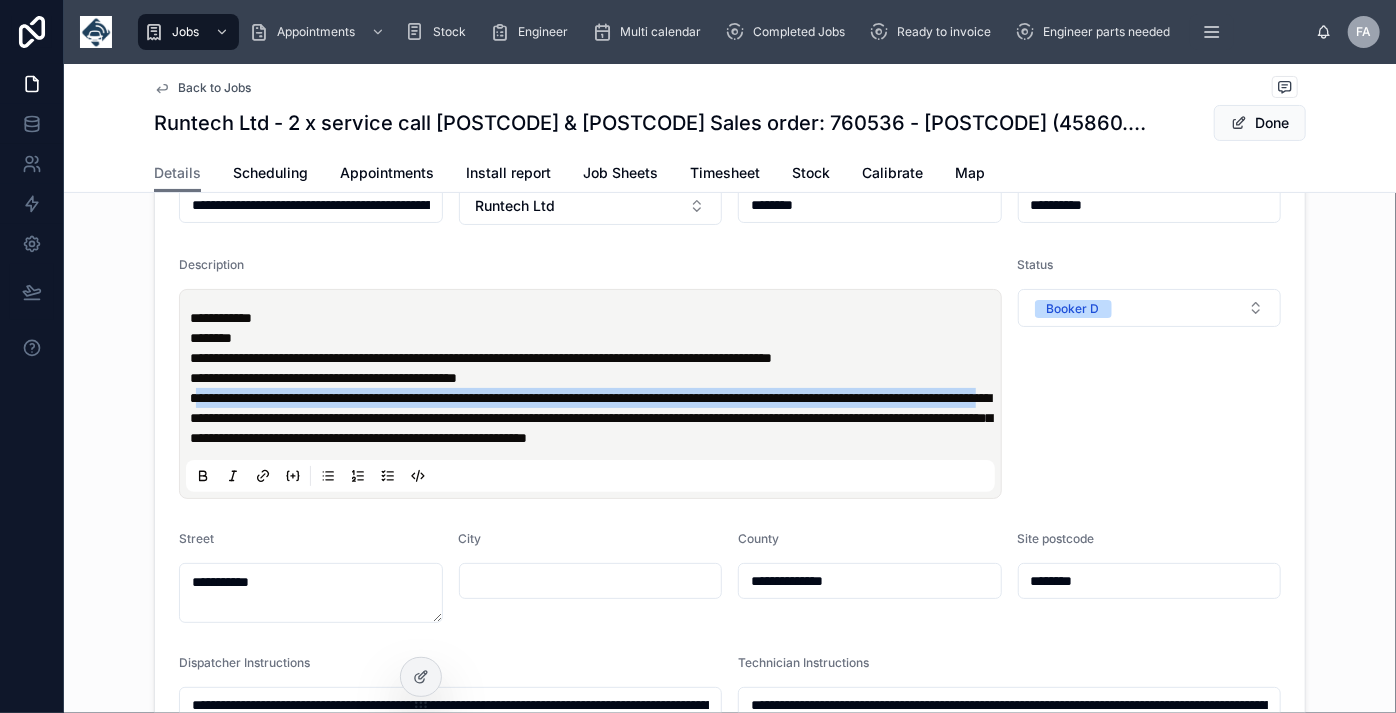 type on "**********" 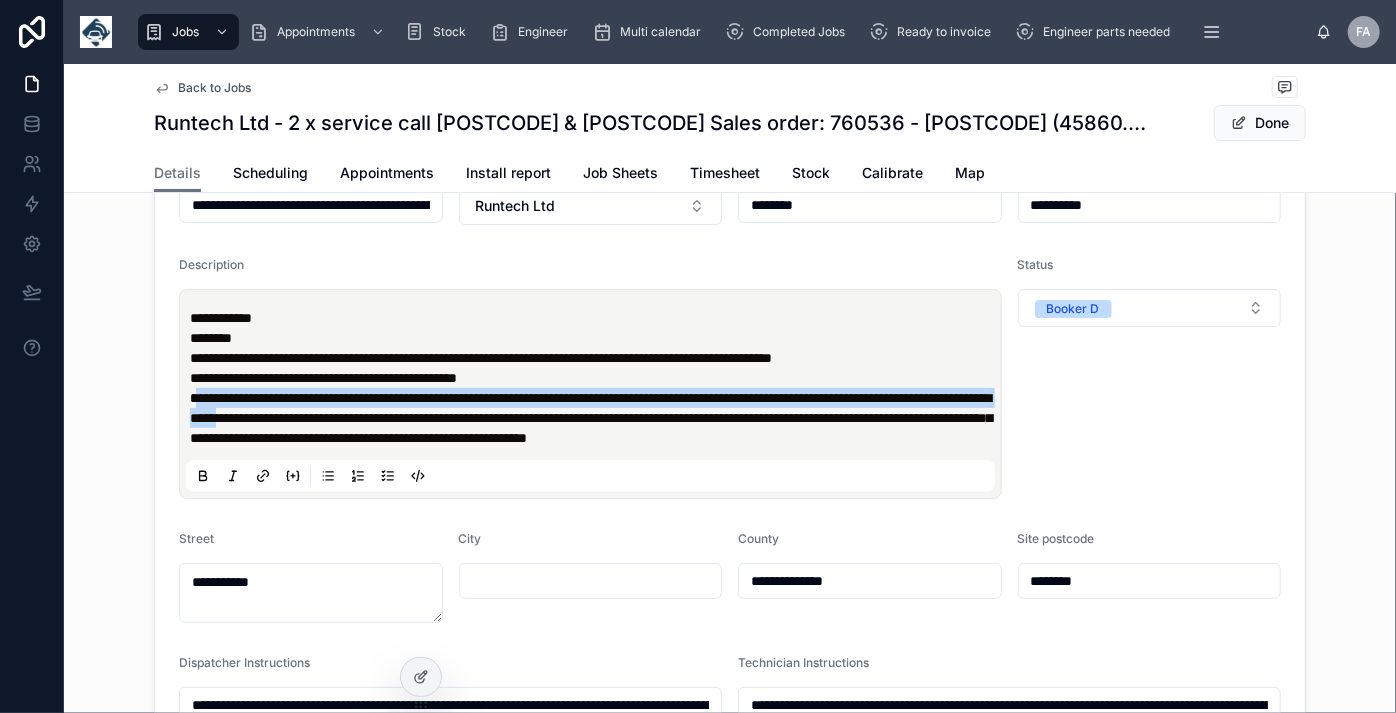 type on "**********" 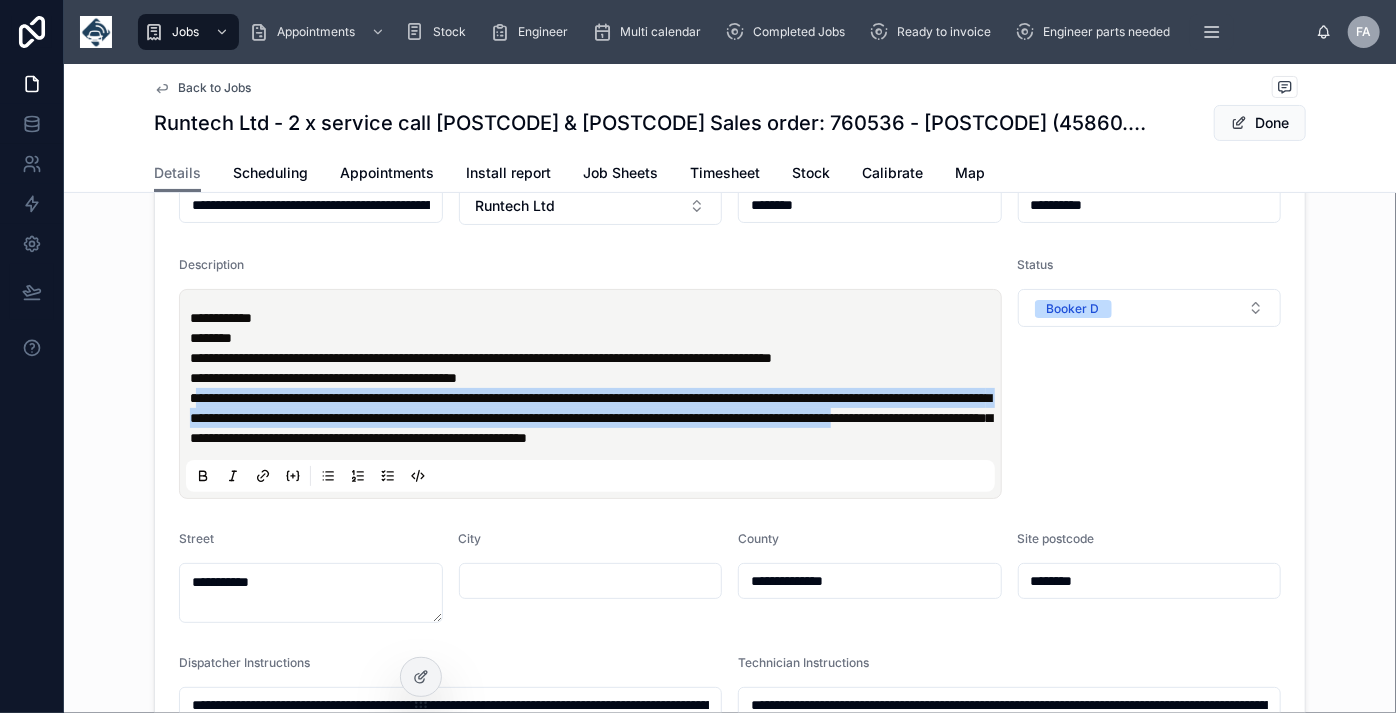 type on "**********" 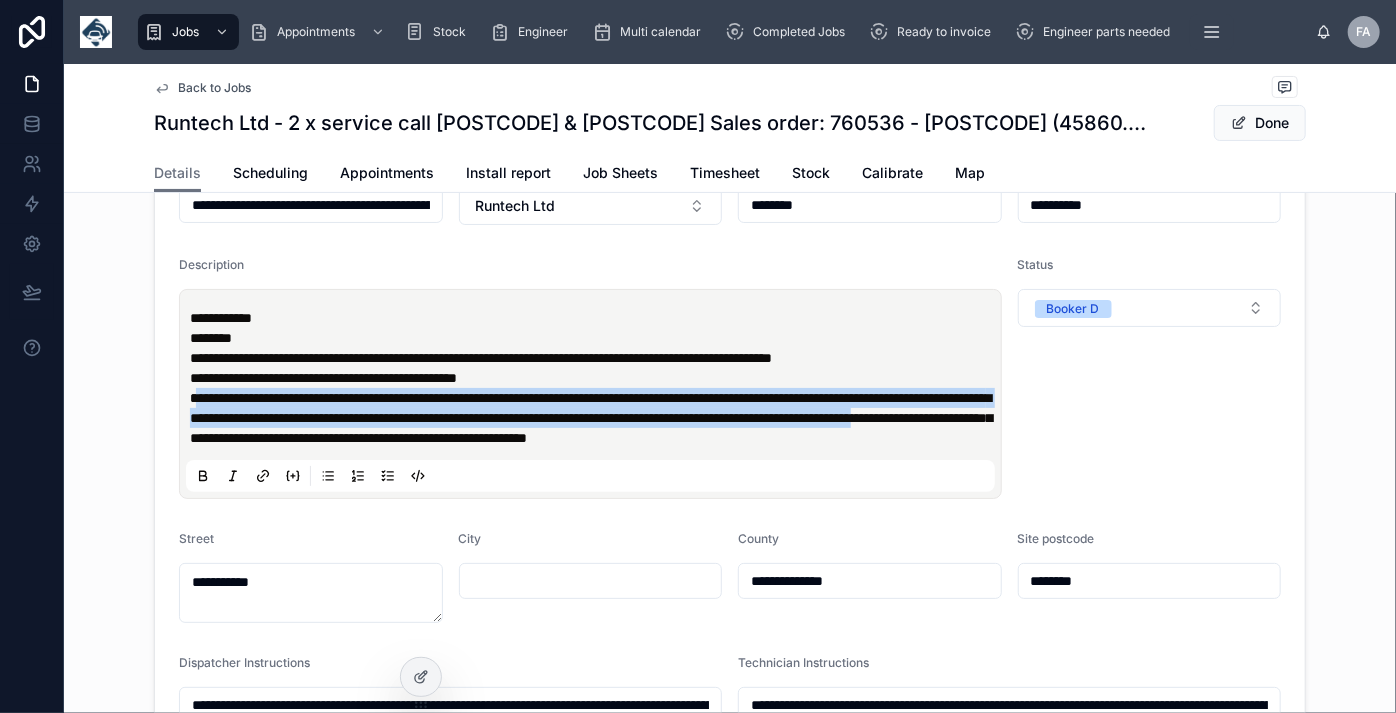 type on "**********" 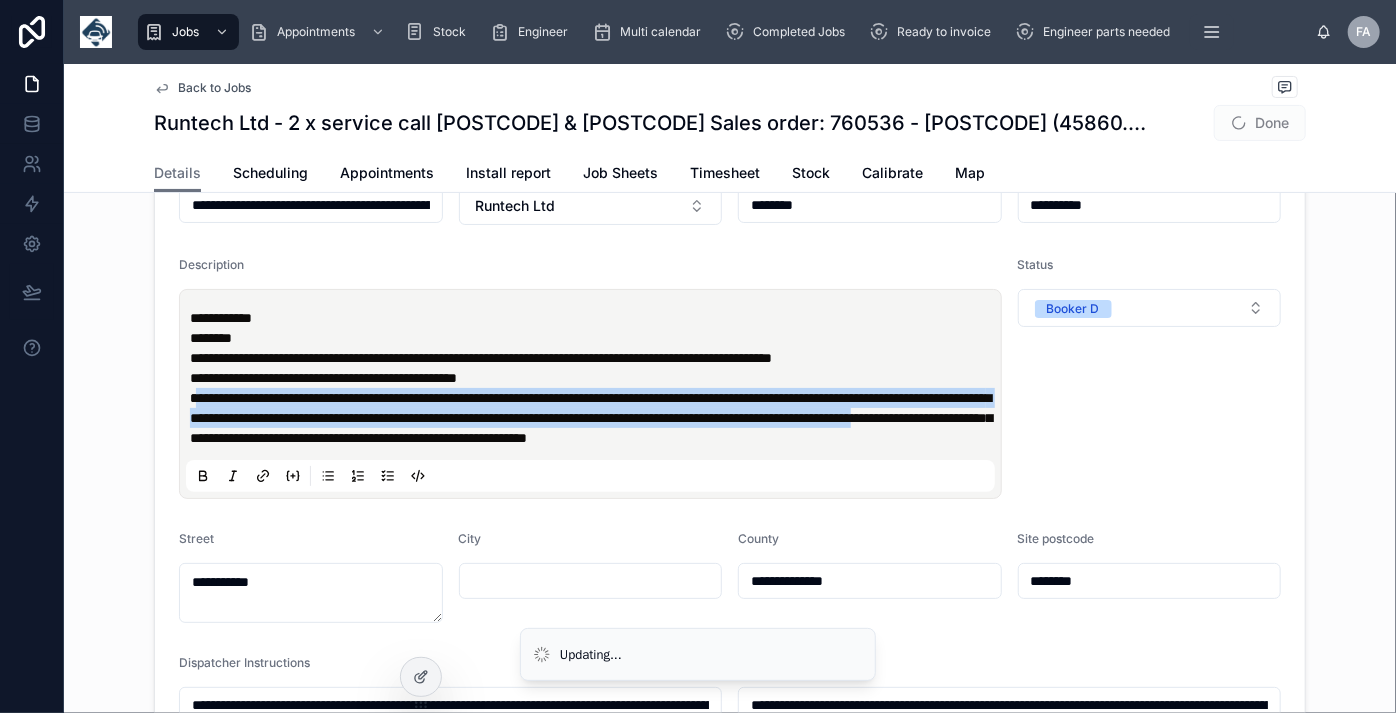 type on "**********" 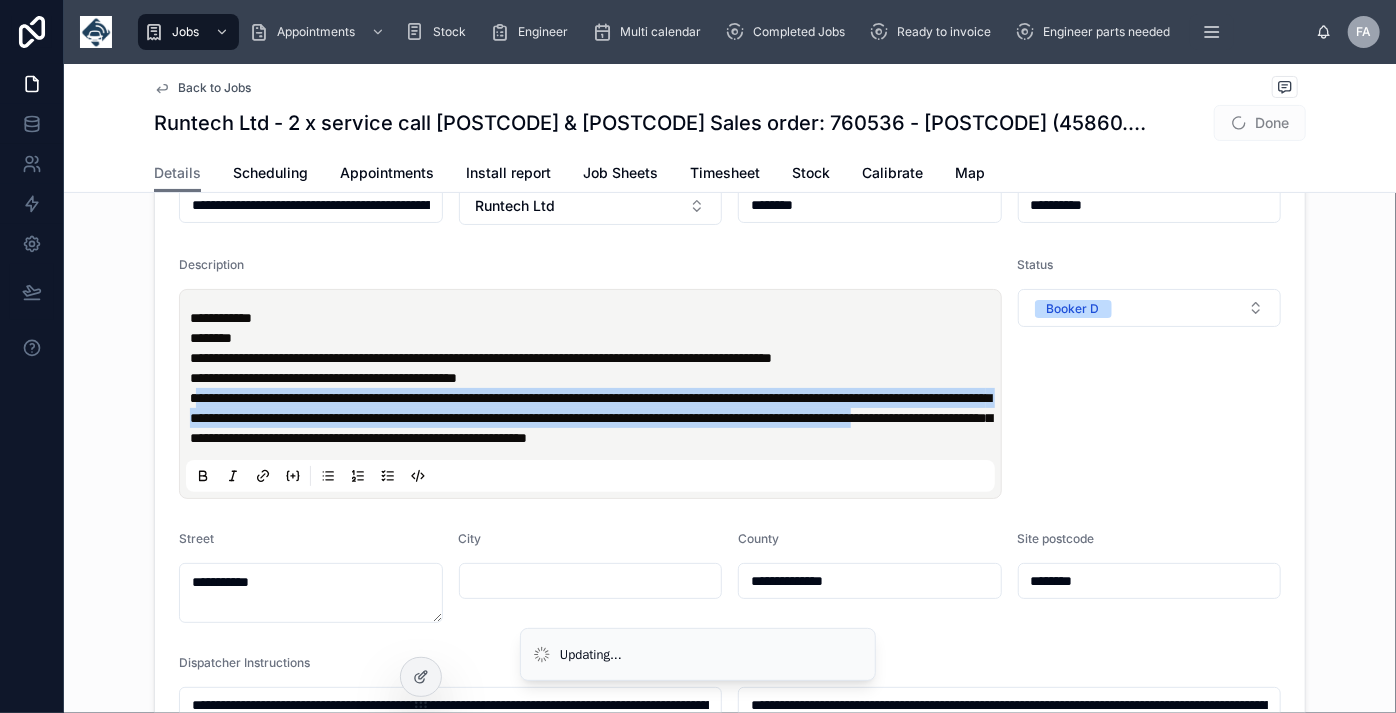 type on "**********" 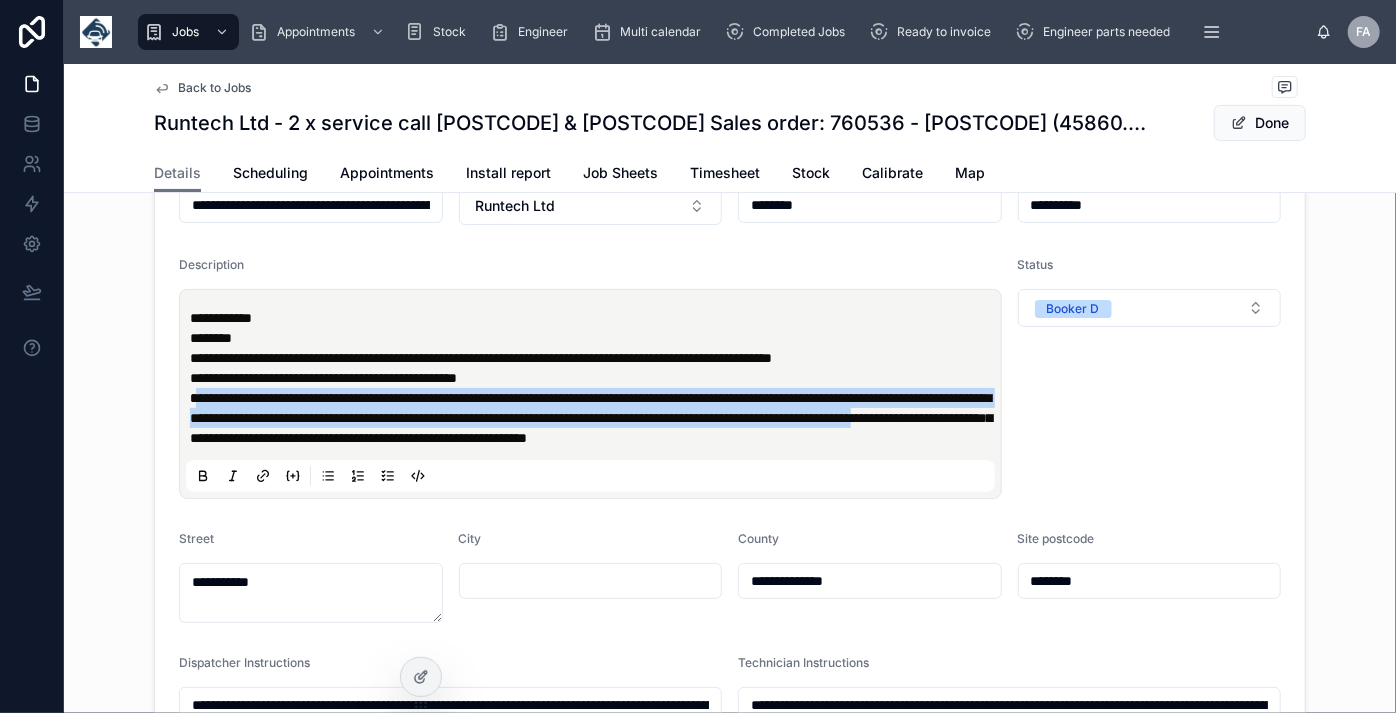 type on "**********" 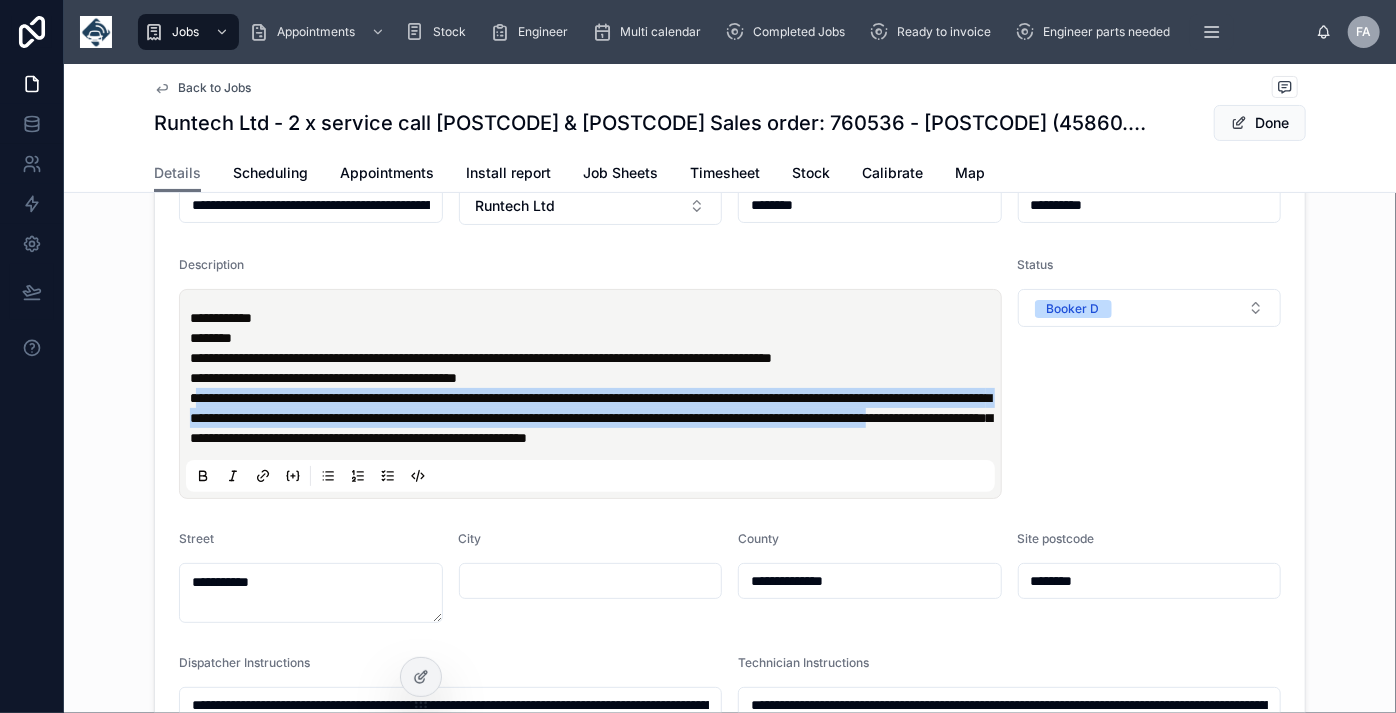 type on "**********" 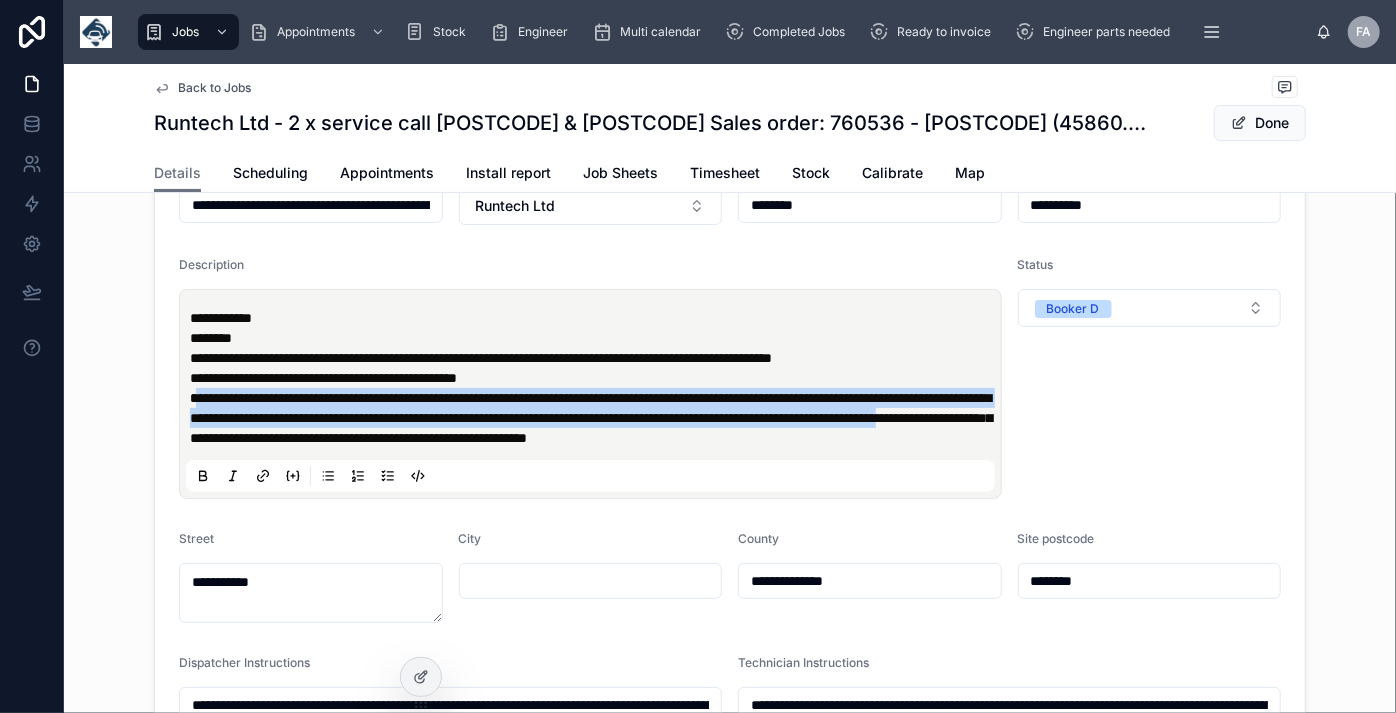 type on "**********" 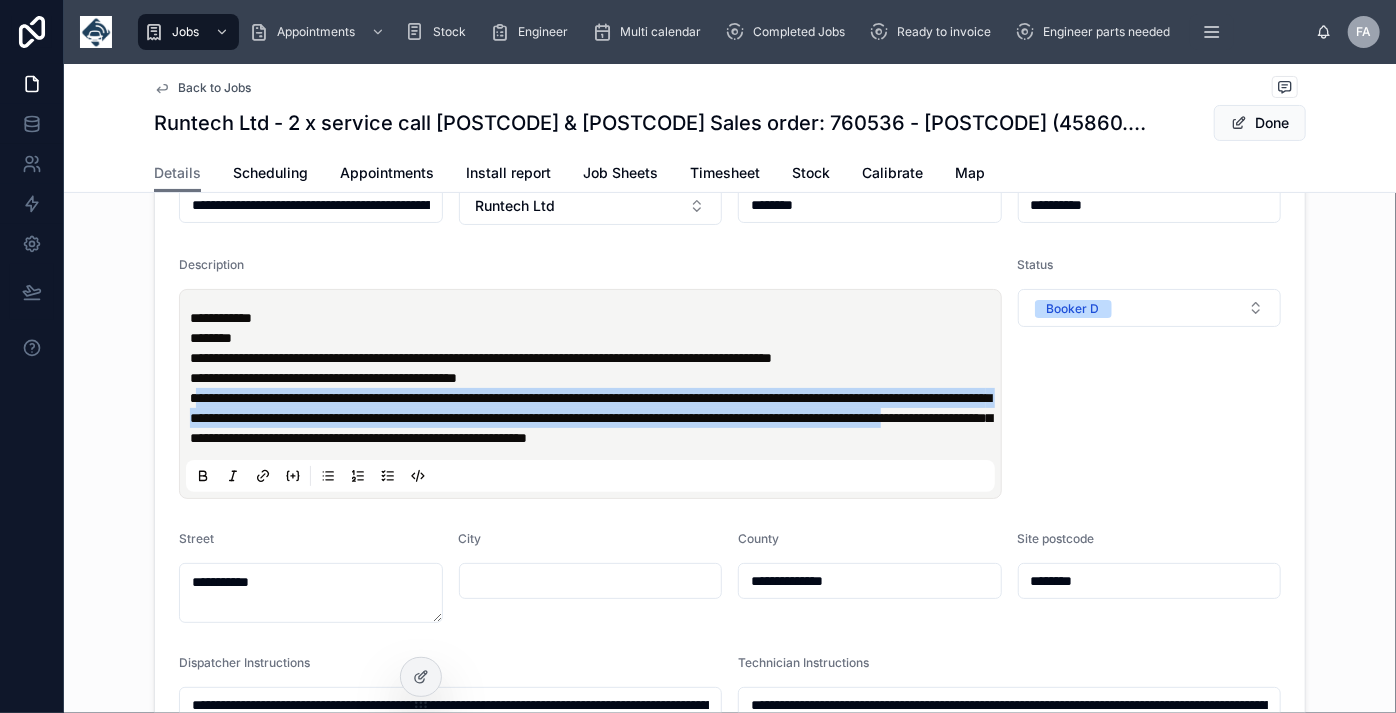 type on "**********" 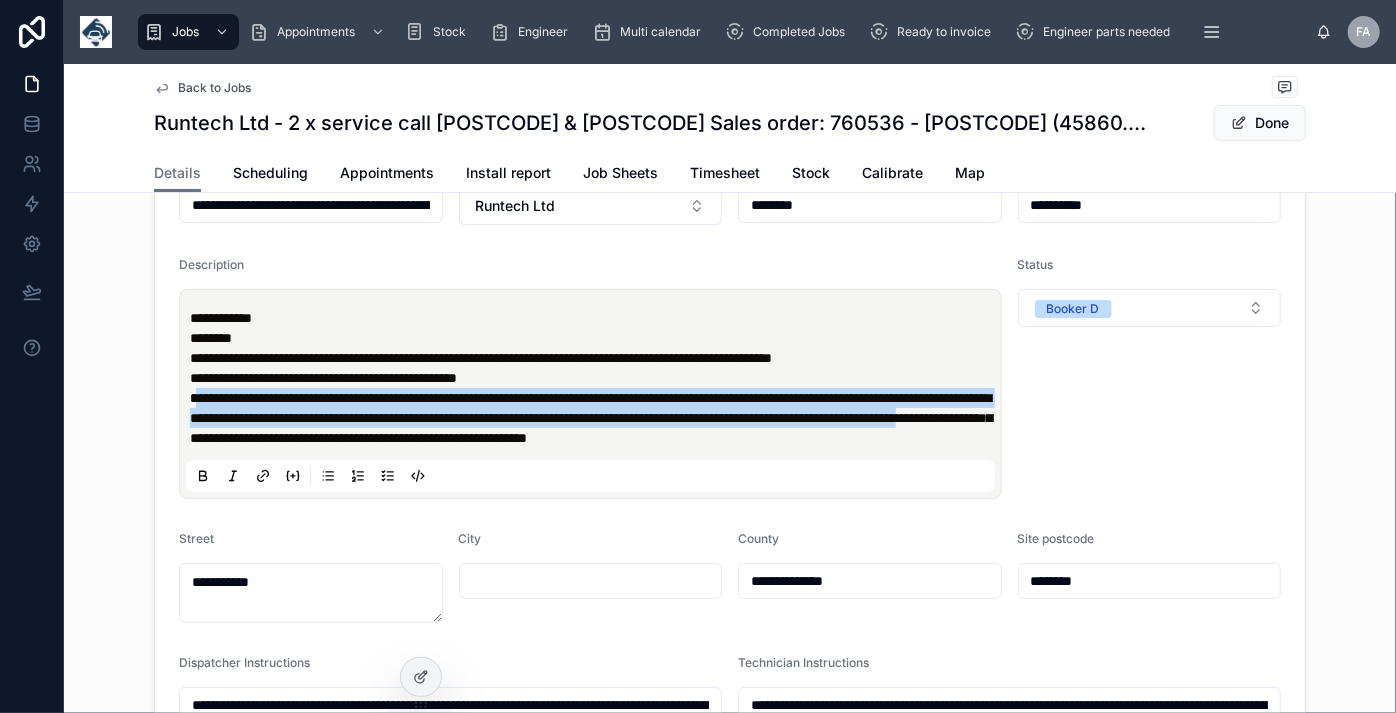 type on "**********" 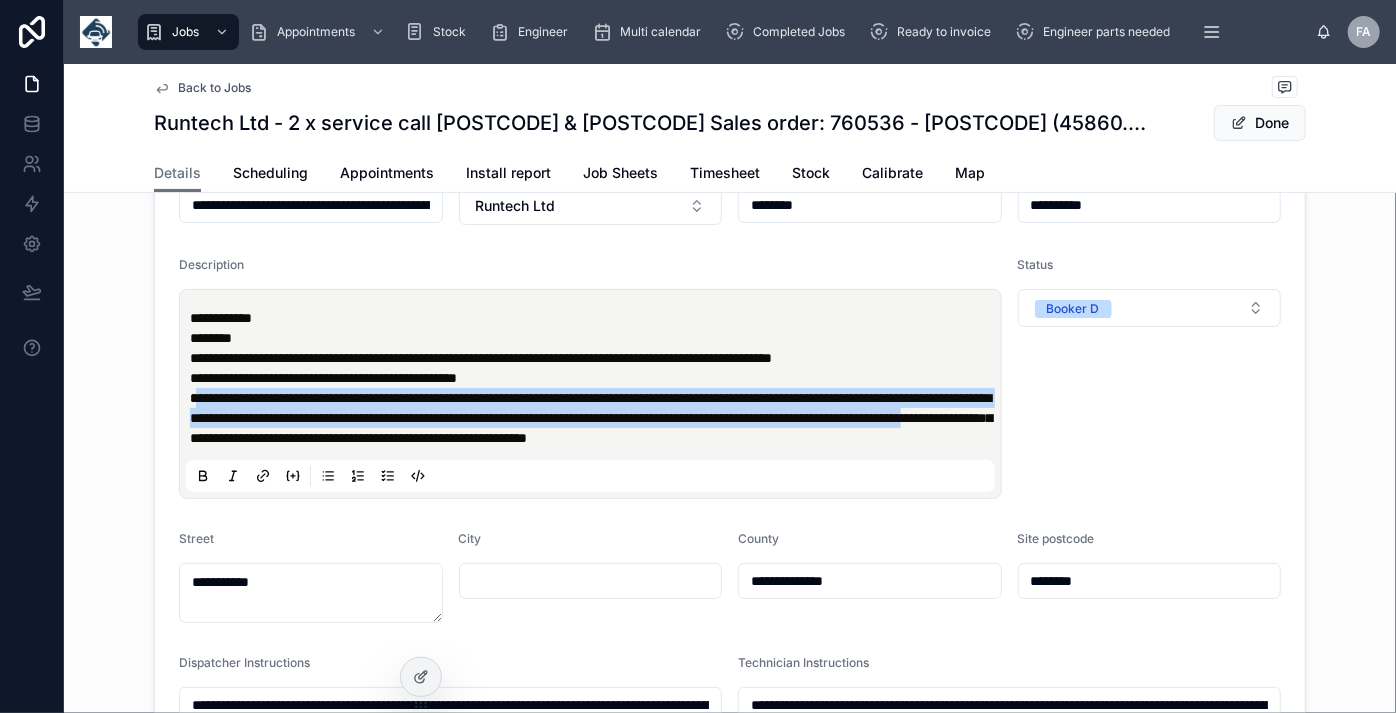 type on "**********" 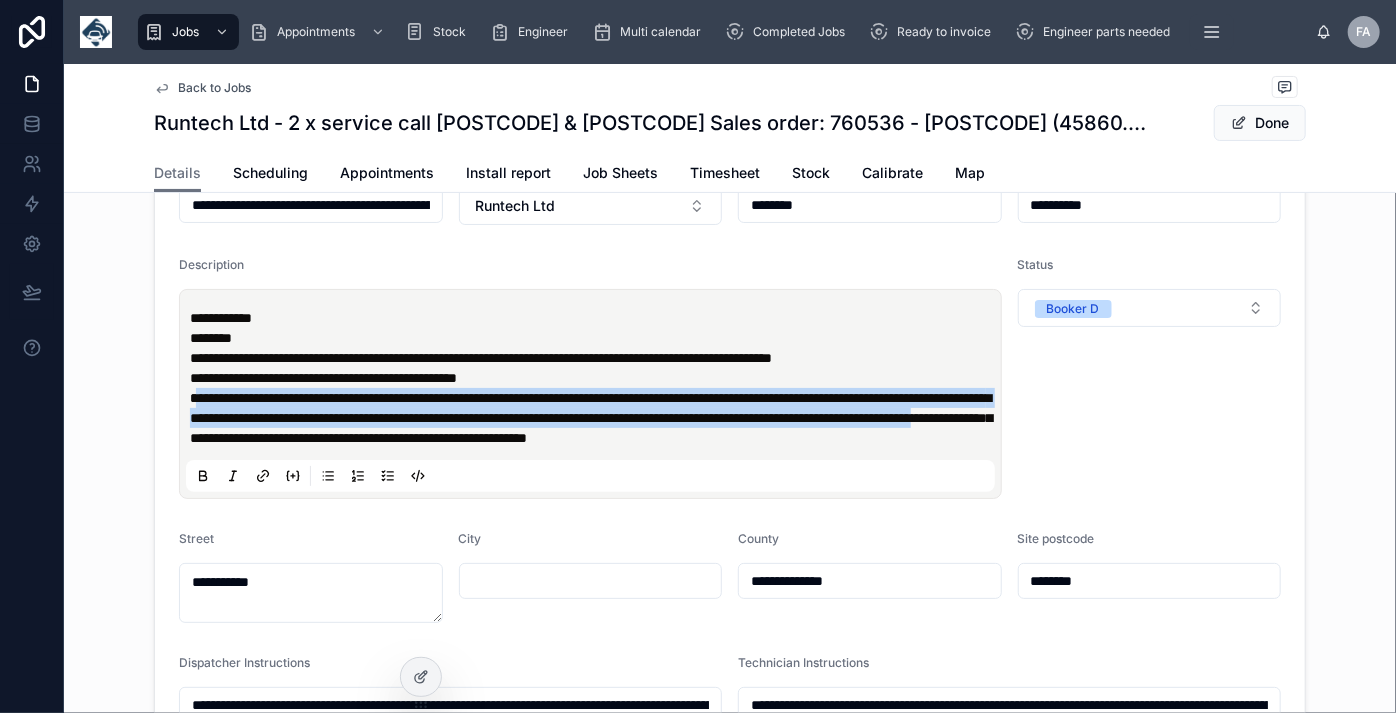 type on "**********" 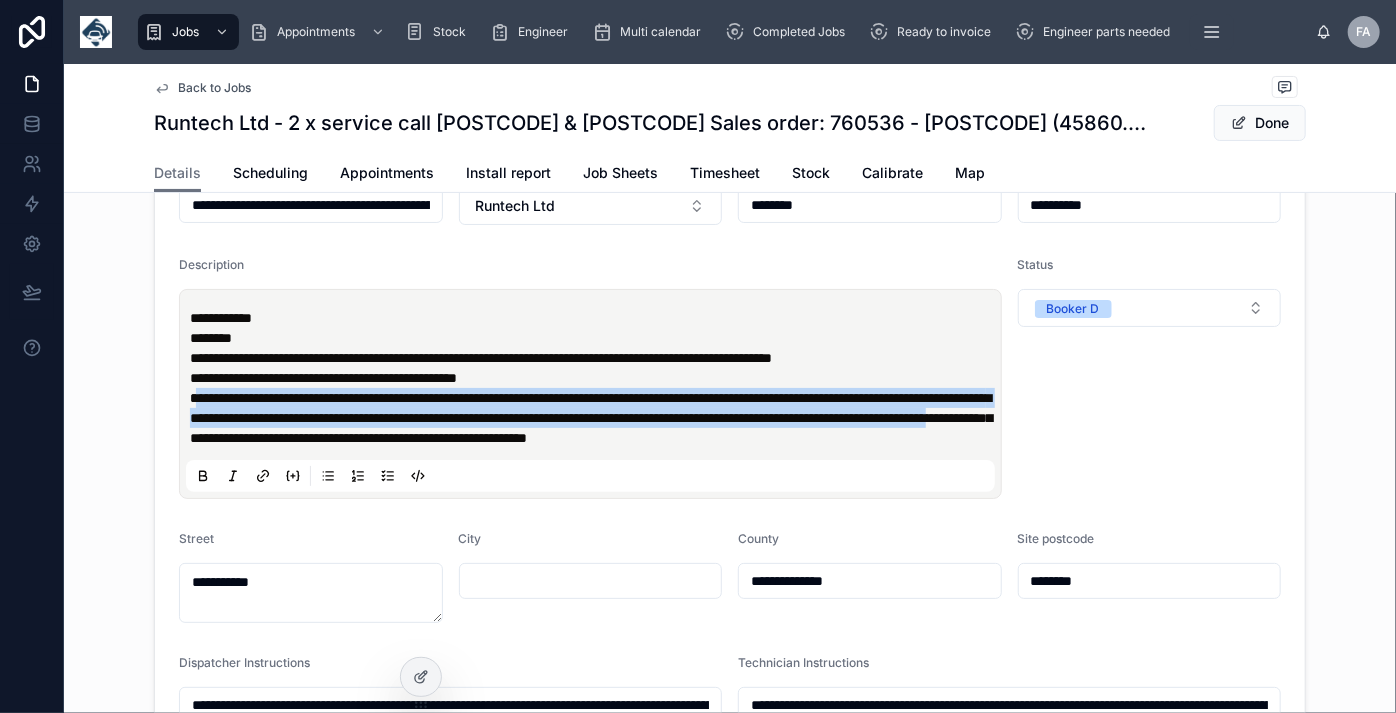 type on "**********" 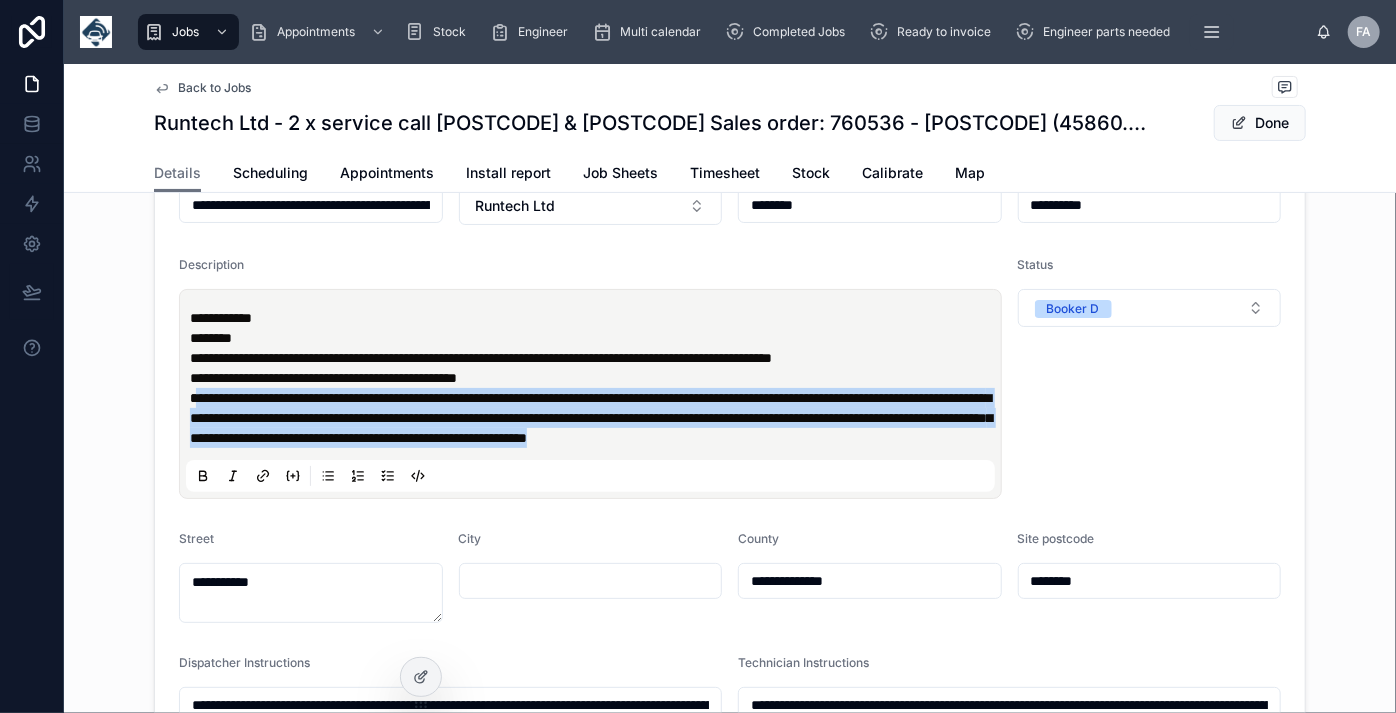drag, startPoint x: 194, startPoint y: 410, endPoint x: 750, endPoint y: 466, distance: 558.81305 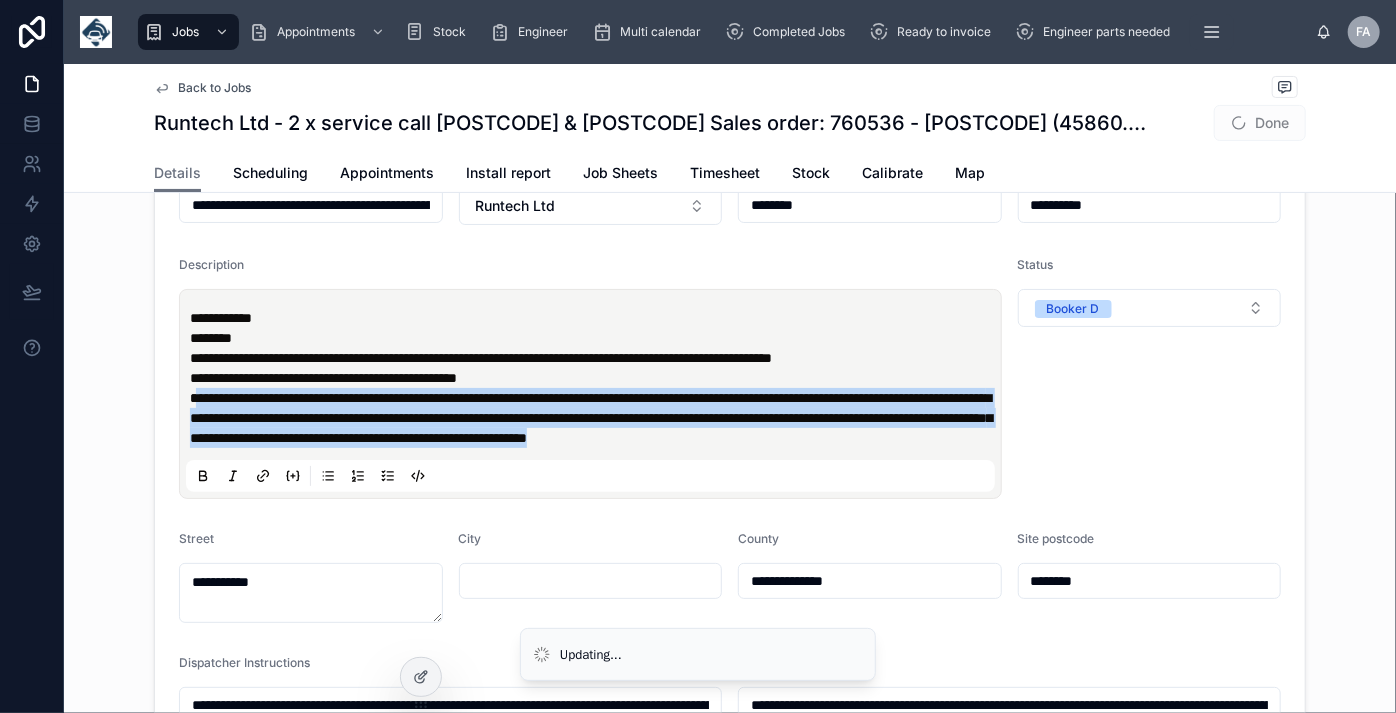 type on "**********" 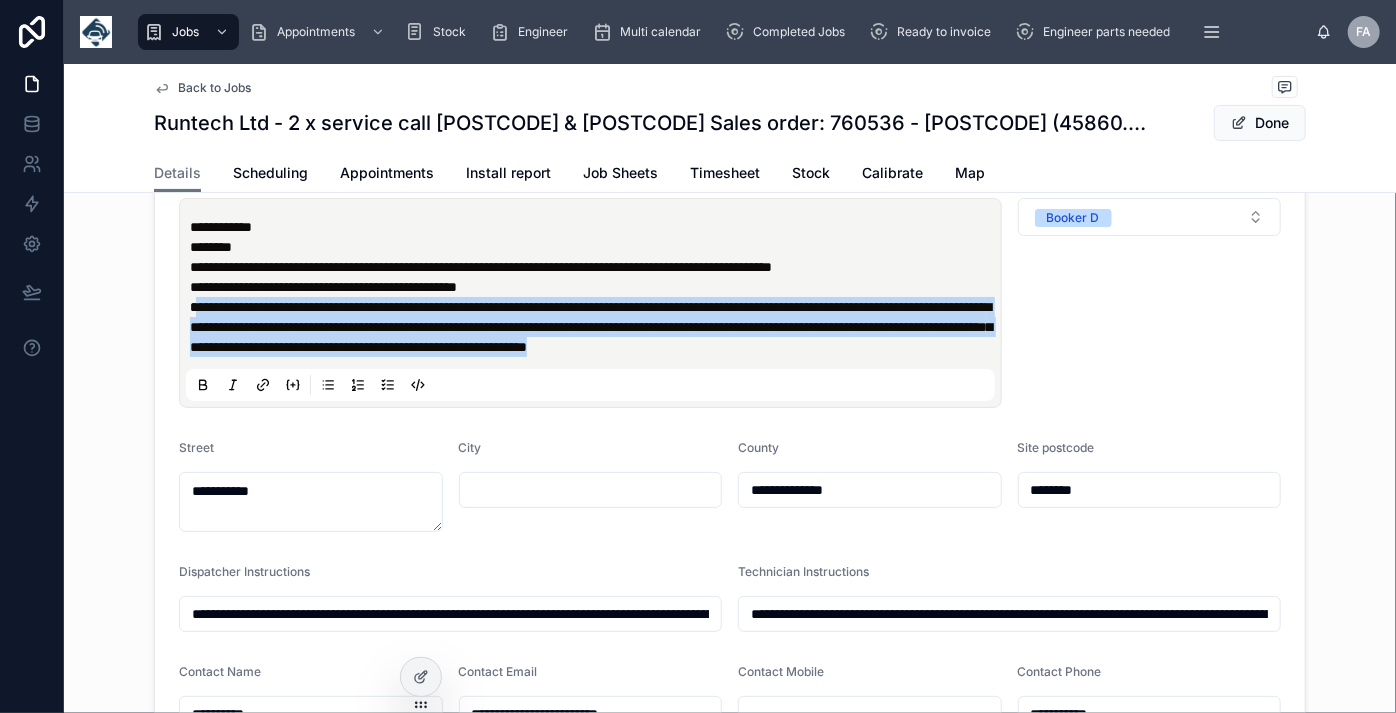 scroll, scrollTop: 363, scrollLeft: 0, axis: vertical 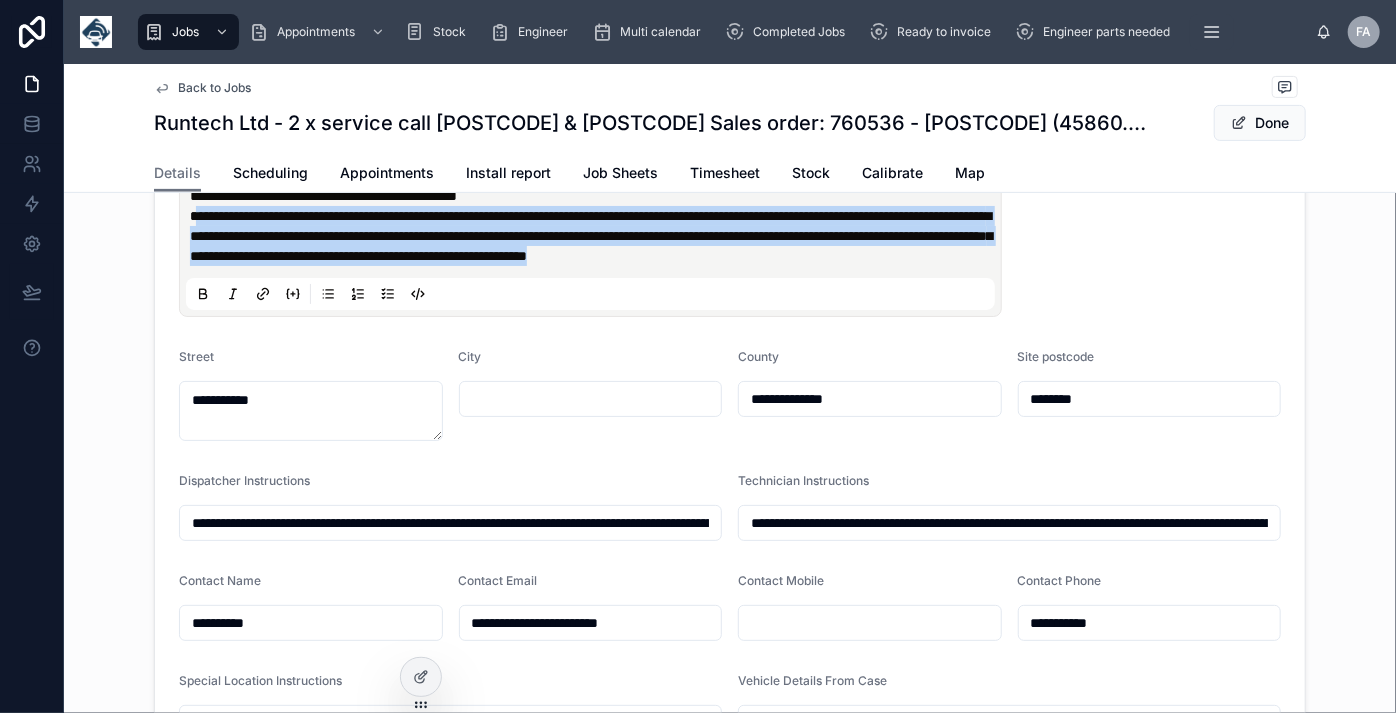 type on "**********" 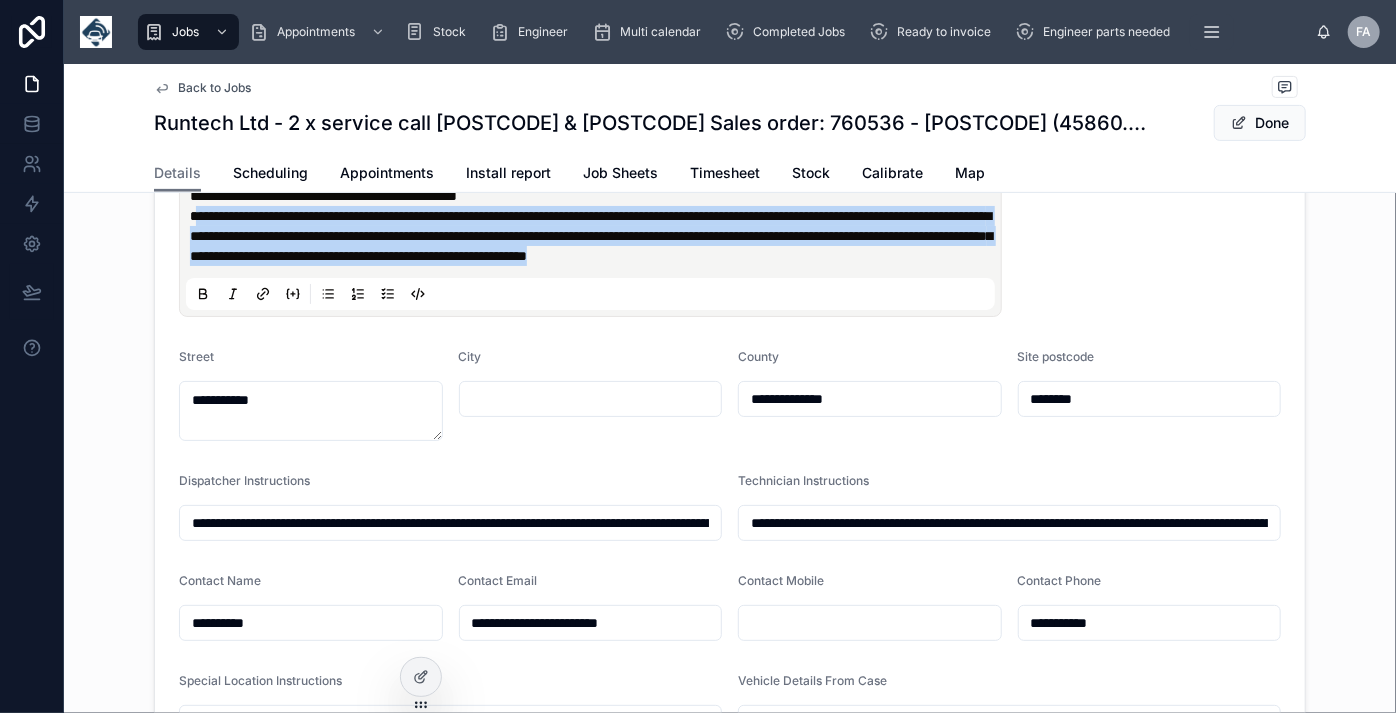 type on "**********" 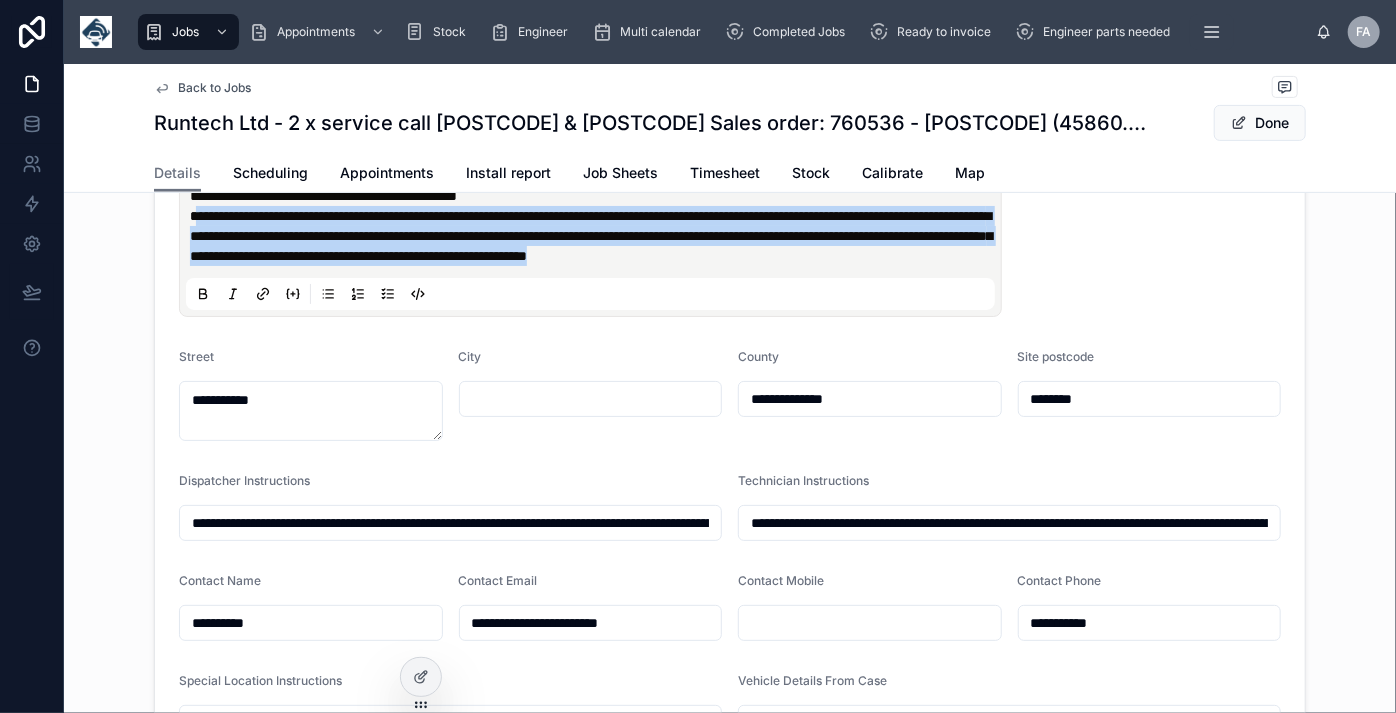 type on "**********" 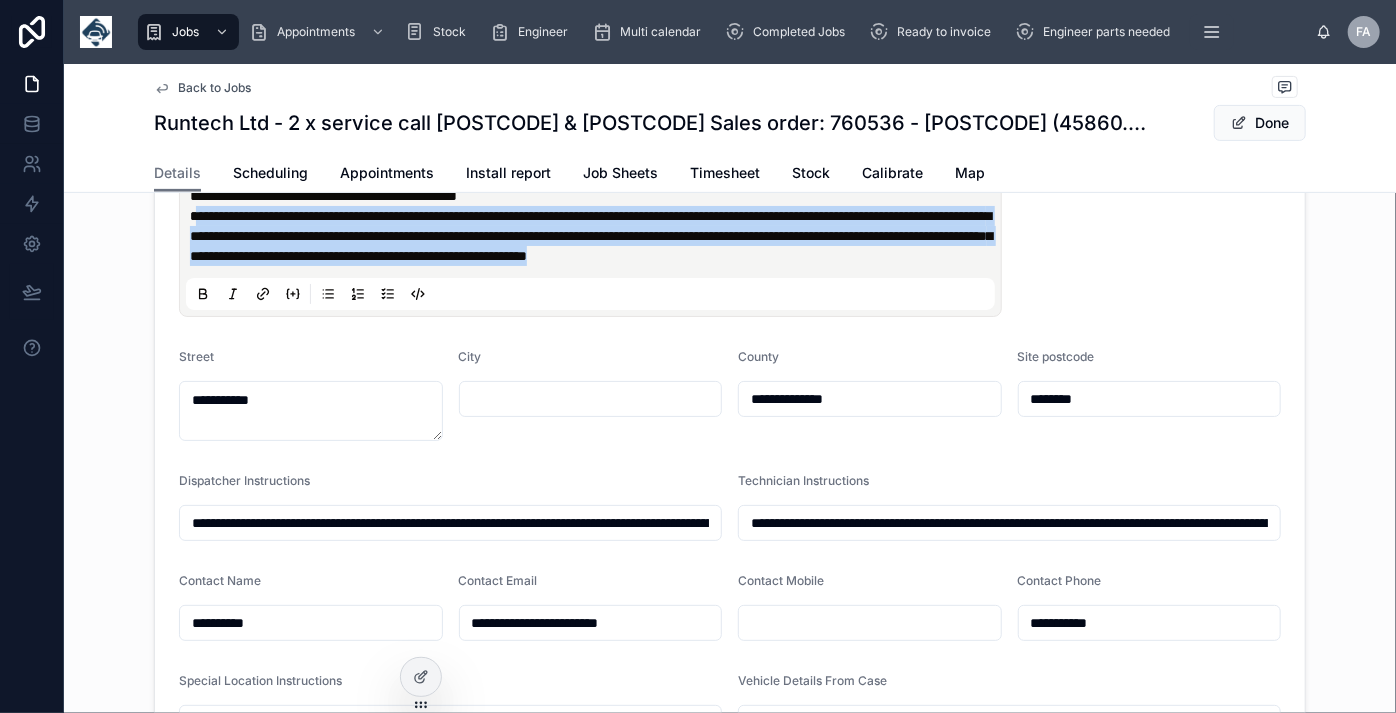 type on "**********" 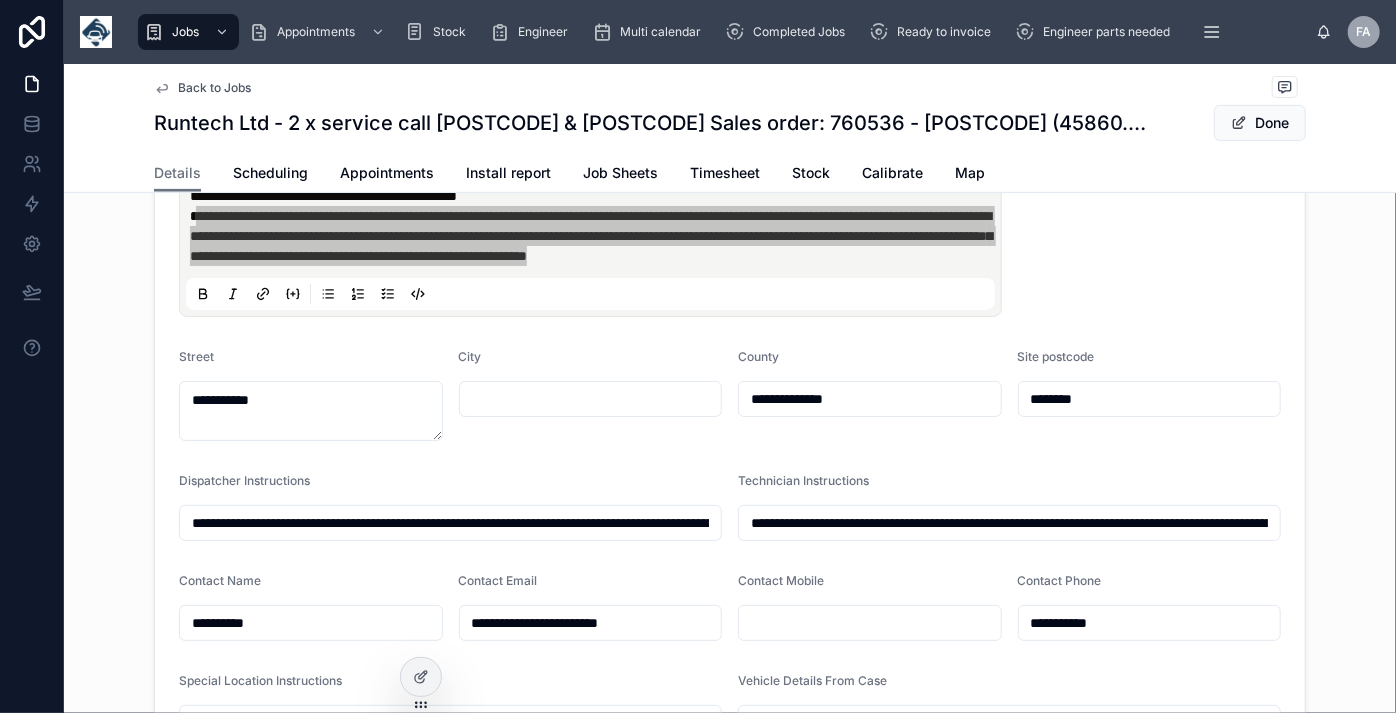 type on "**********" 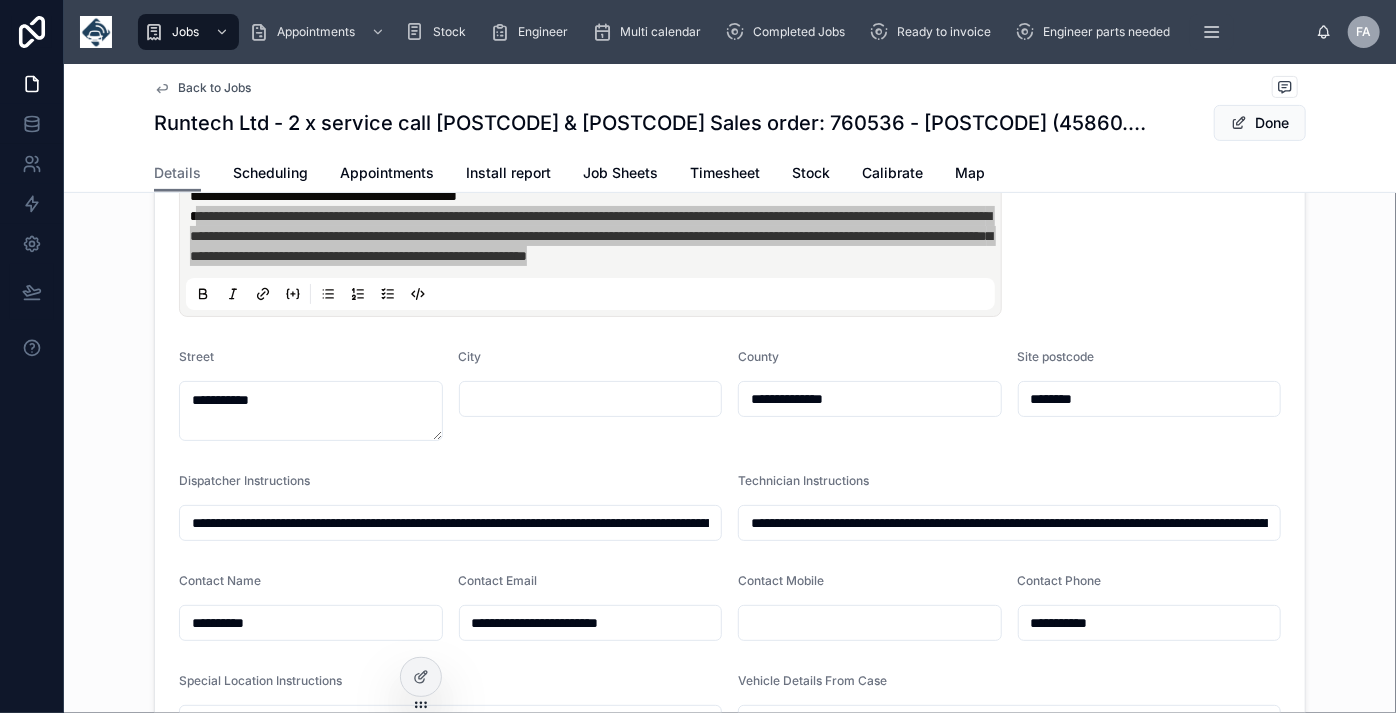 type on "**********" 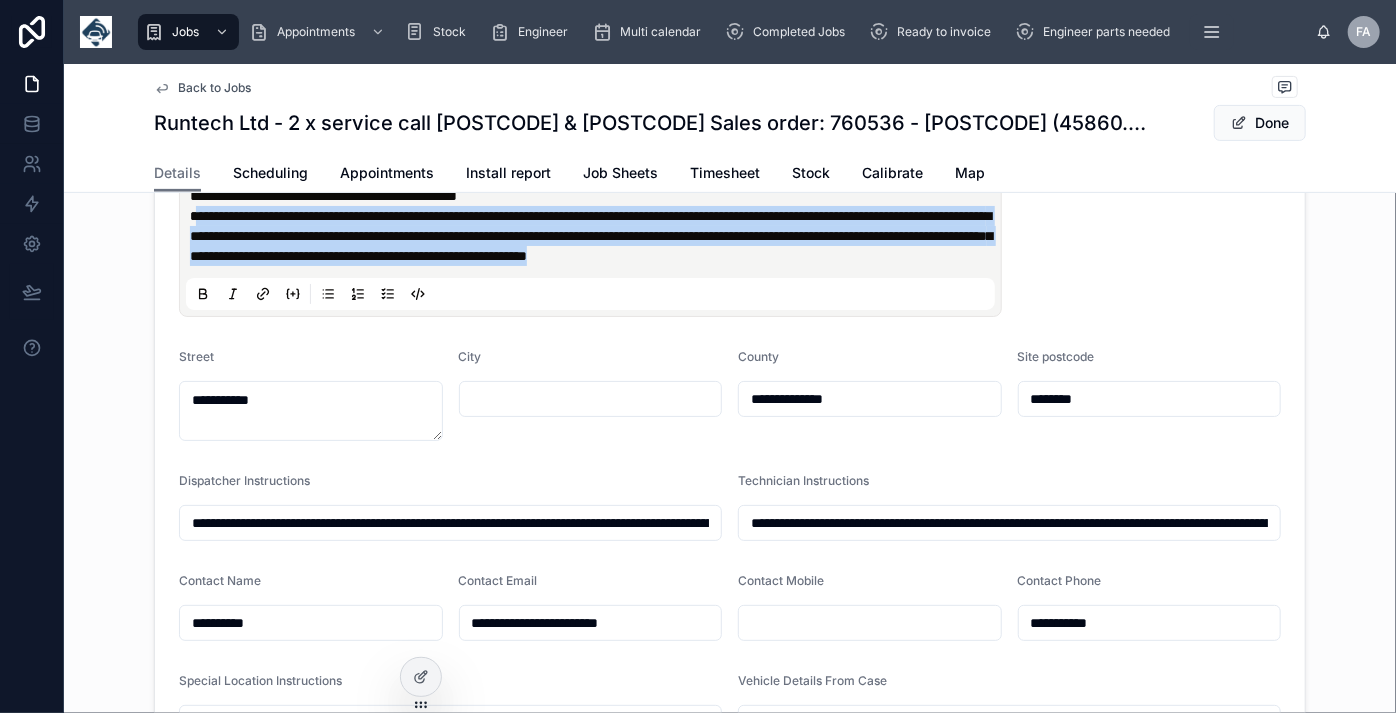 type on "**********" 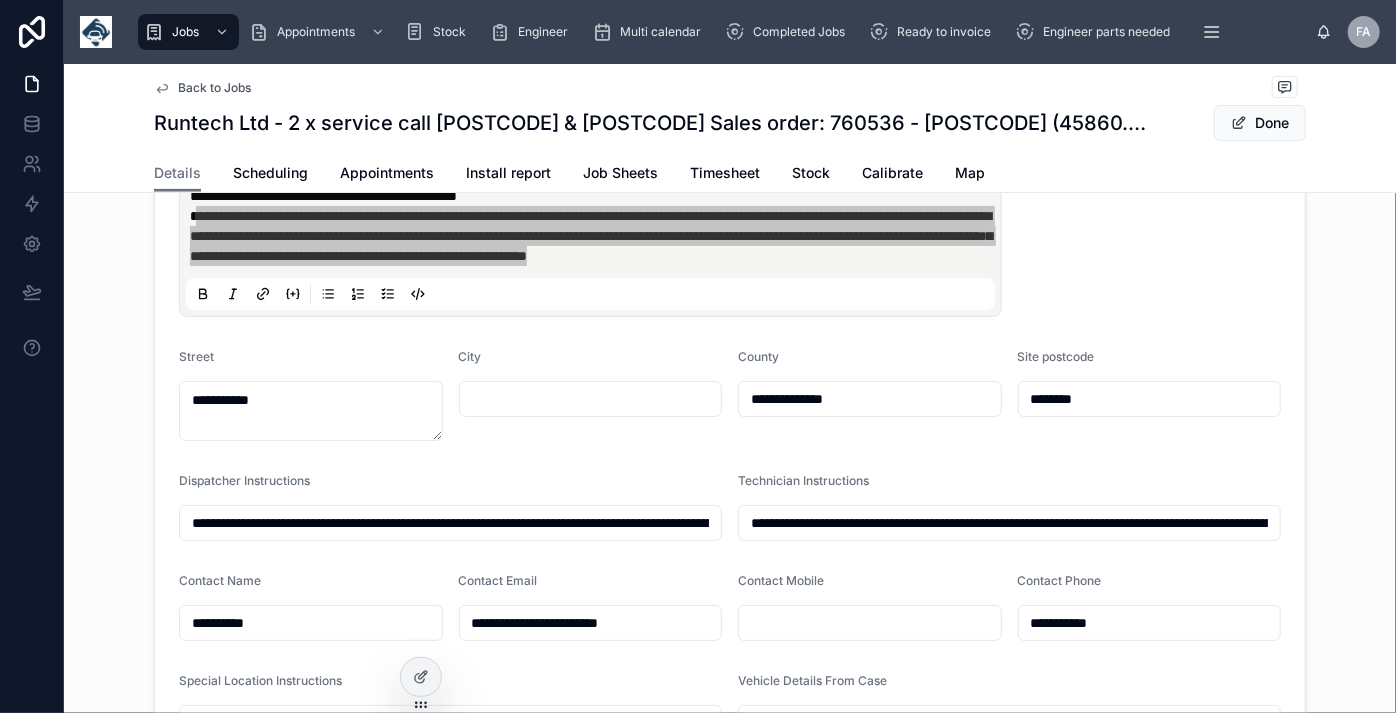 type on "**********" 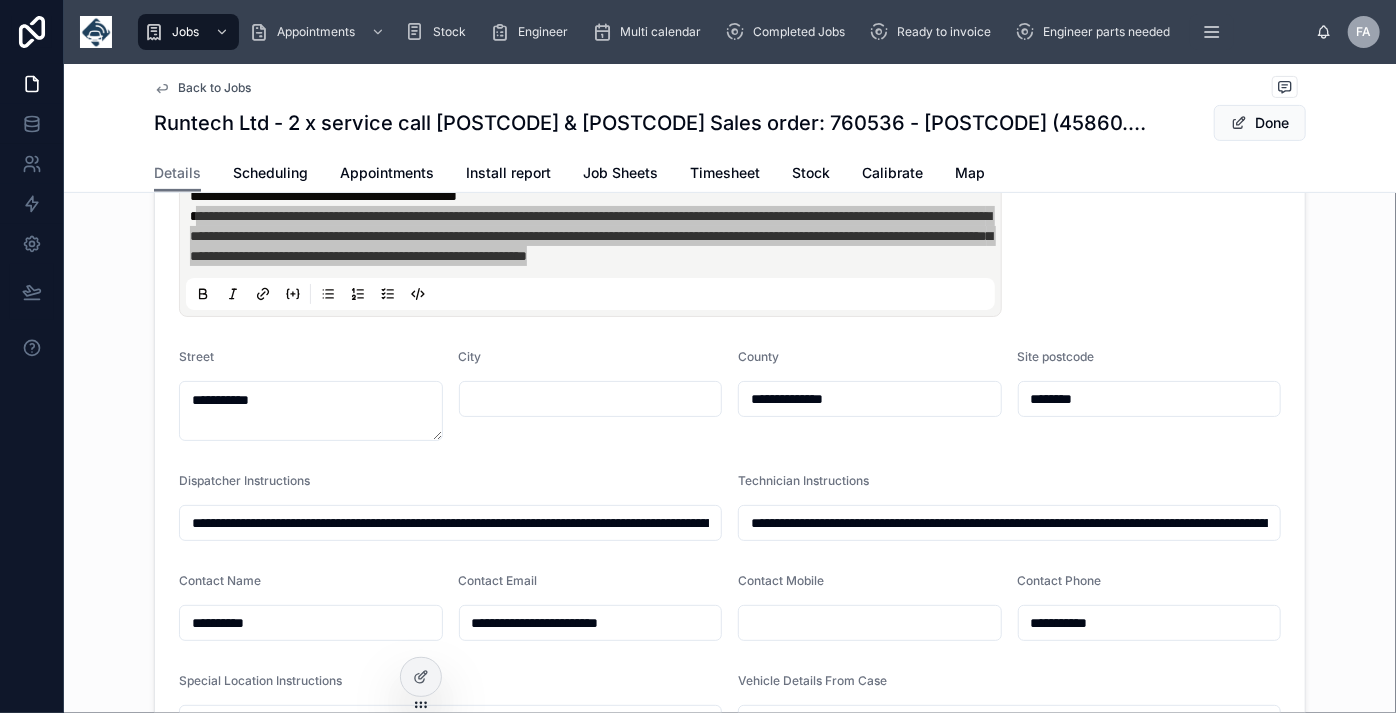 type on "**********" 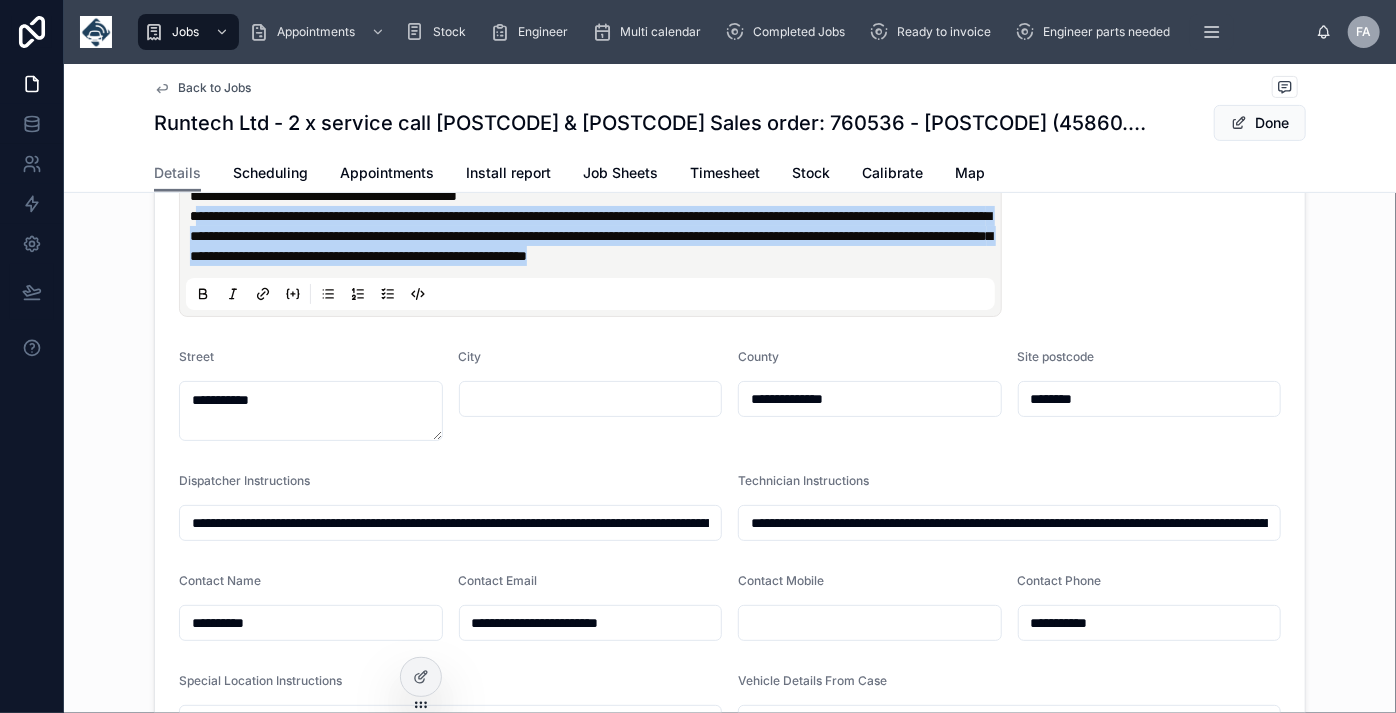 type on "**********" 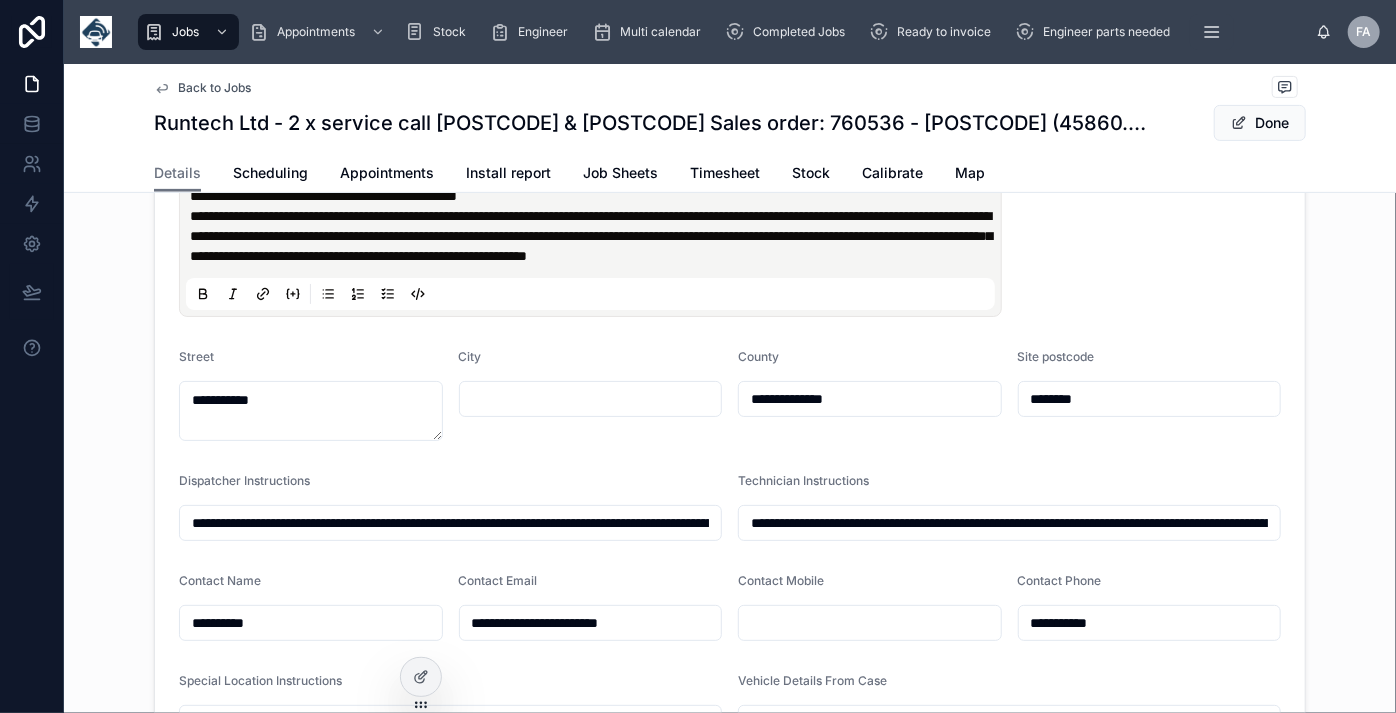 scroll, scrollTop: 0, scrollLeft: 0, axis: both 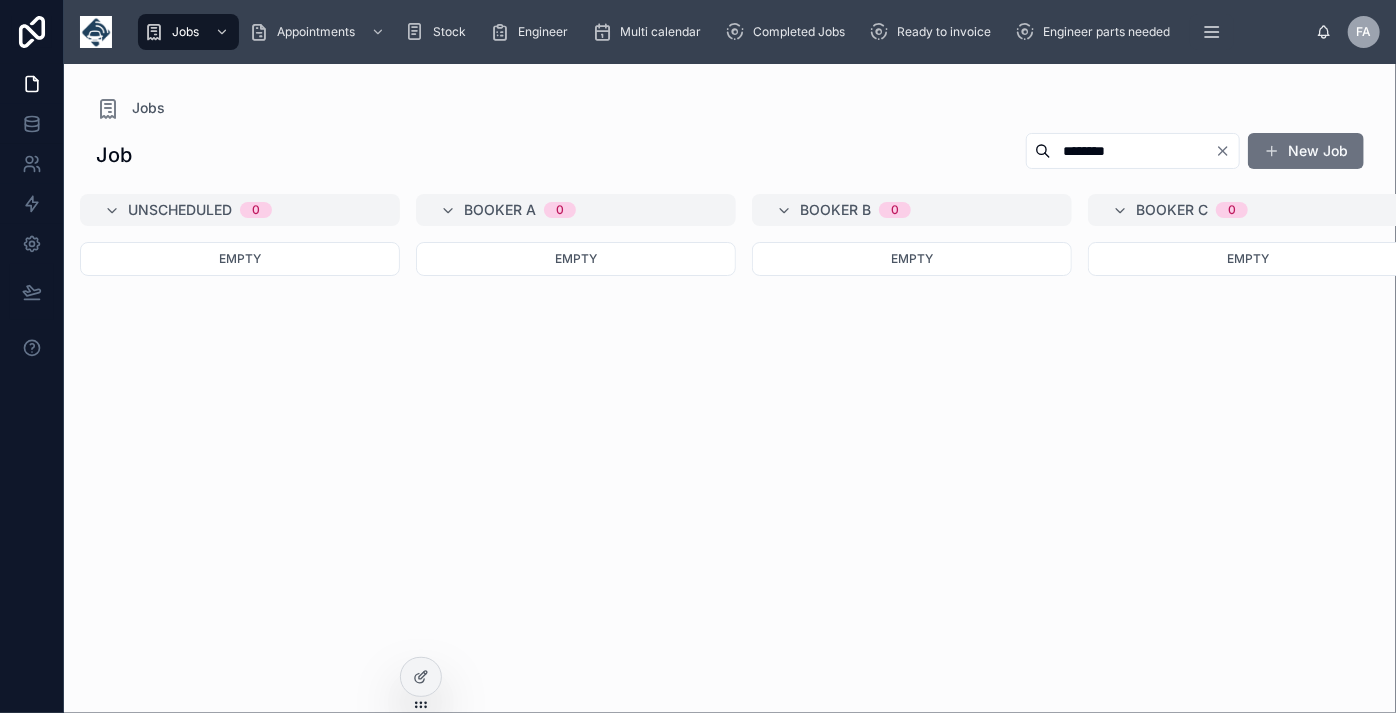 click 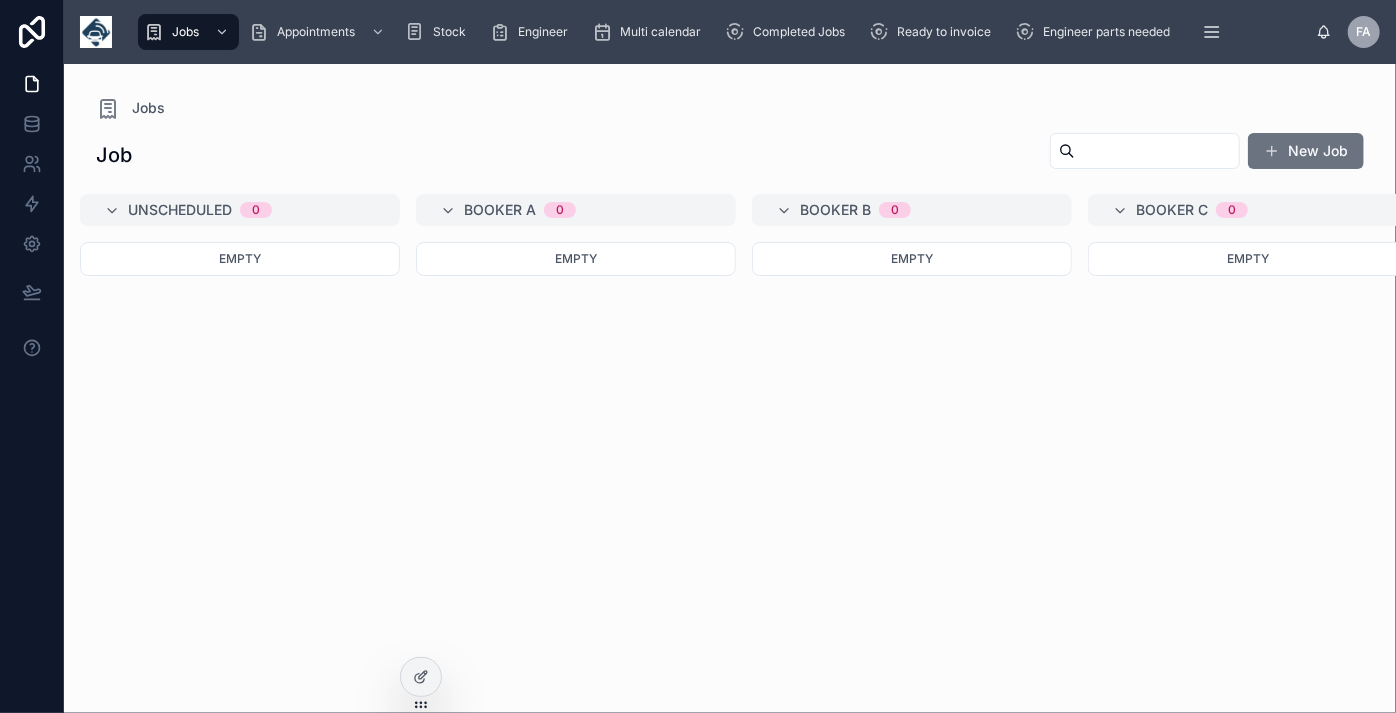 click at bounding box center [1157, 151] 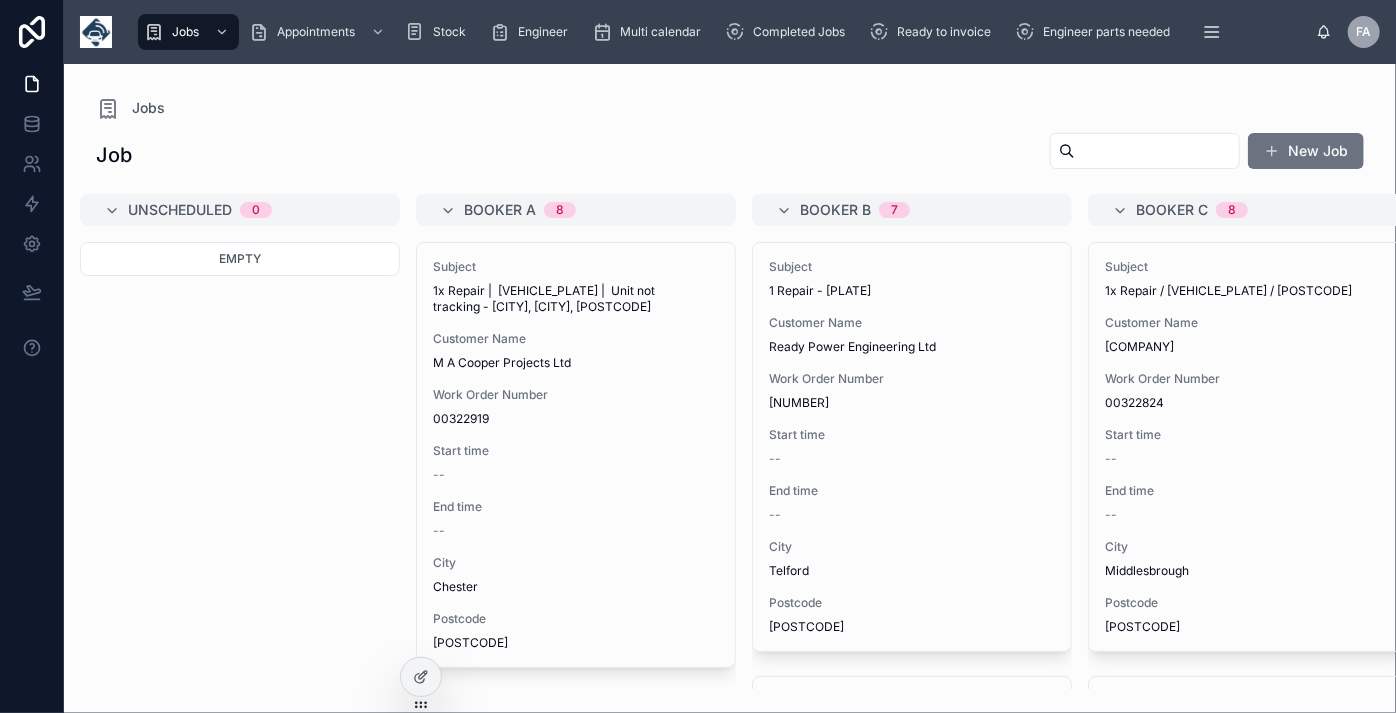 paste on "******" 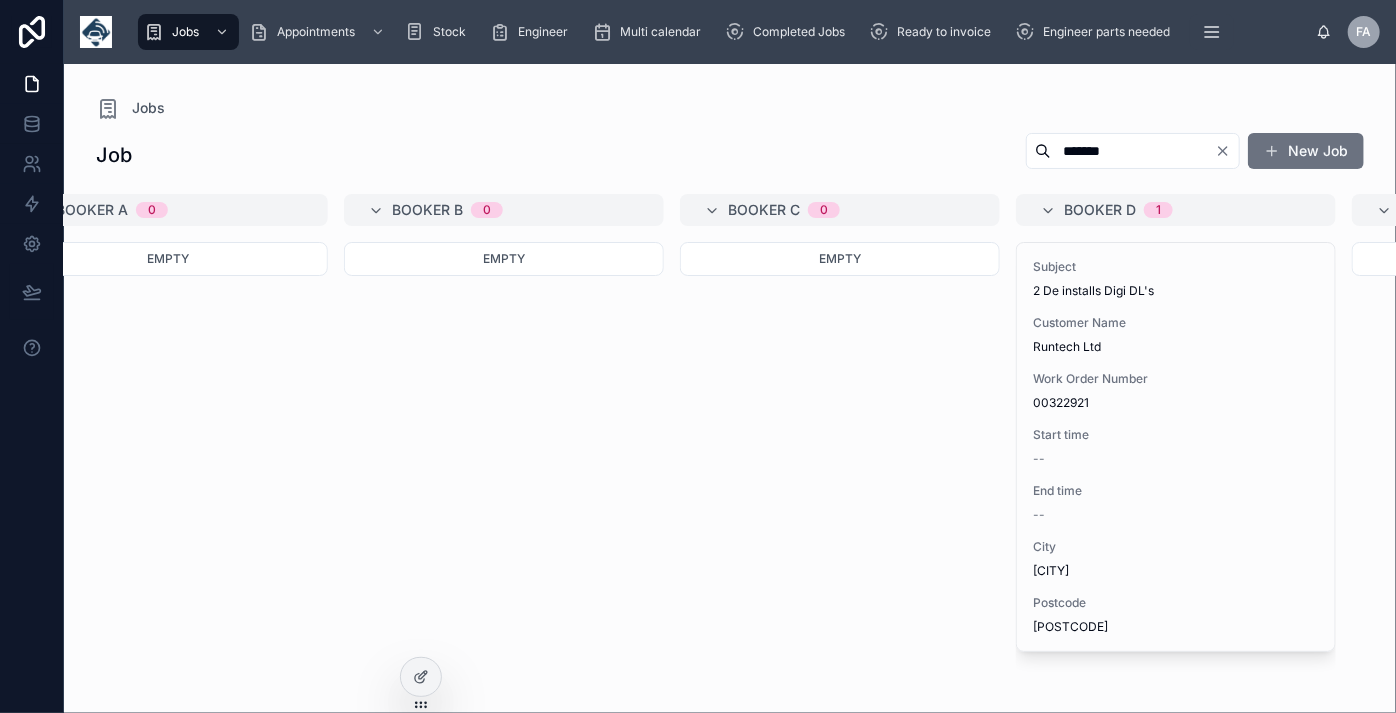 scroll, scrollTop: 0, scrollLeft: 690, axis: horizontal 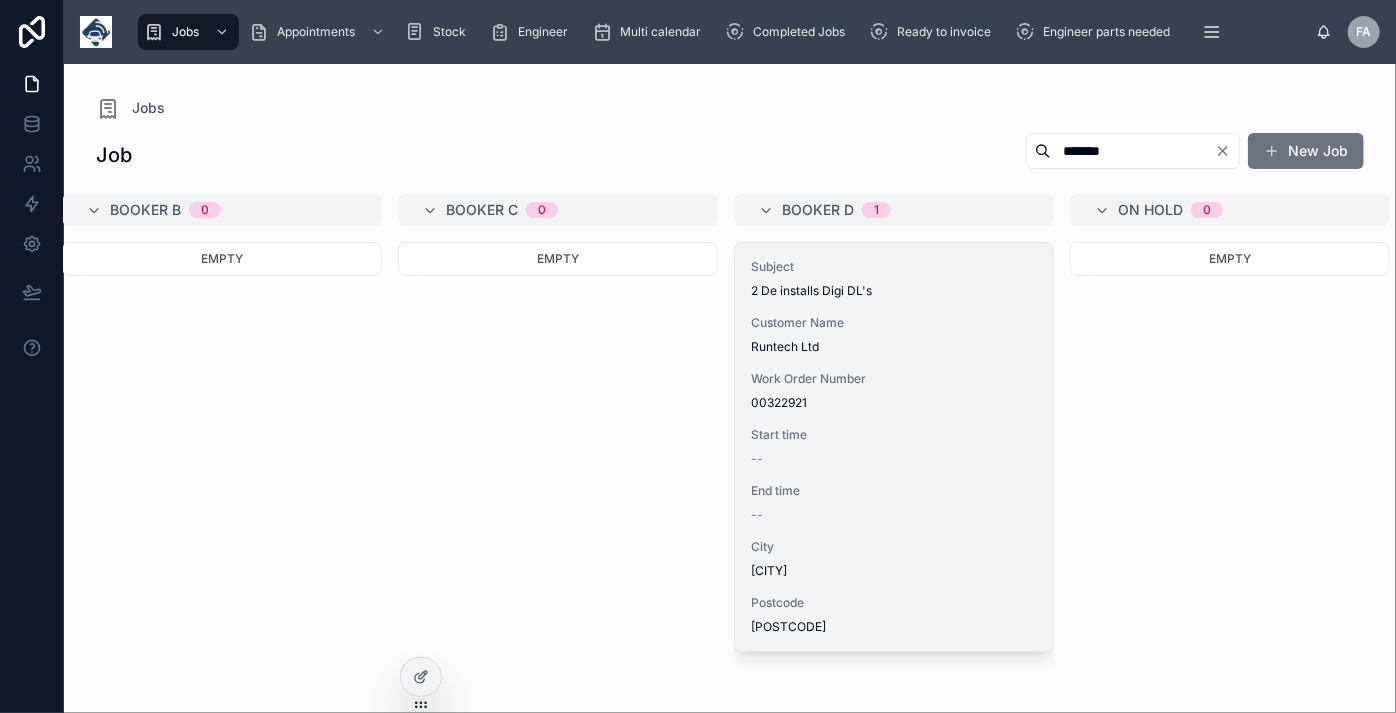 type on "******" 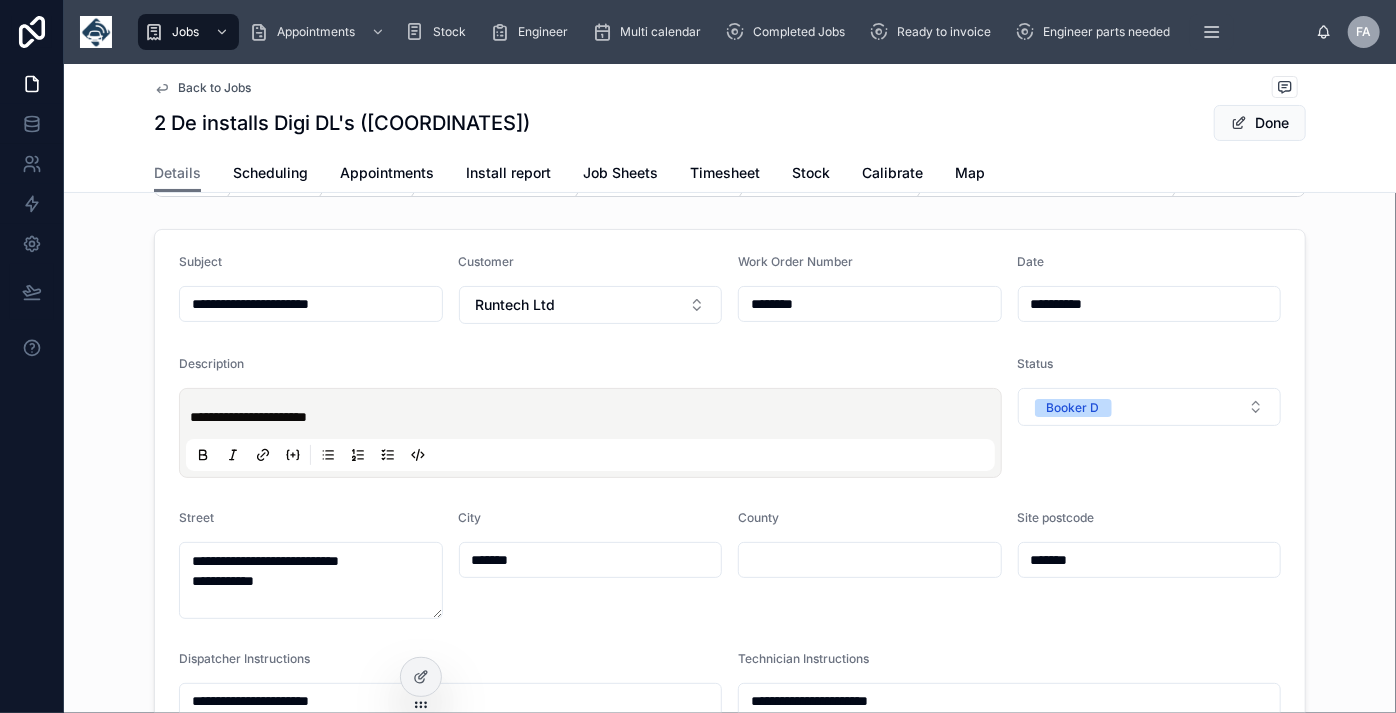 scroll, scrollTop: 454, scrollLeft: 0, axis: vertical 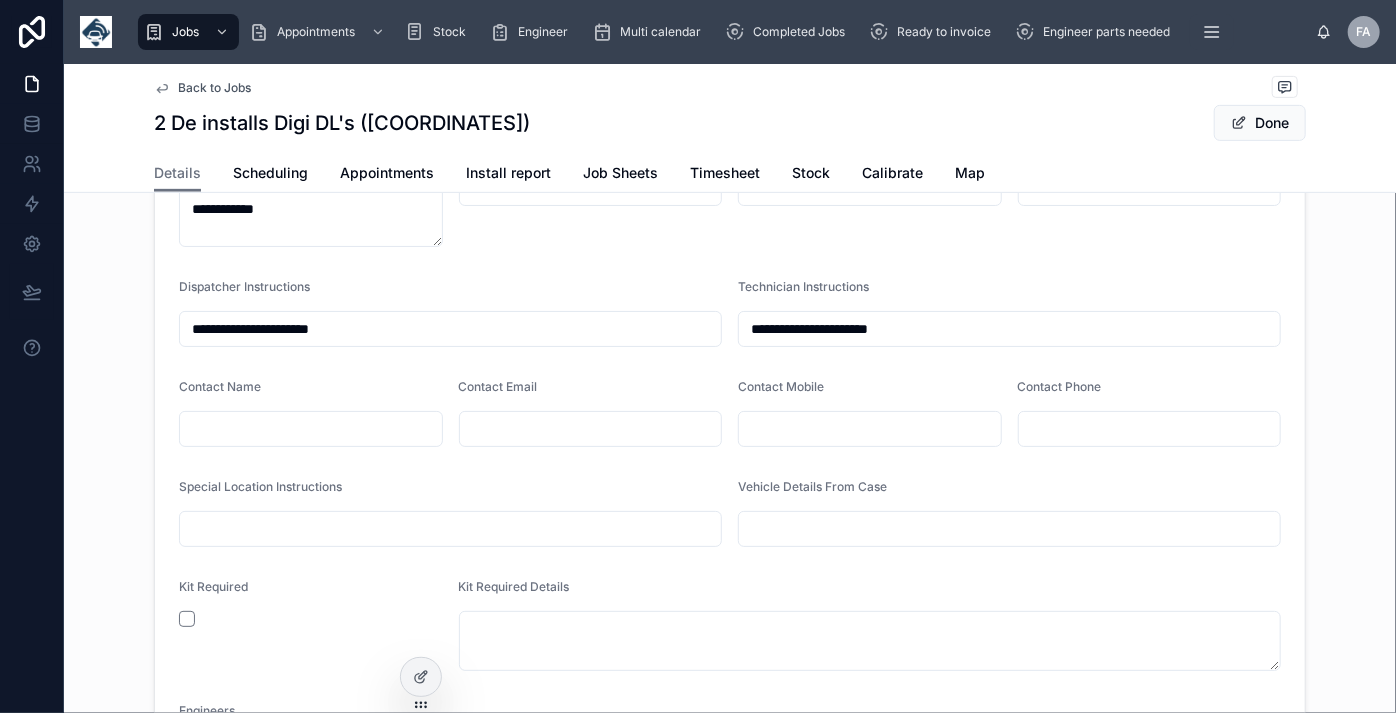 click at bounding box center [311, 429] 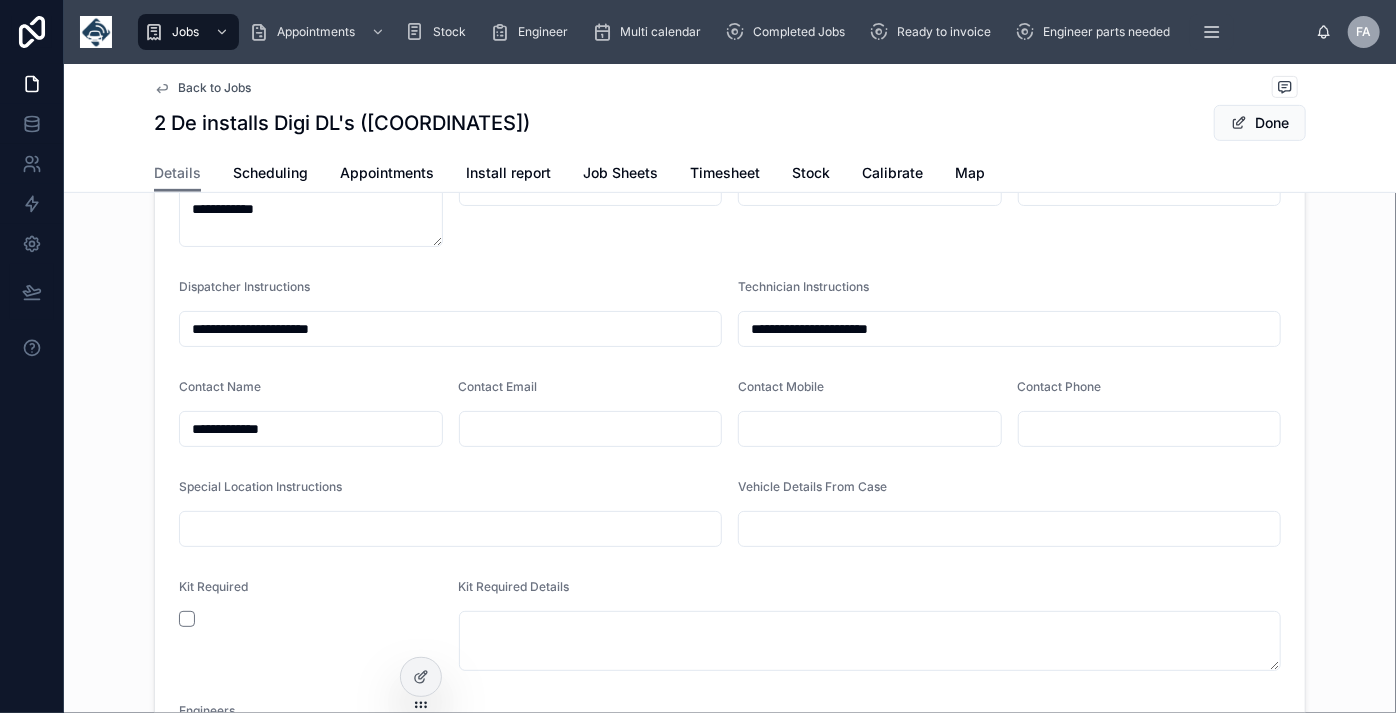 type on "**********" 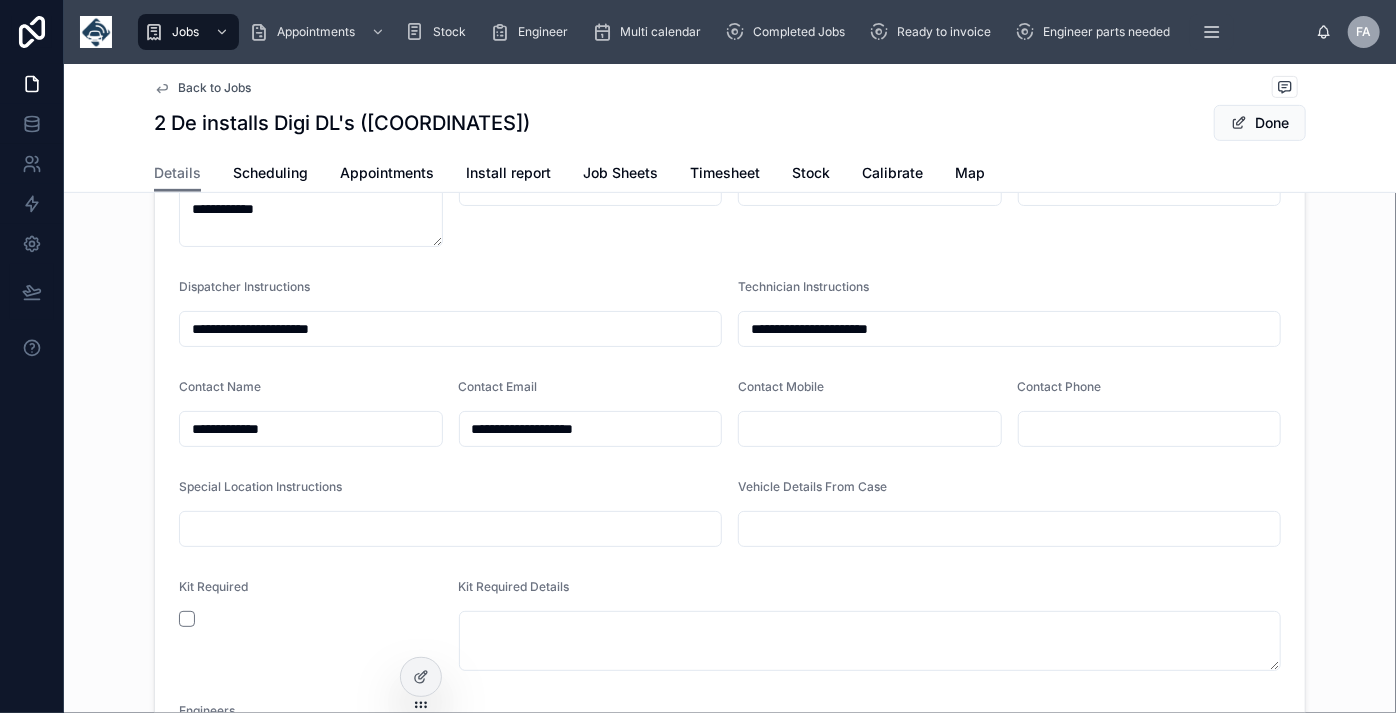 type on "**********" 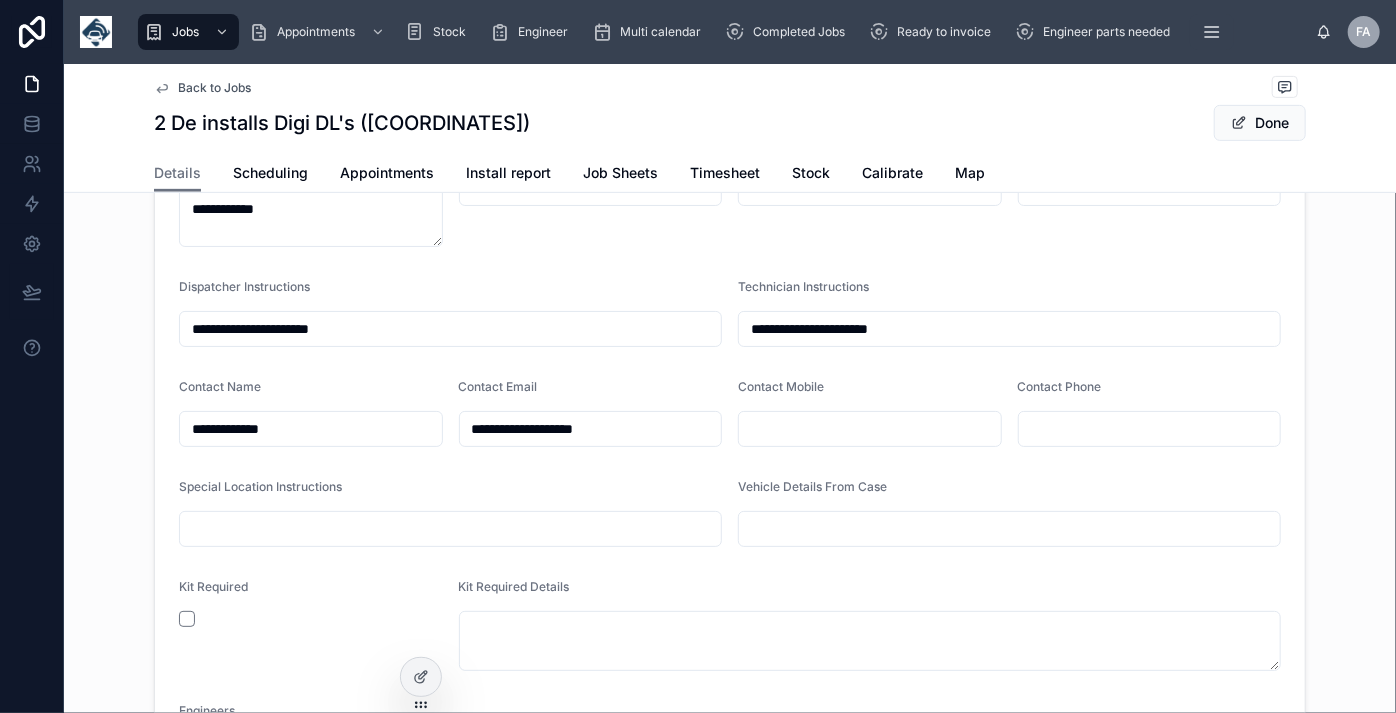 paste on "**********" 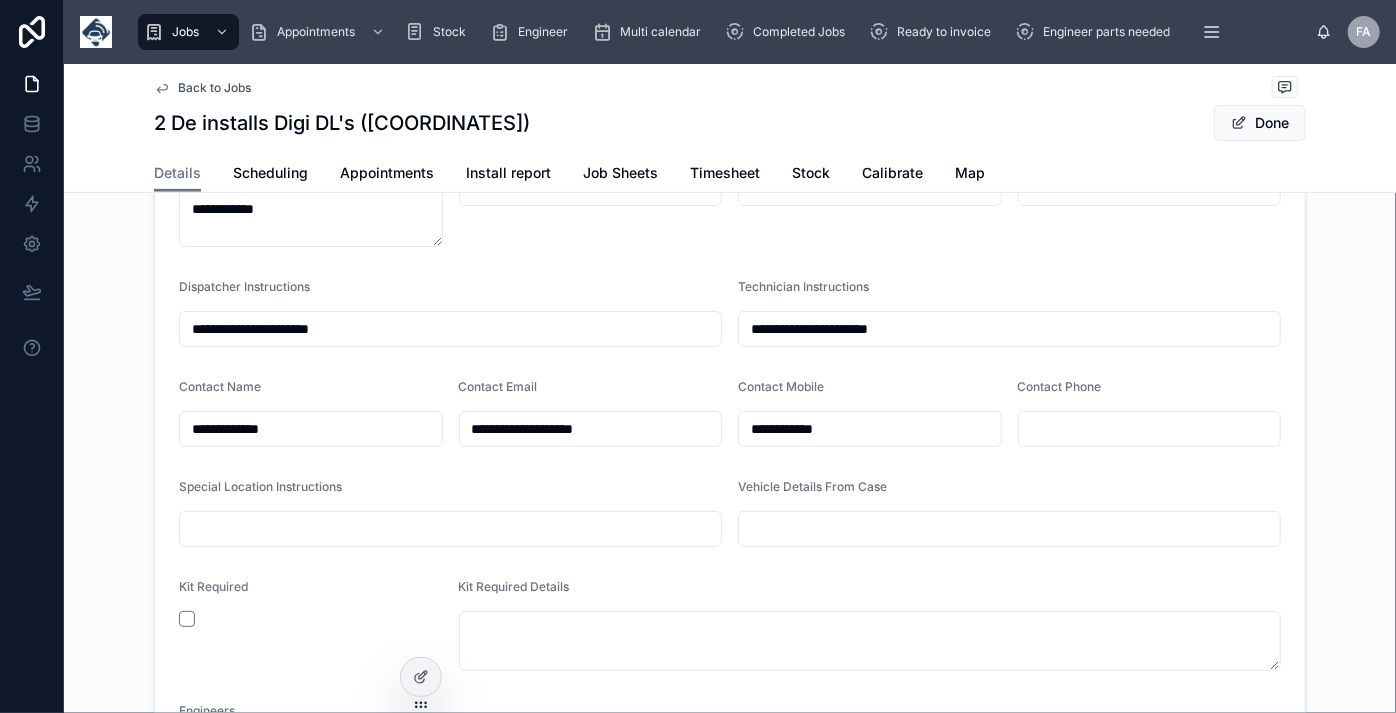 type on "**********" 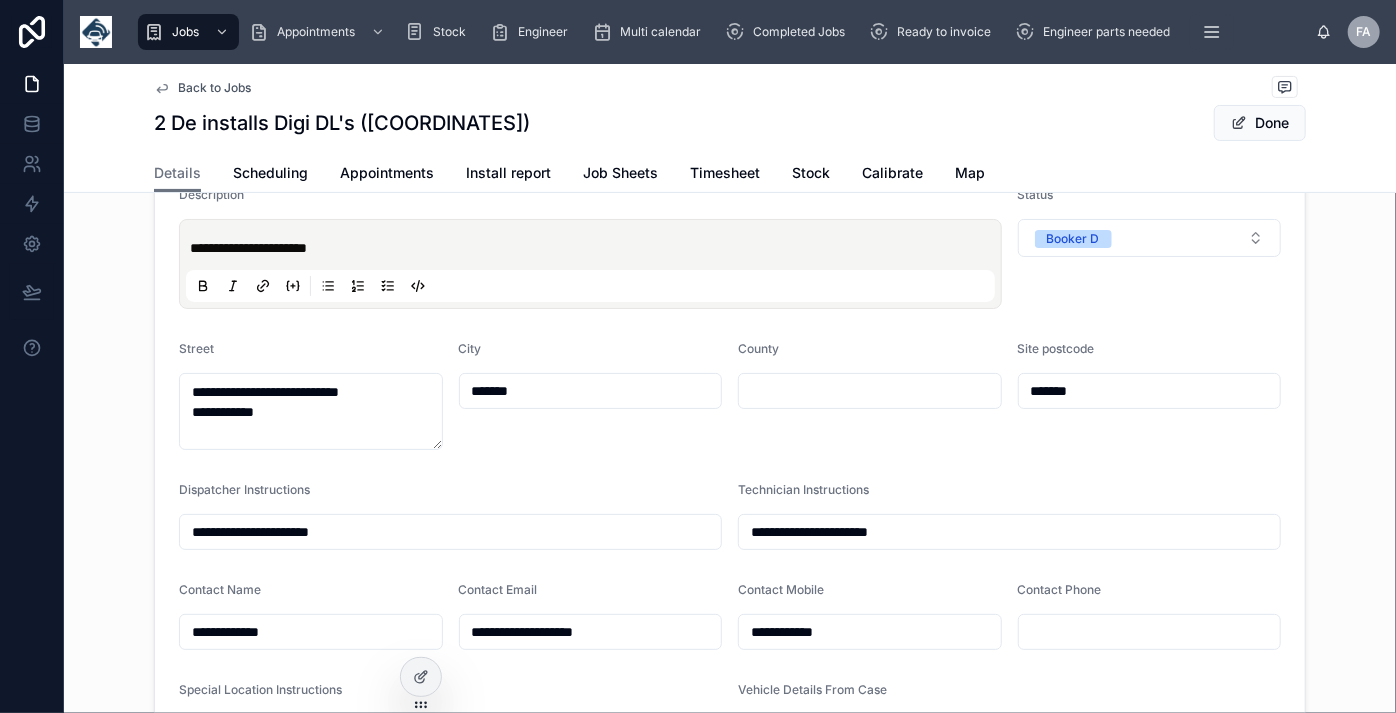 scroll, scrollTop: 363, scrollLeft: 0, axis: vertical 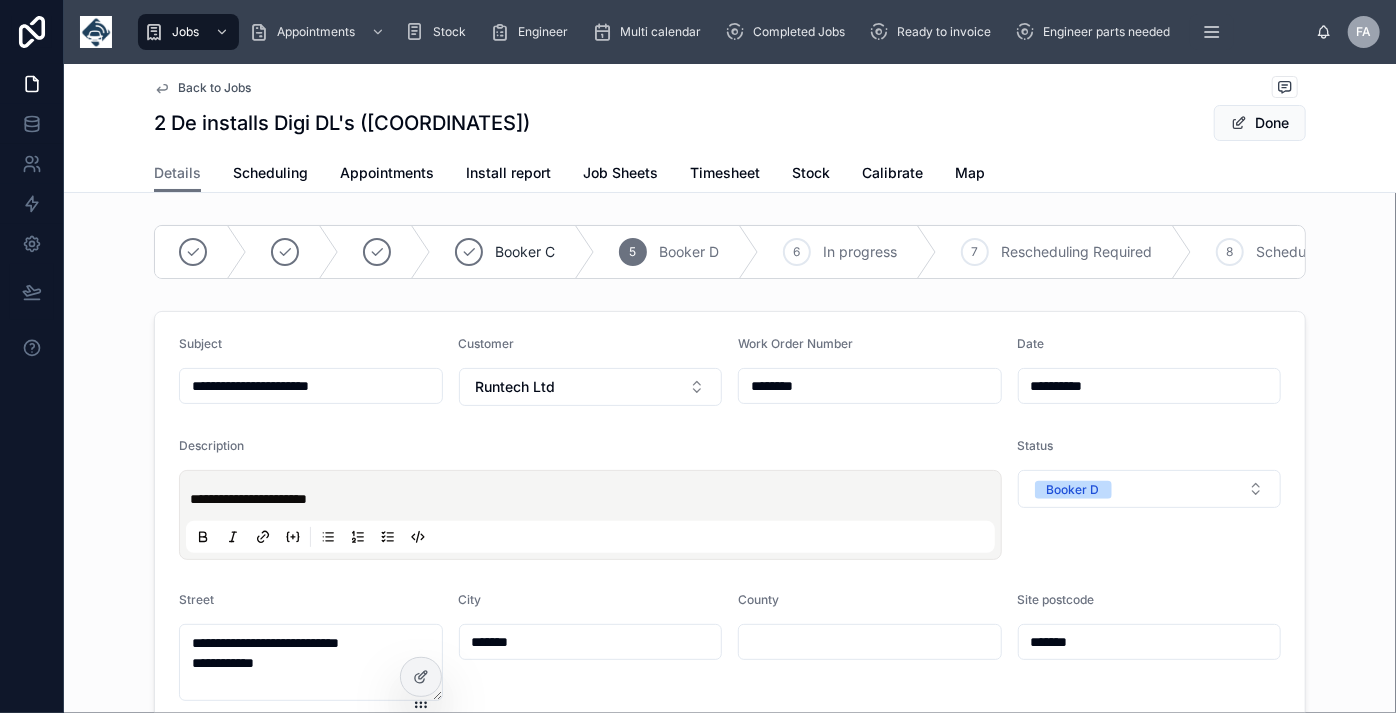 click on "**********" at bounding box center [594, 499] 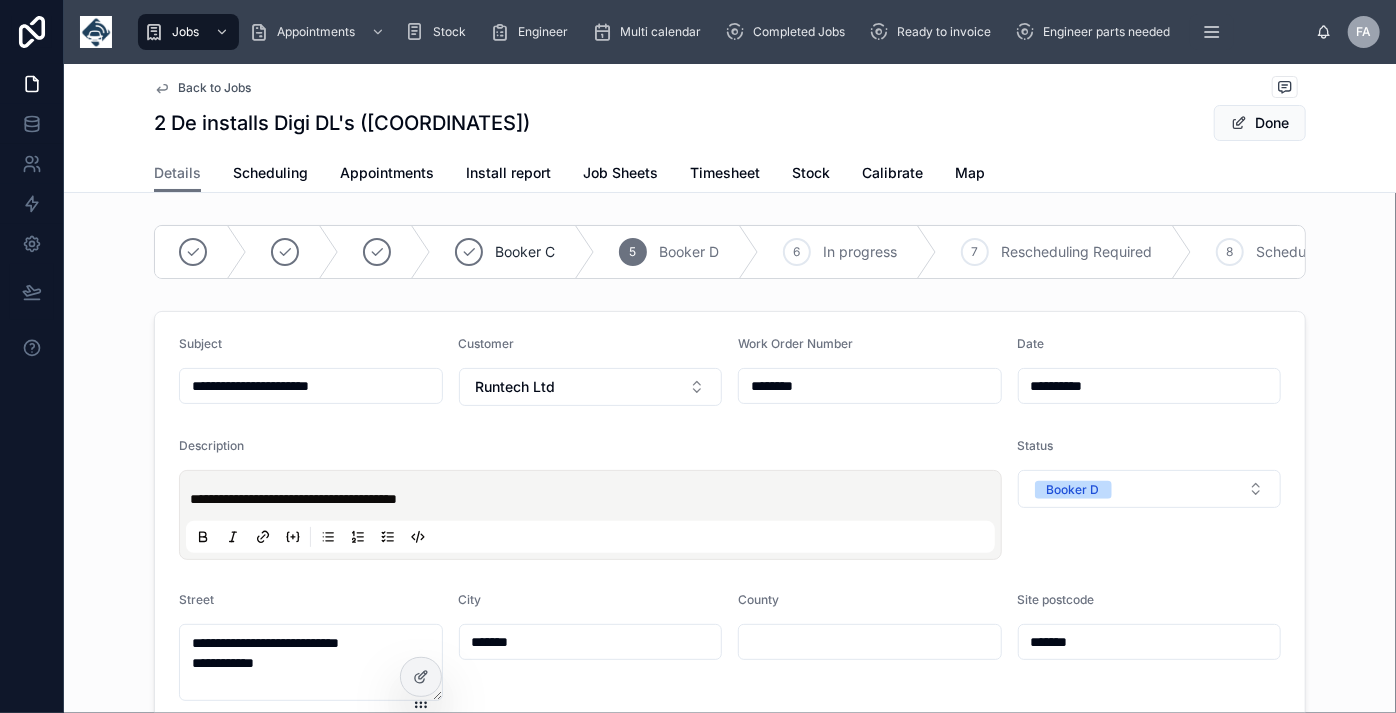 click on "**********" at bounding box center (730, 788) 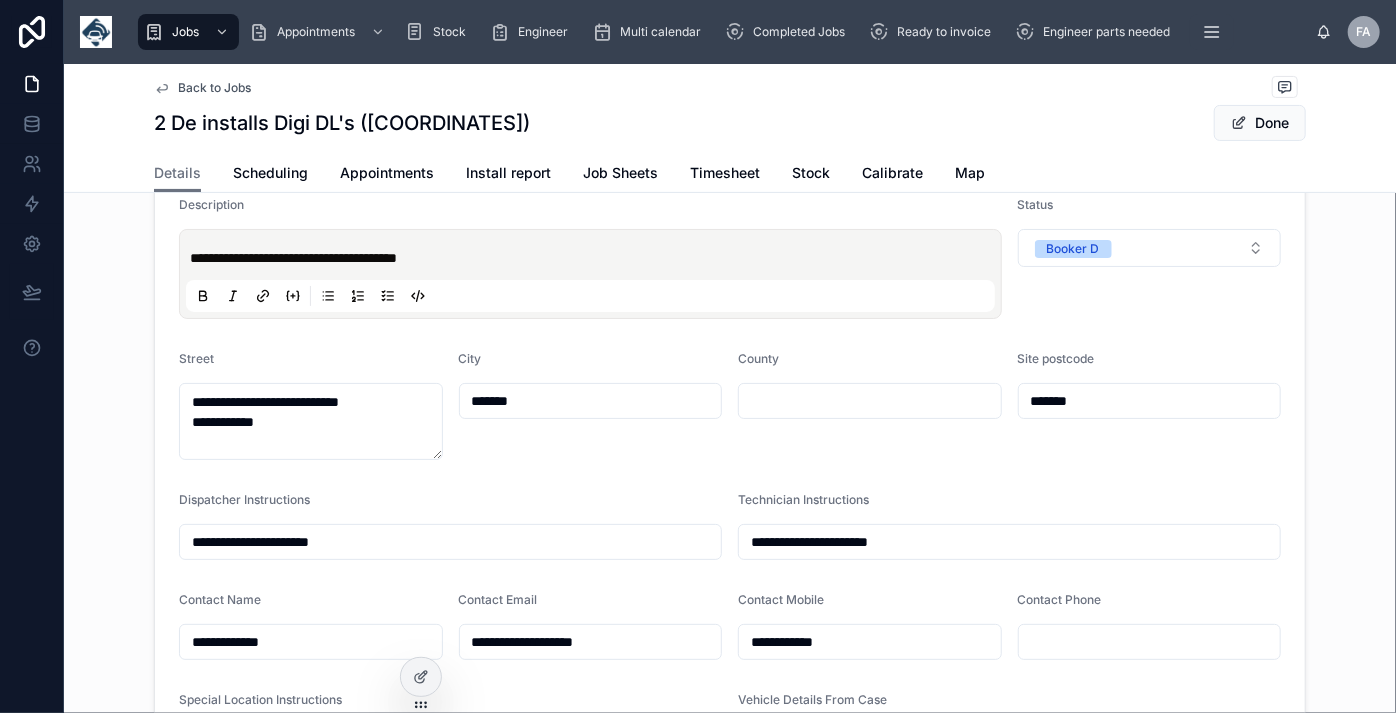 scroll, scrollTop: 0, scrollLeft: 0, axis: both 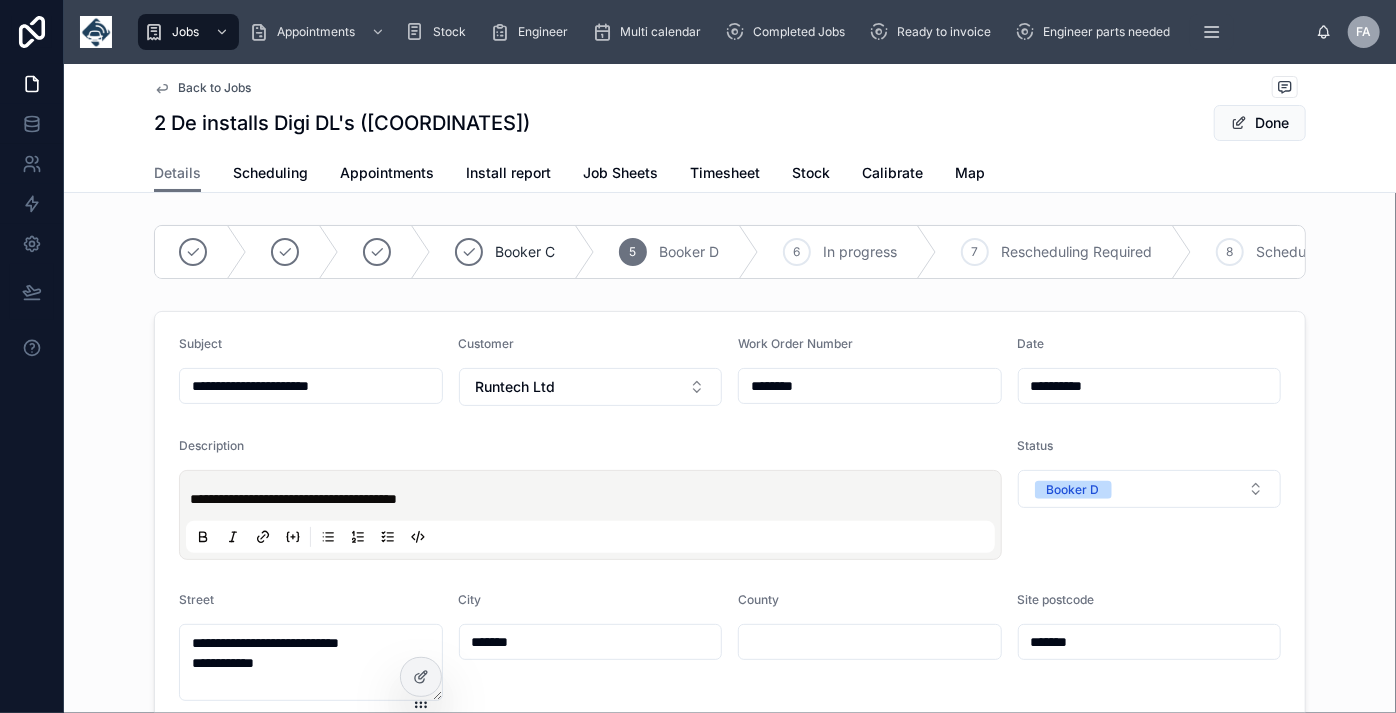 drag, startPoint x: 184, startPoint y: 397, endPoint x: 408, endPoint y: 449, distance: 229.95651 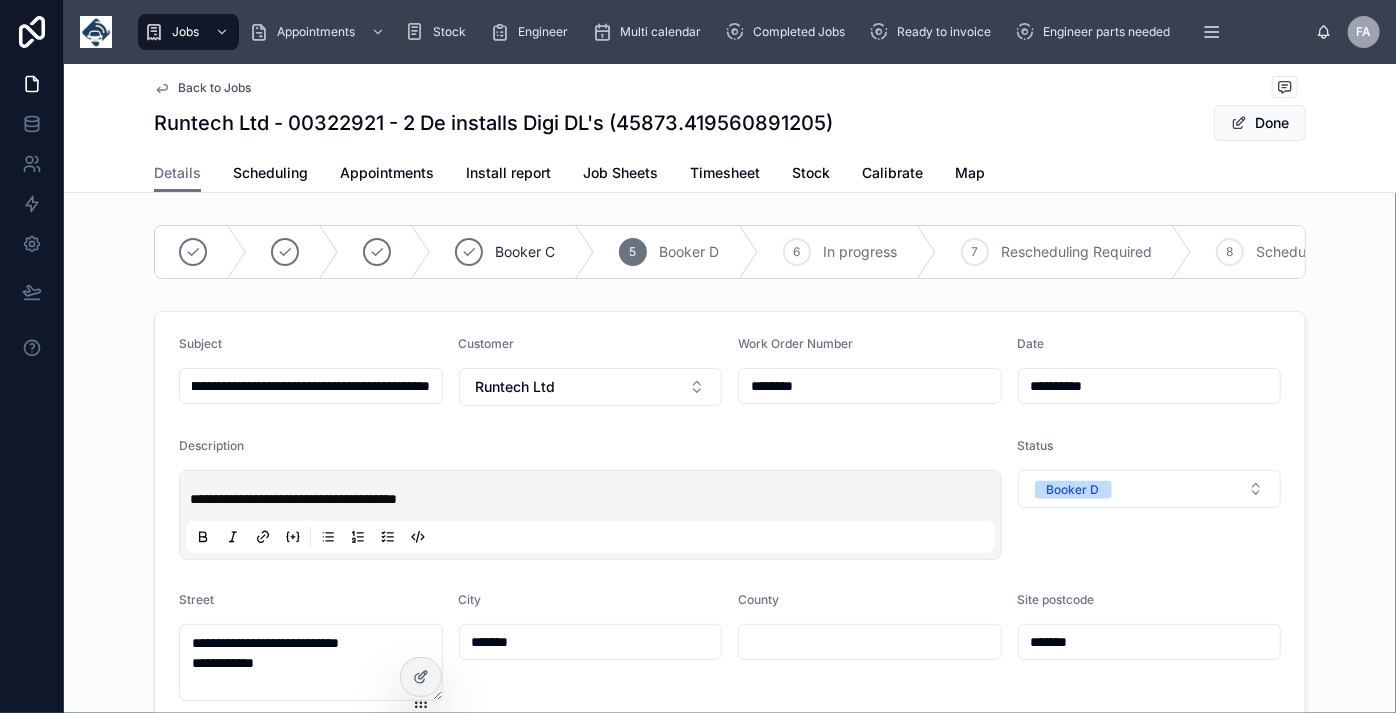 scroll, scrollTop: 0, scrollLeft: 152, axis: horizontal 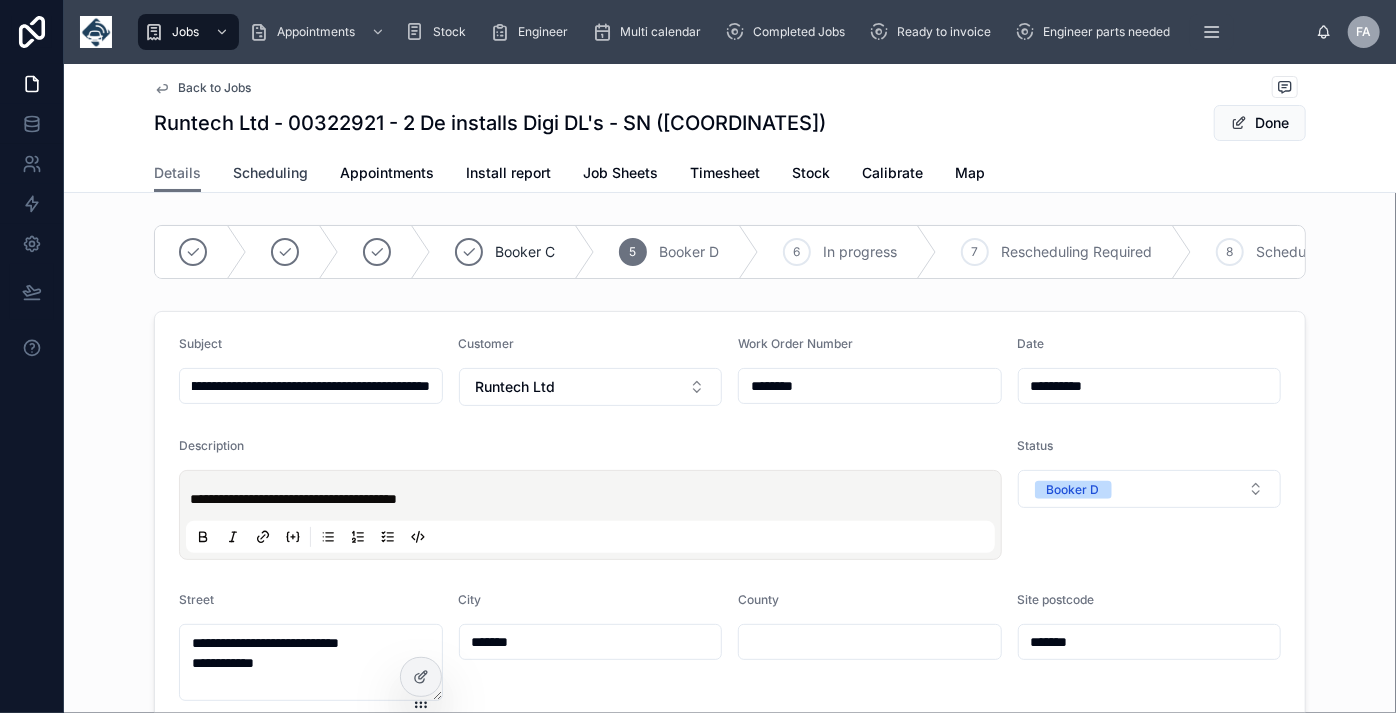 type on "**********" 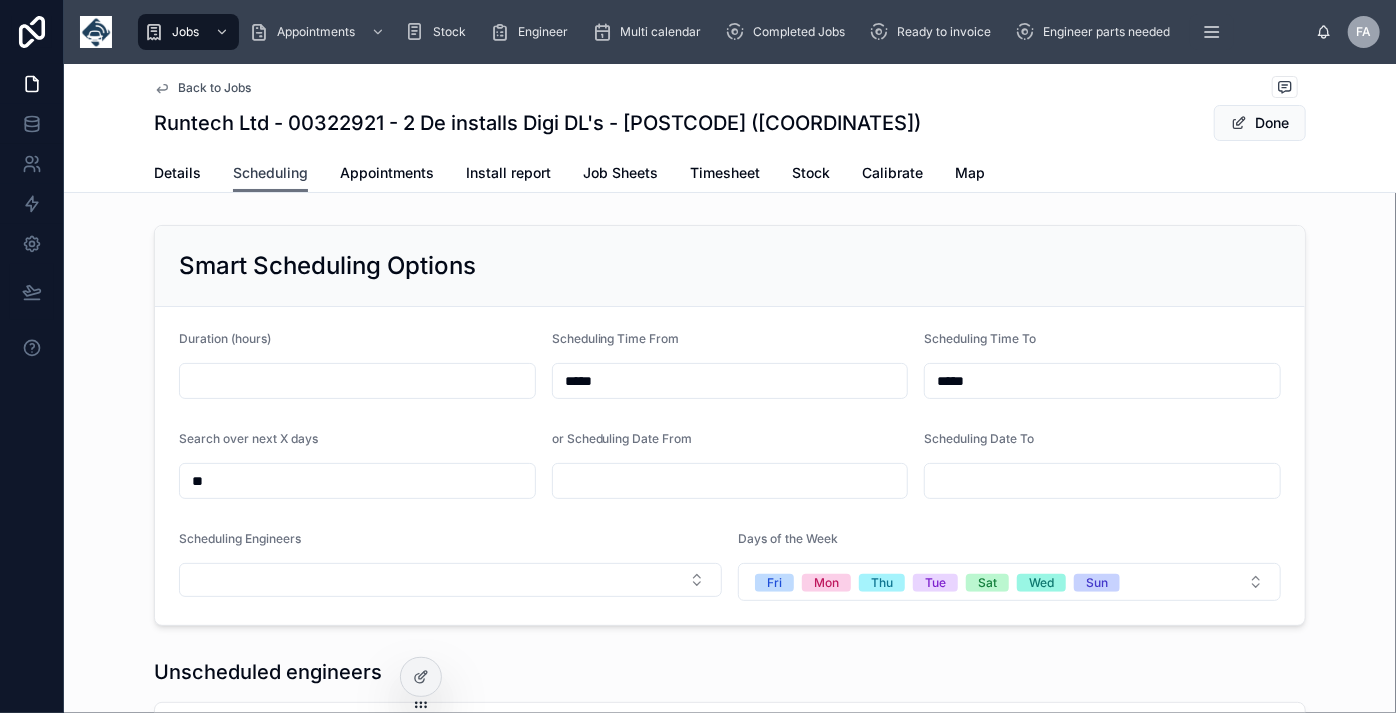 scroll, scrollTop: 0, scrollLeft: 1501, axis: horizontal 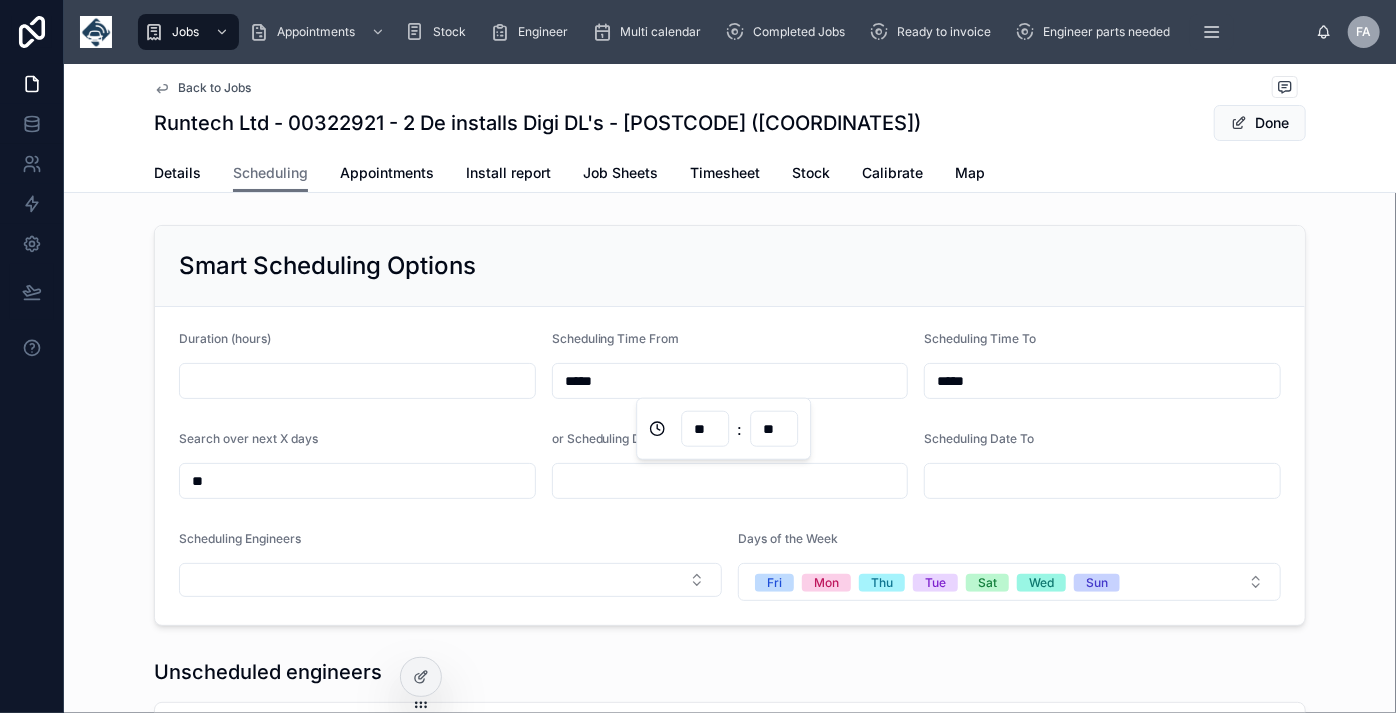 drag, startPoint x: 601, startPoint y: 378, endPoint x: 525, endPoint y: 381, distance: 76.05919 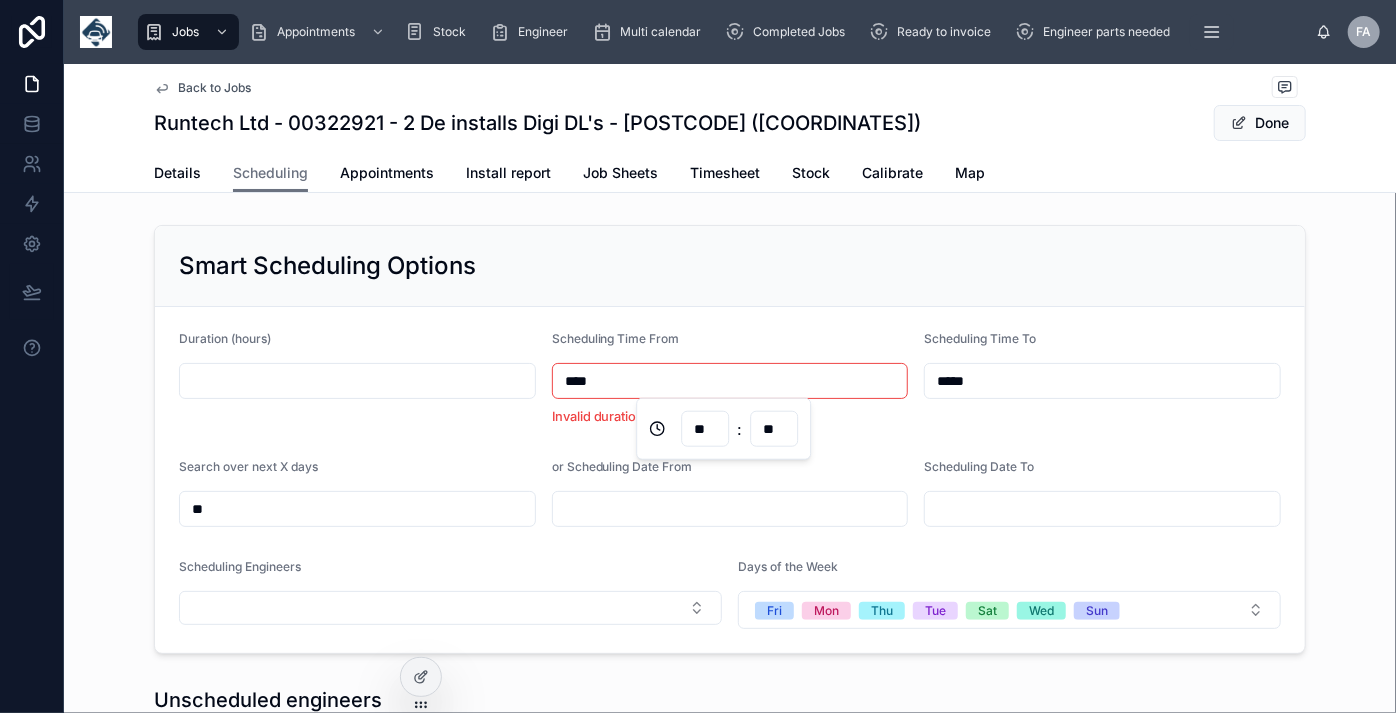 type on "*****" 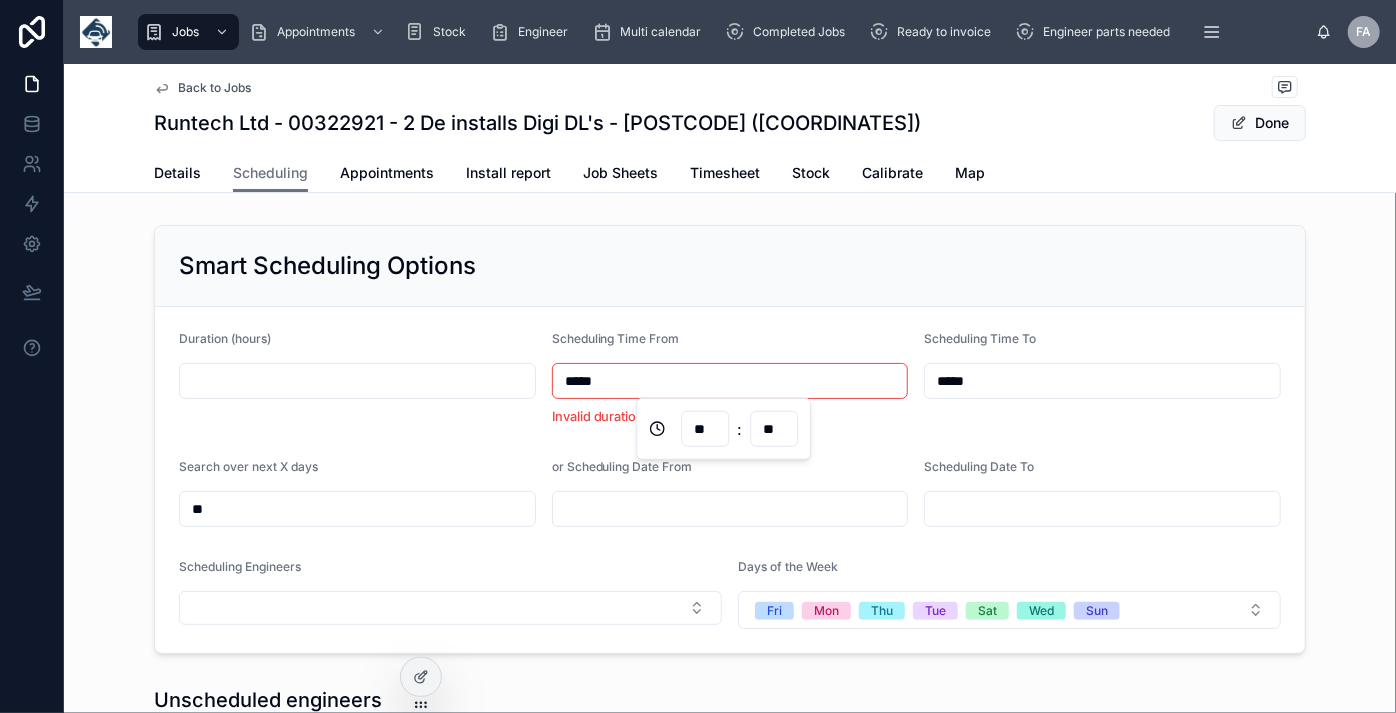 type on "**" 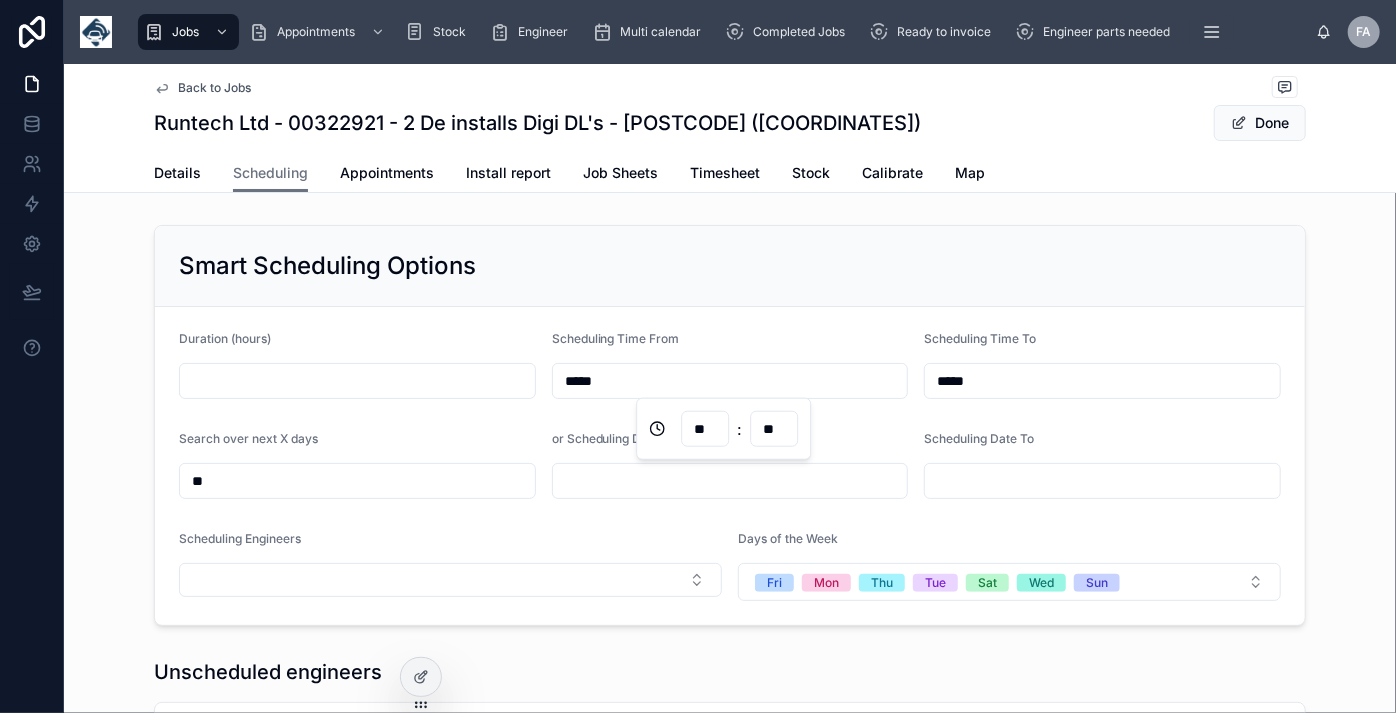 type on "*****" 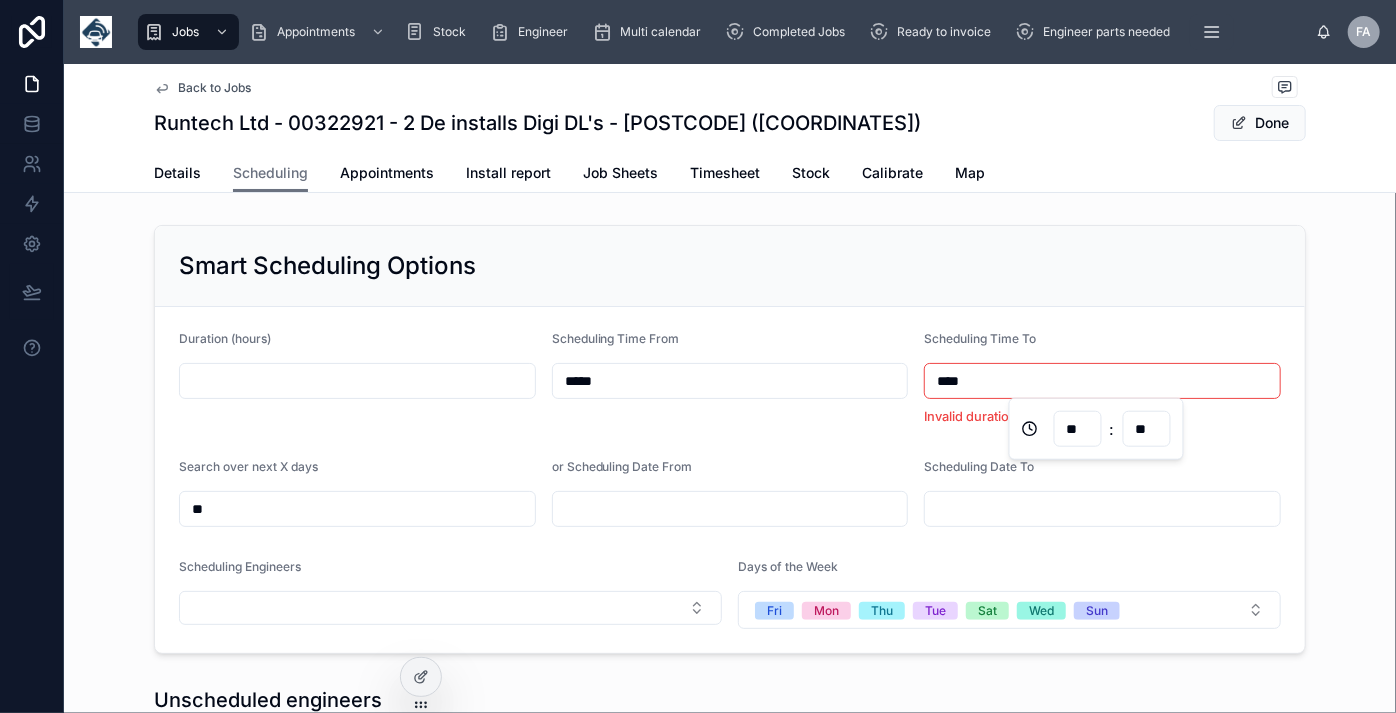 type on "*****" 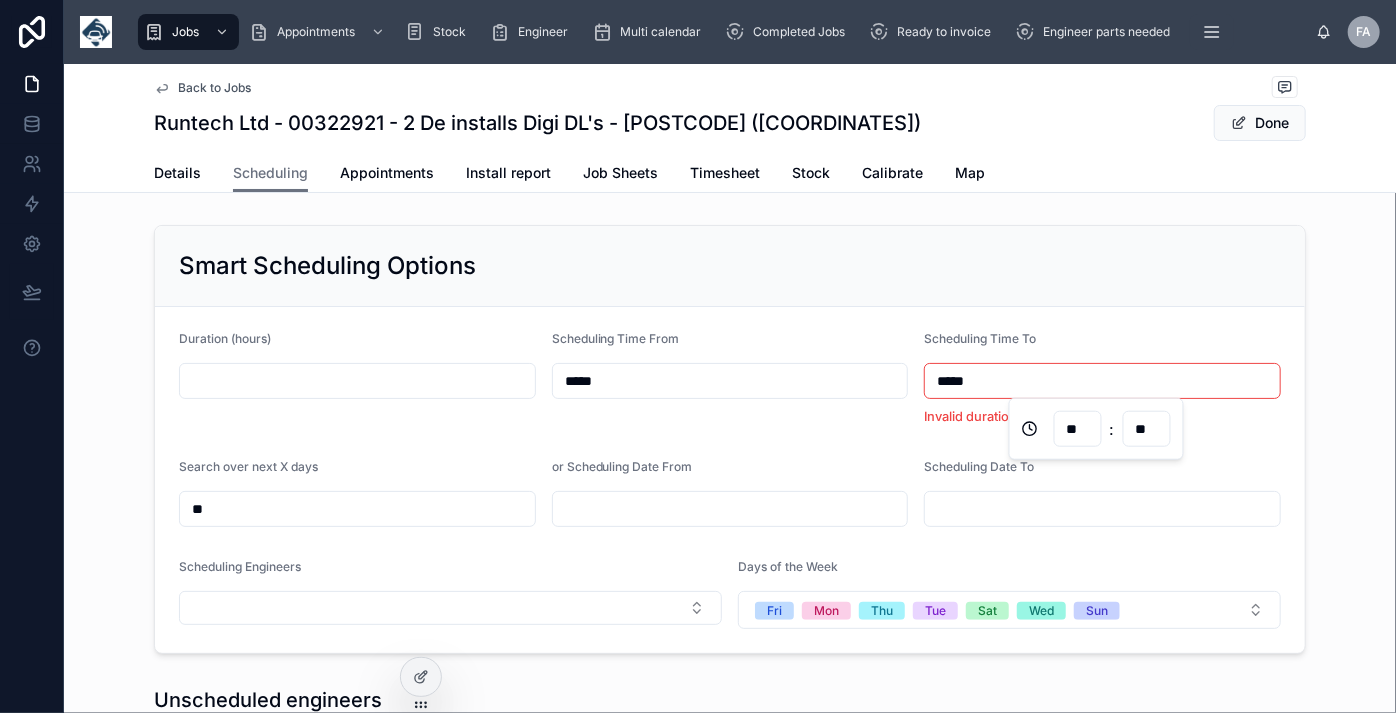 type on "**" 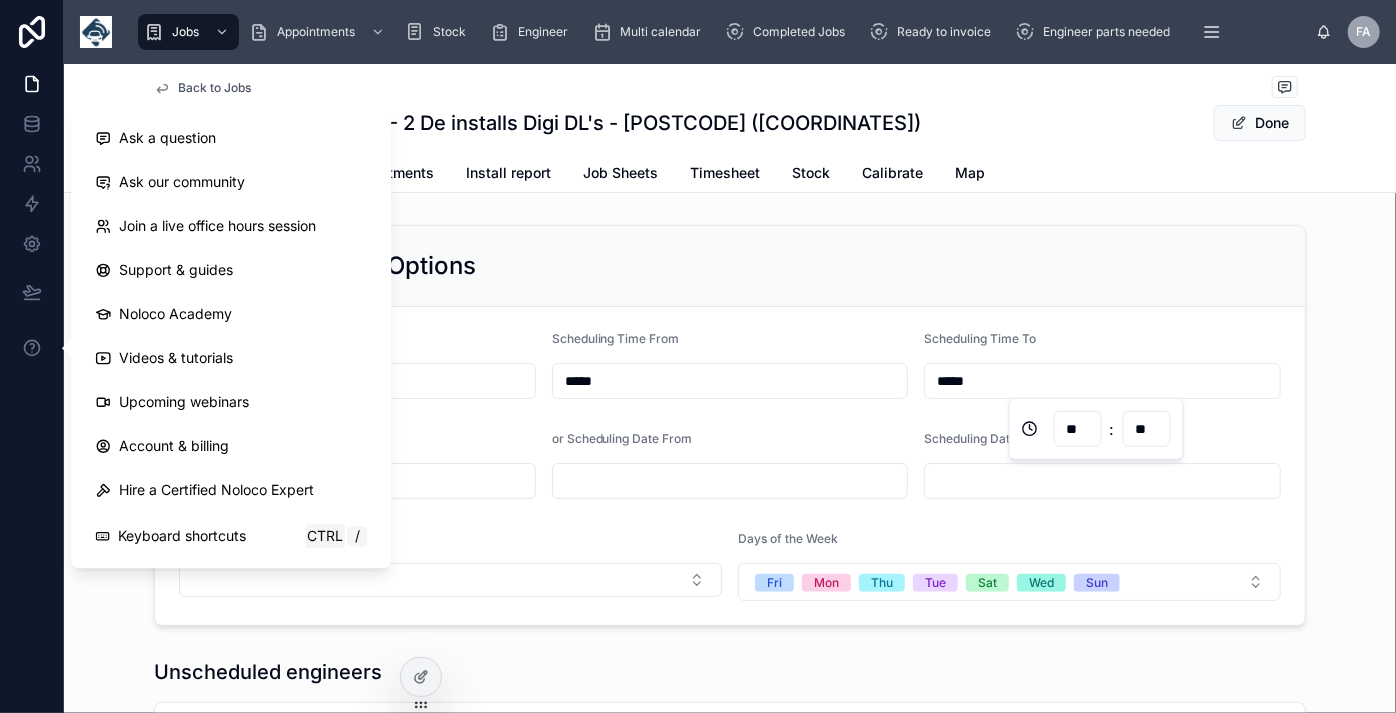 type on "*****" 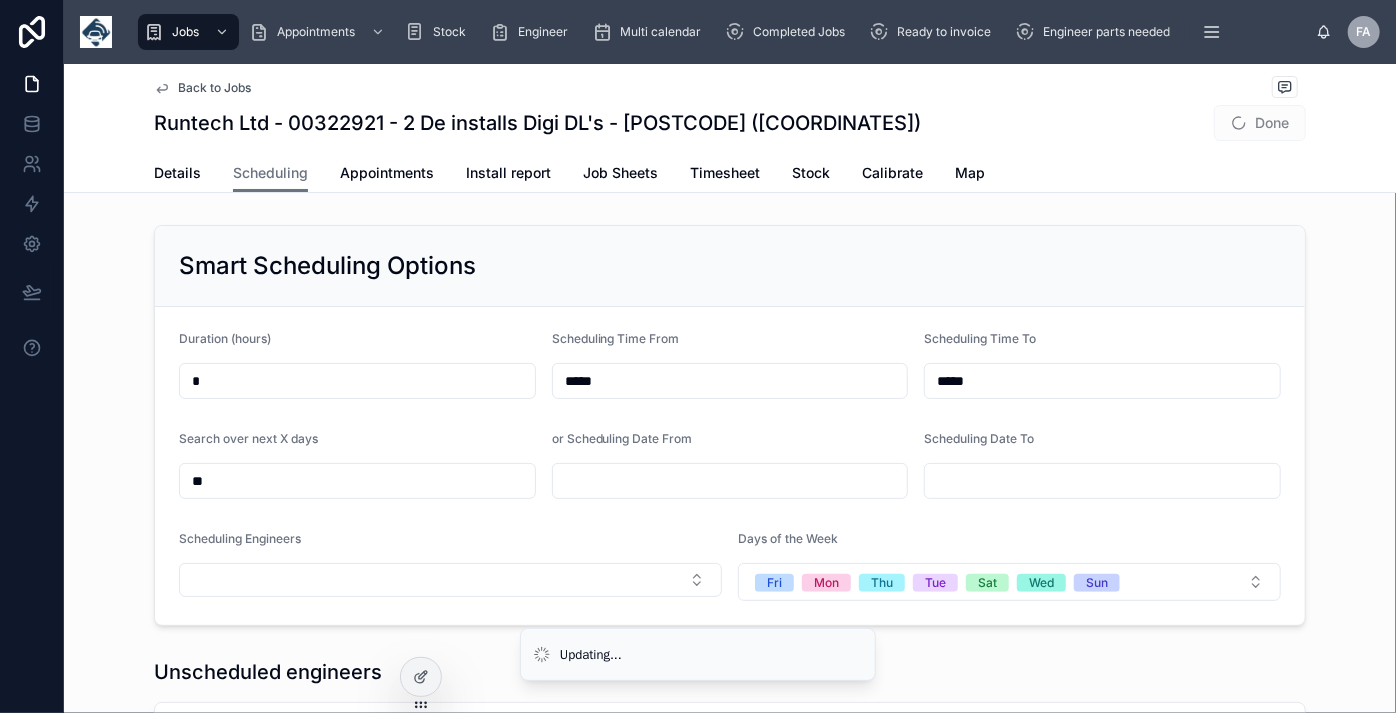 type on "*" 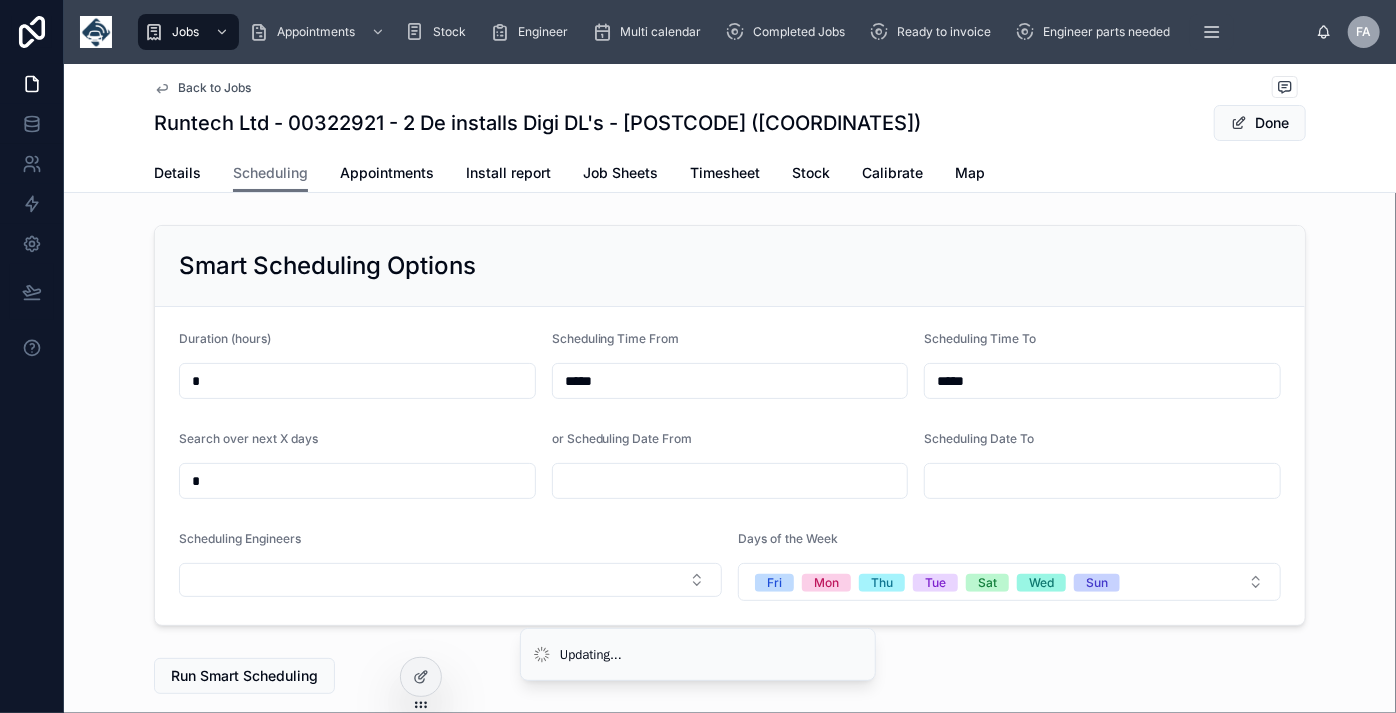 type on "*" 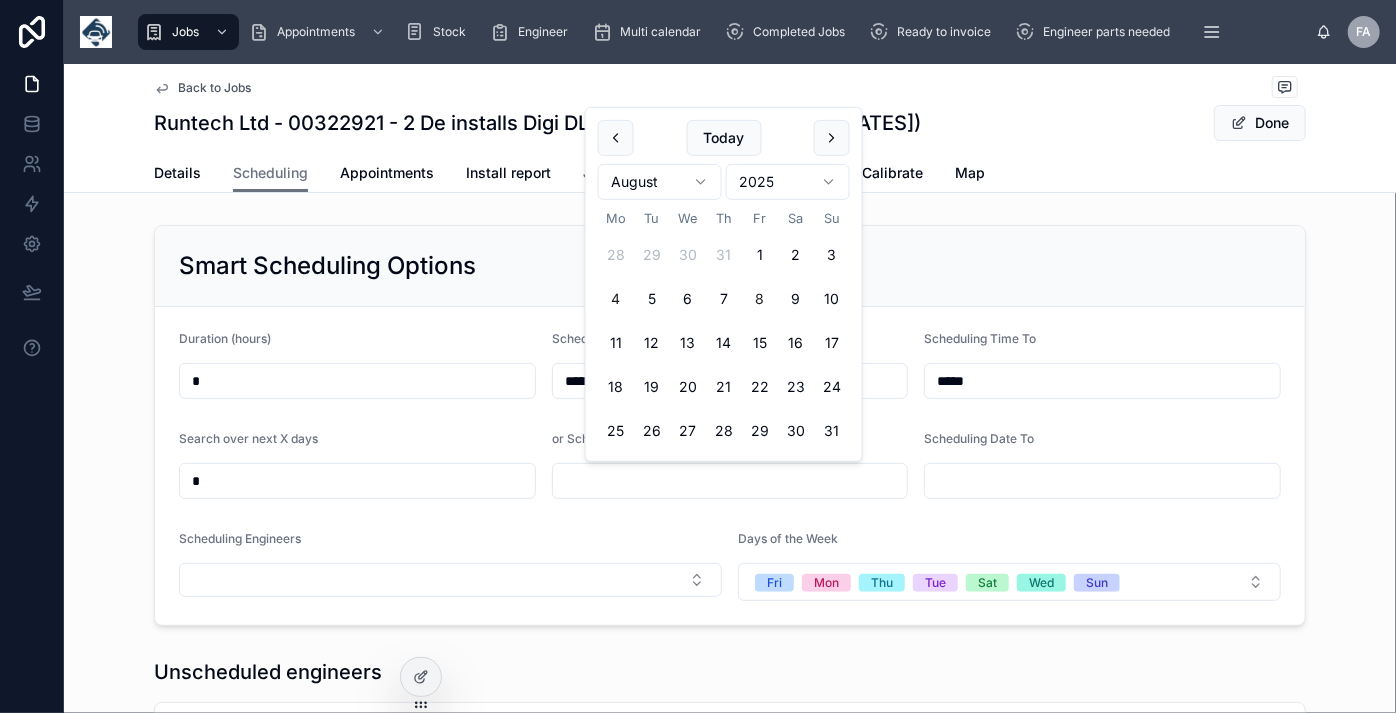 click on "8" at bounding box center [760, 299] 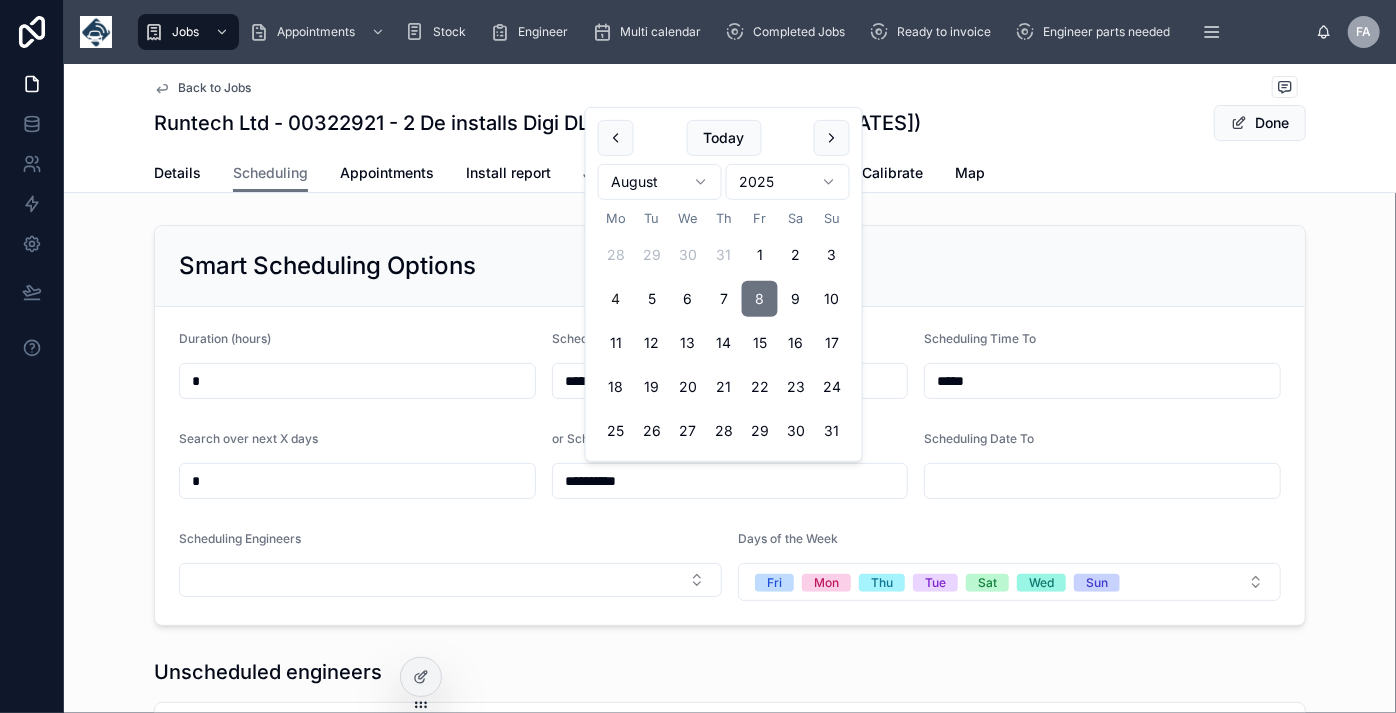 click at bounding box center (1102, 481) 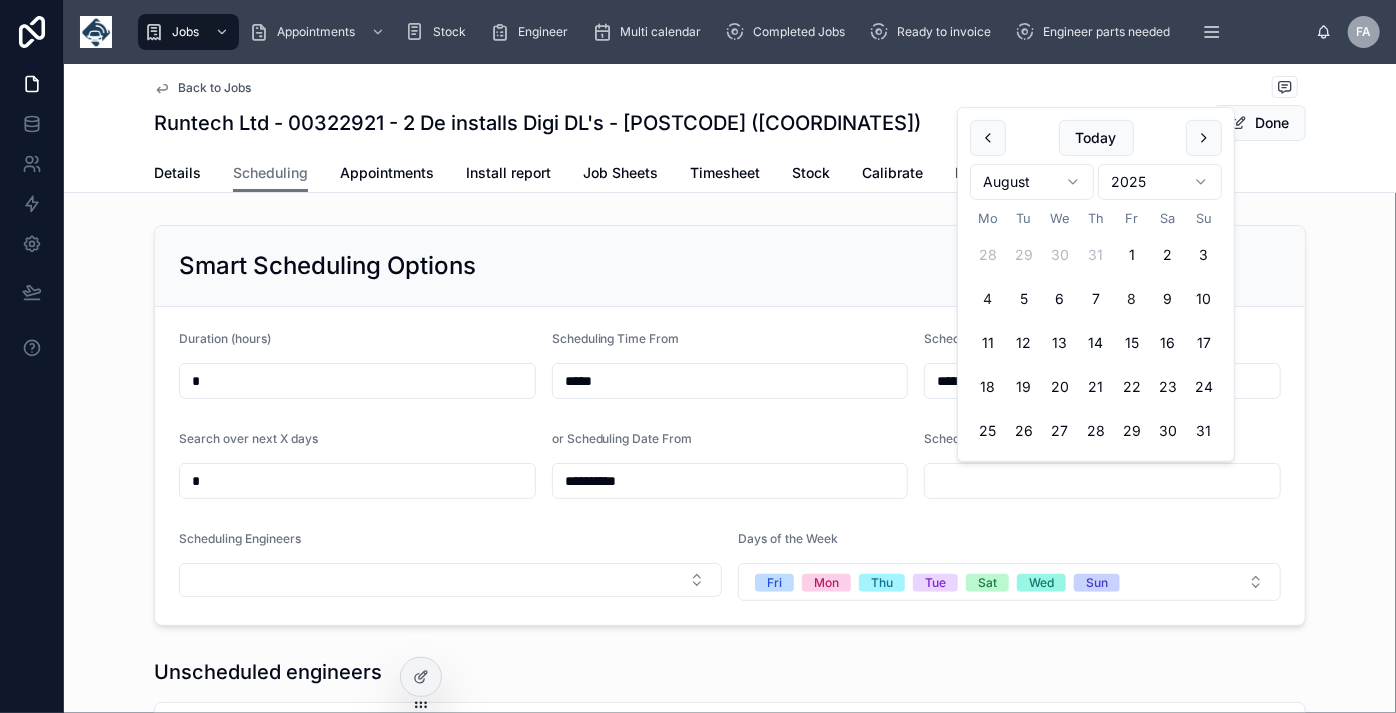 click on "8" at bounding box center (1132, 299) 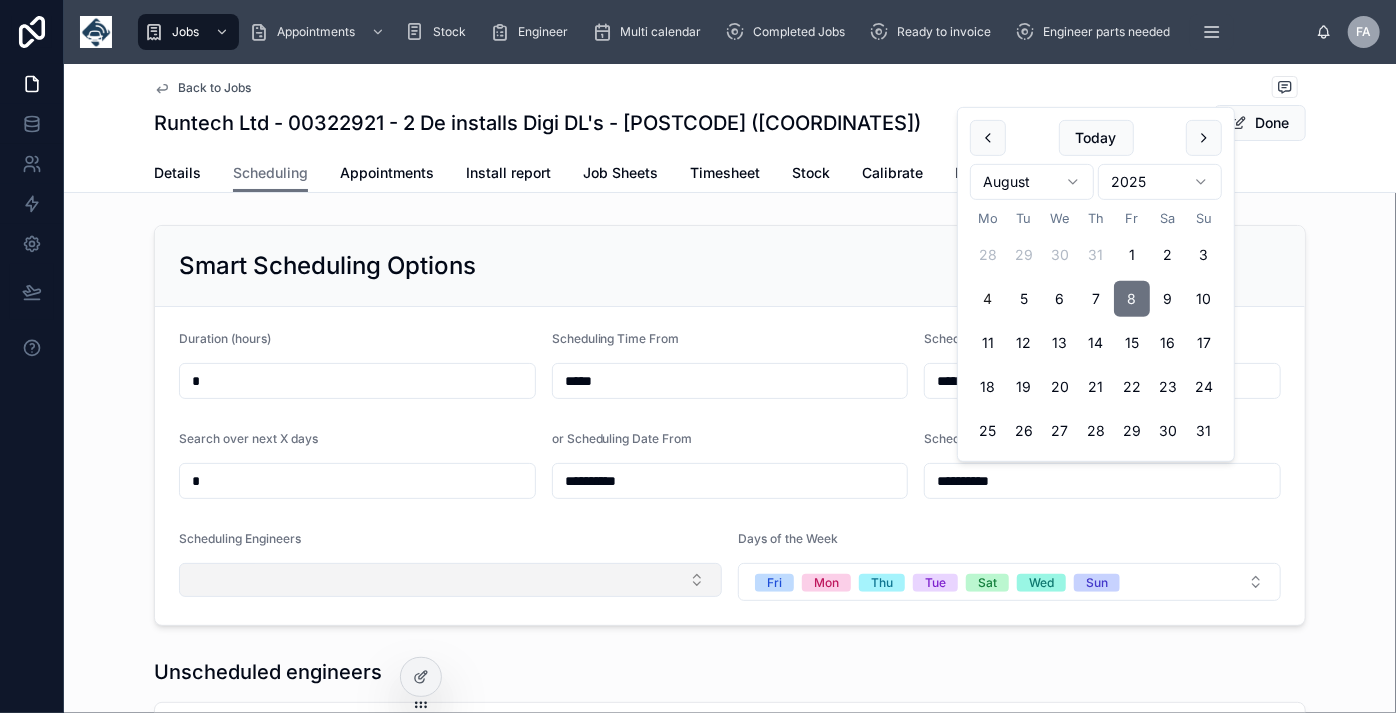 click at bounding box center [450, 580] 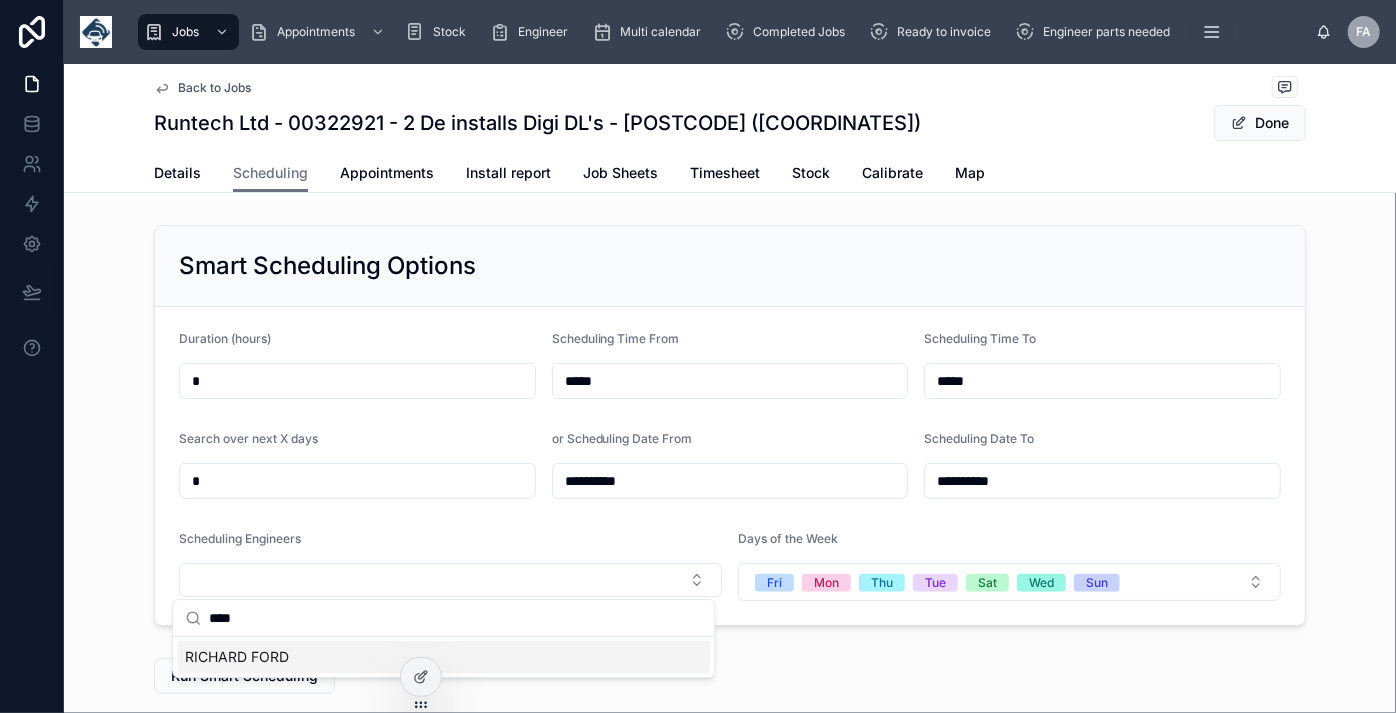 type on "****" 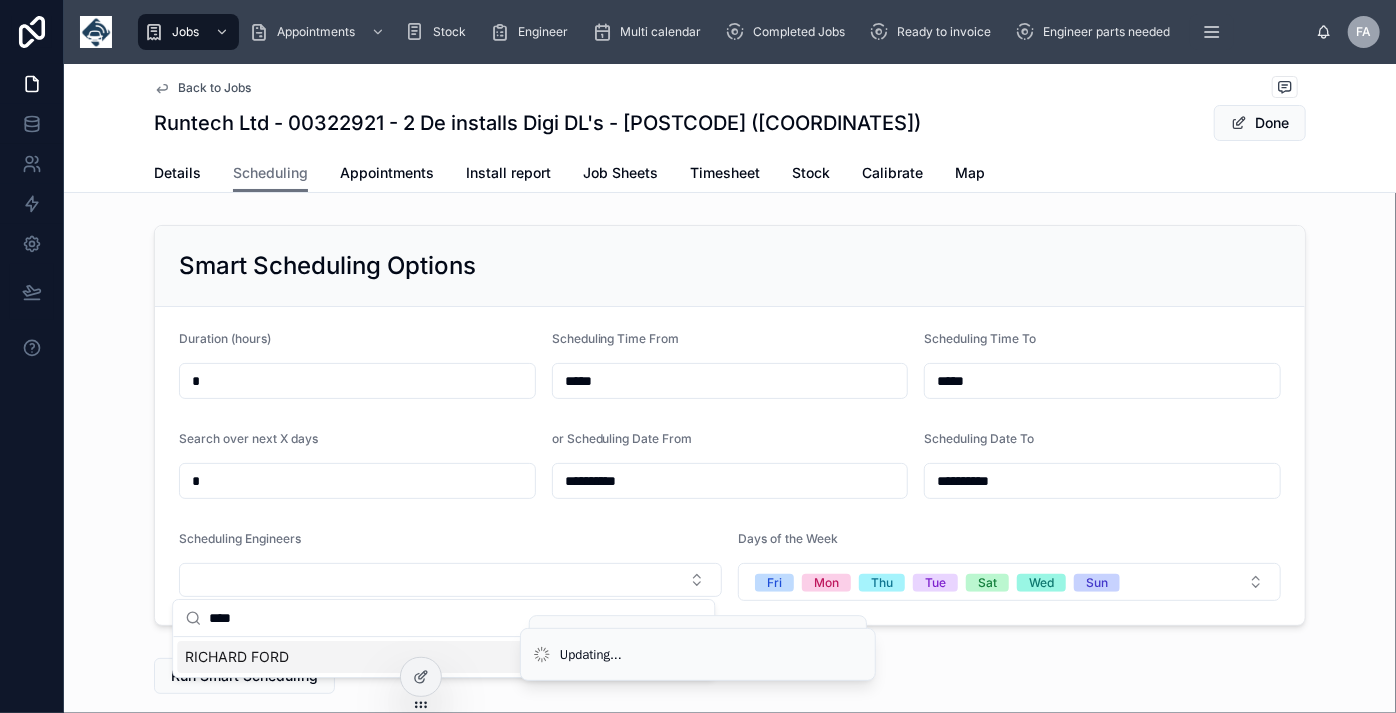 click on "RICHARD FORD" at bounding box center (237, 657) 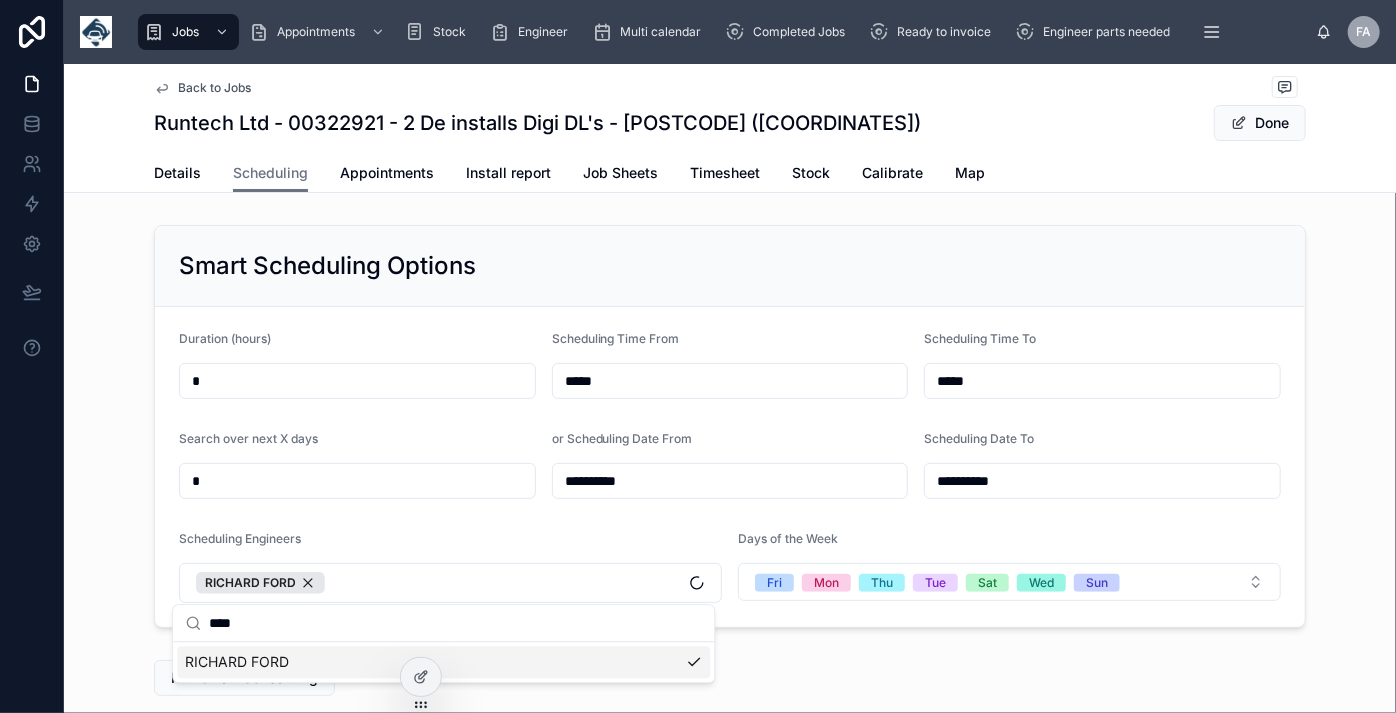 click on "Run Smart Scheduling" at bounding box center (730, 678) 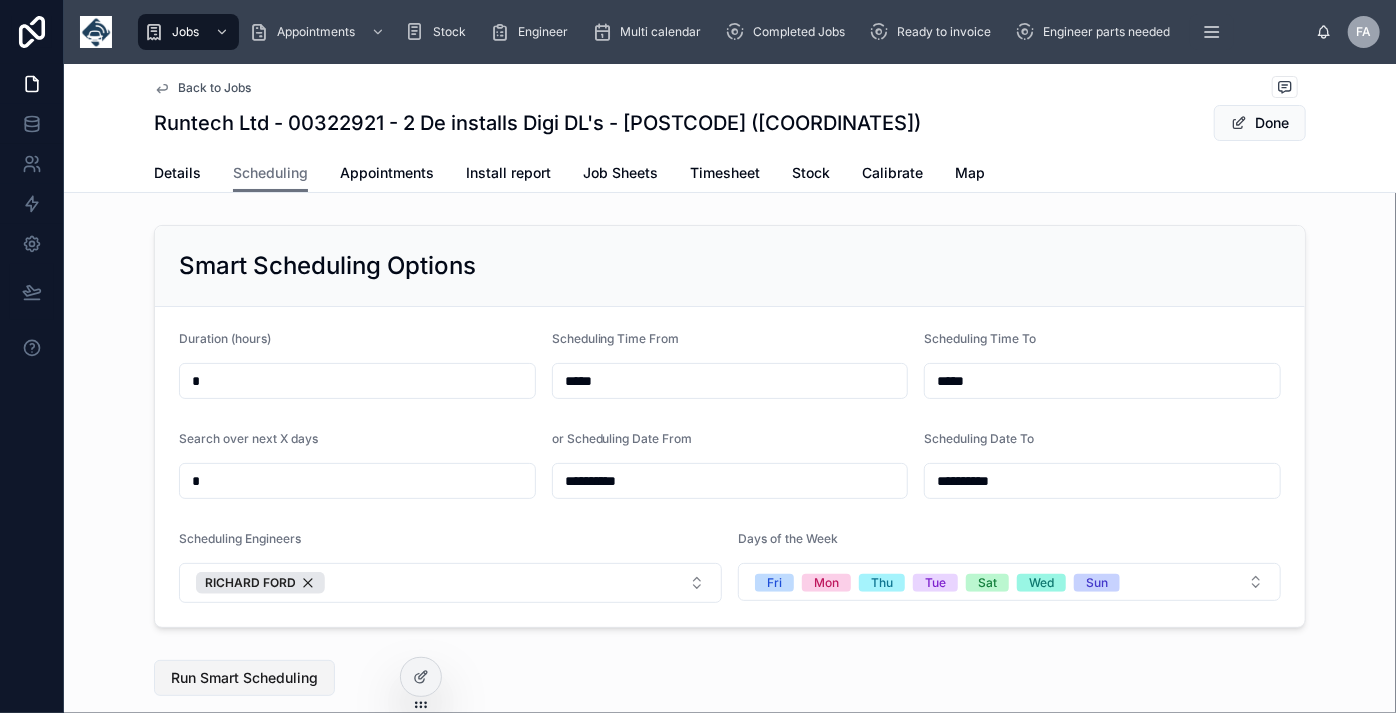 click on "Run Smart Scheduling" at bounding box center (244, 678) 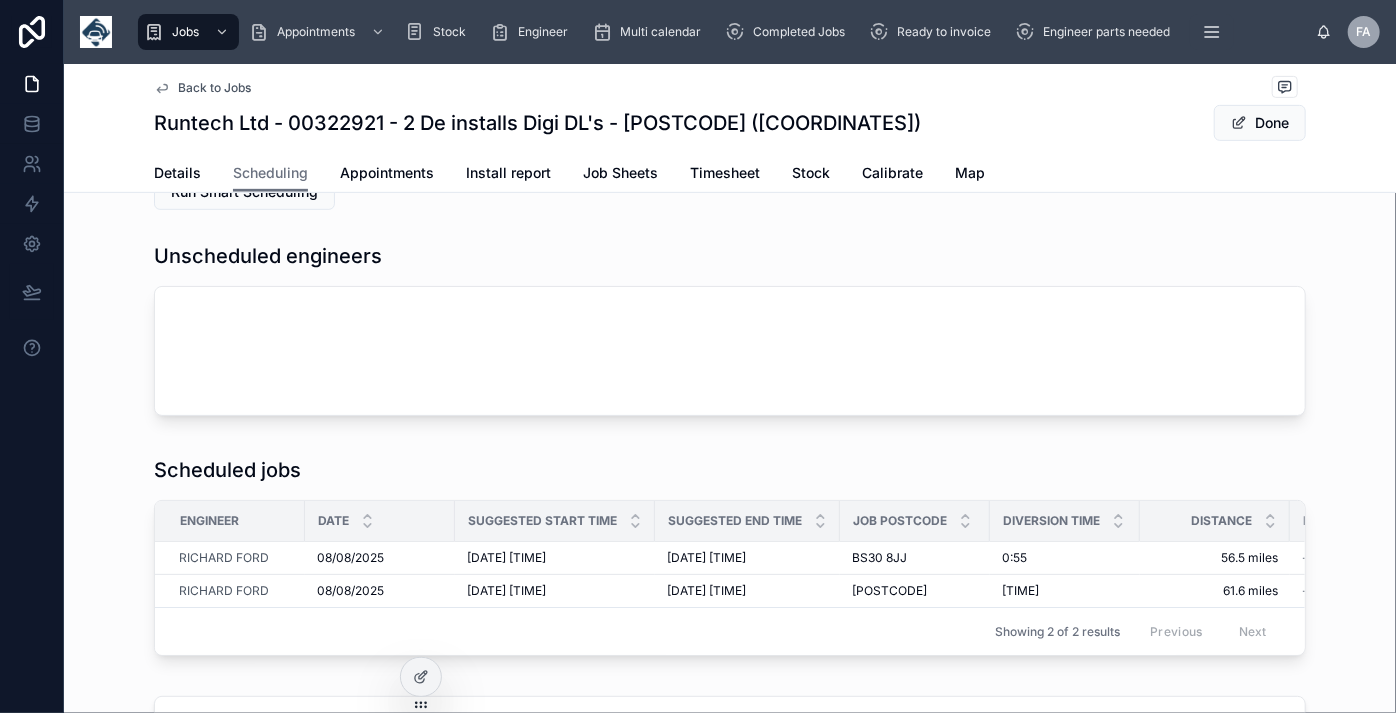 scroll, scrollTop: 636, scrollLeft: 0, axis: vertical 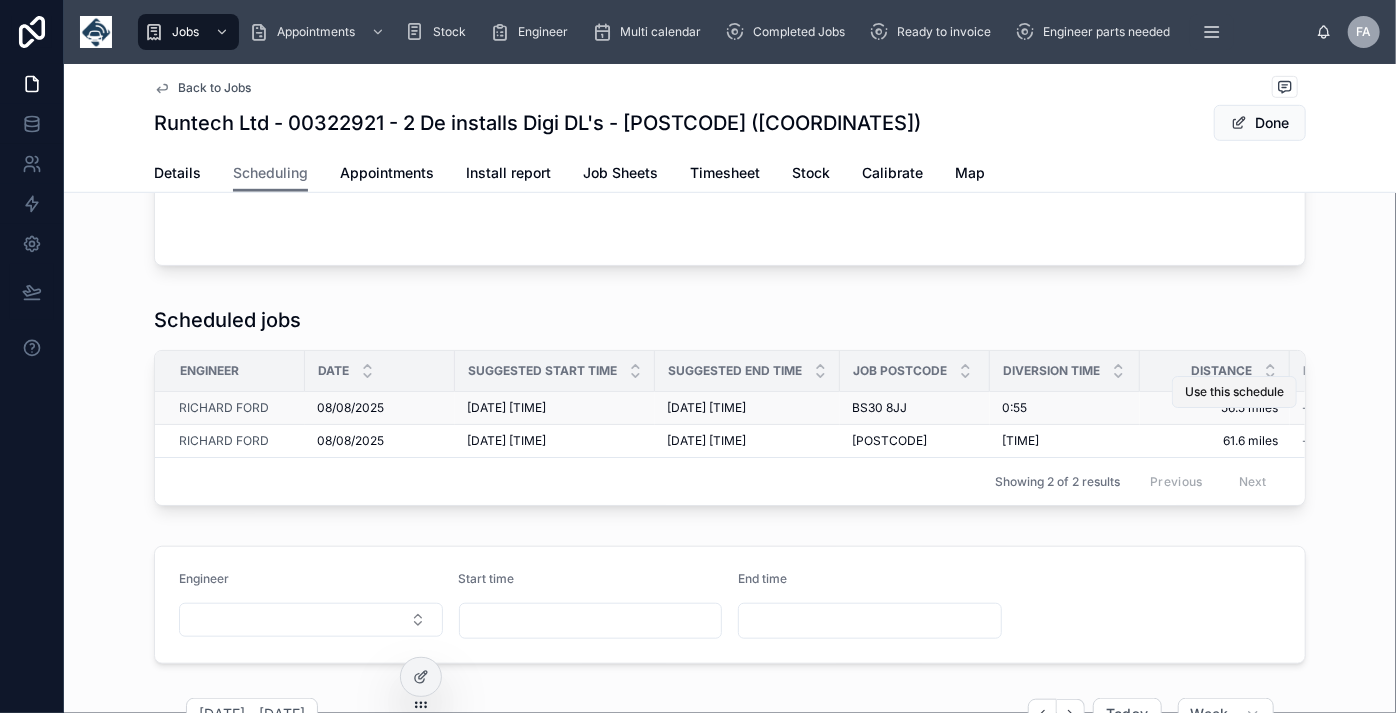 click on "Use this schedule" at bounding box center (1234, 392) 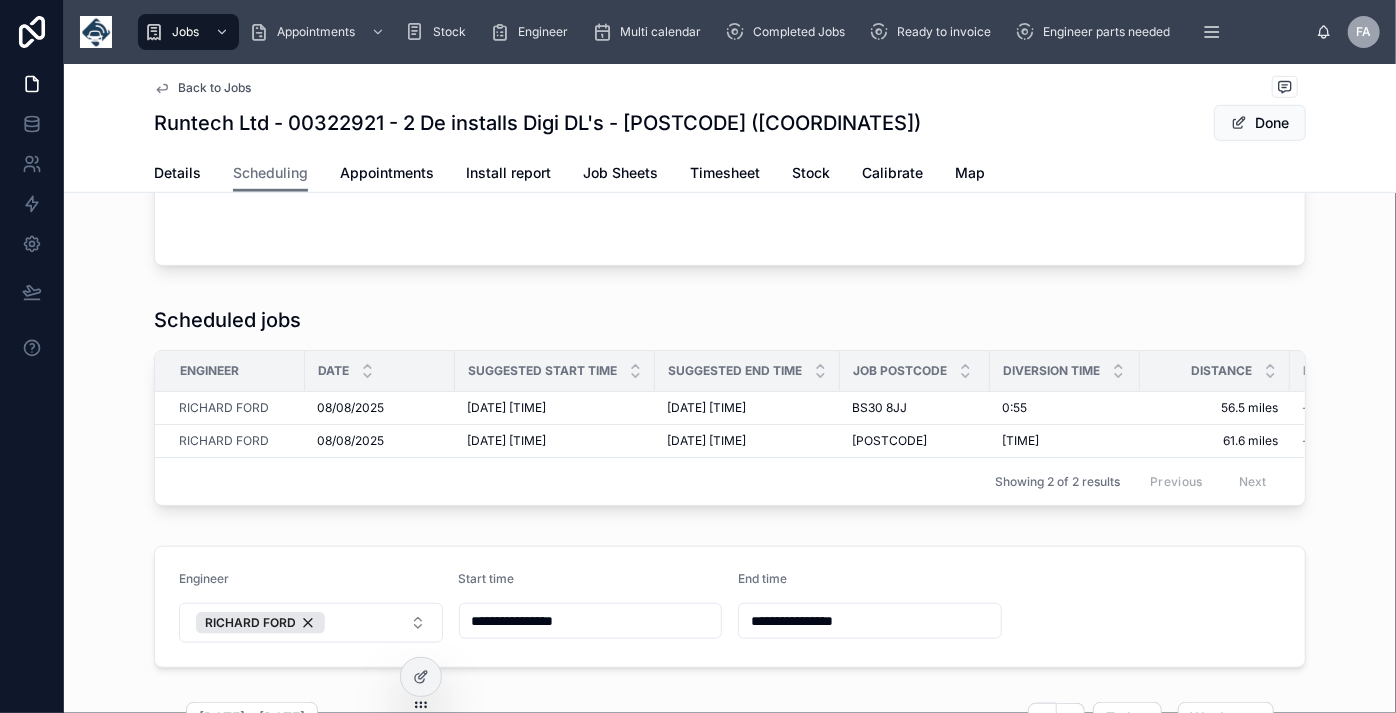 type on "**********" 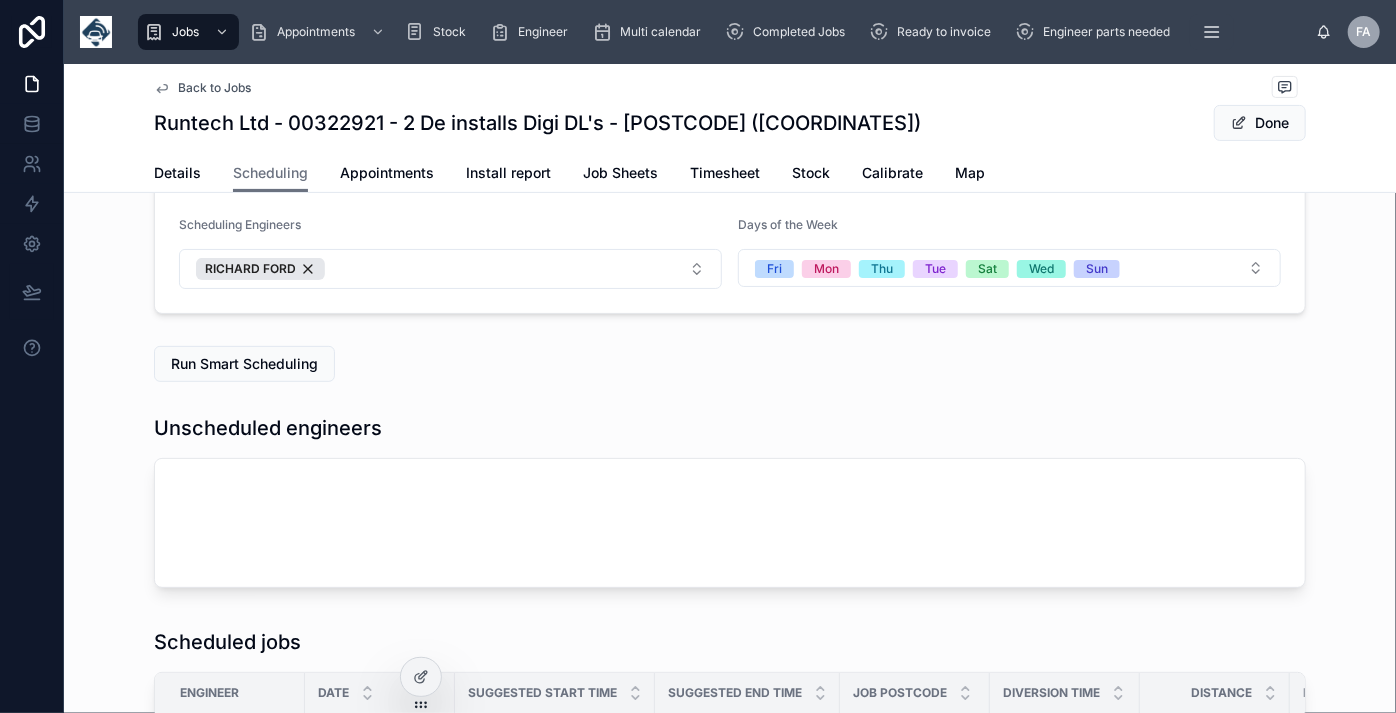scroll, scrollTop: 272, scrollLeft: 0, axis: vertical 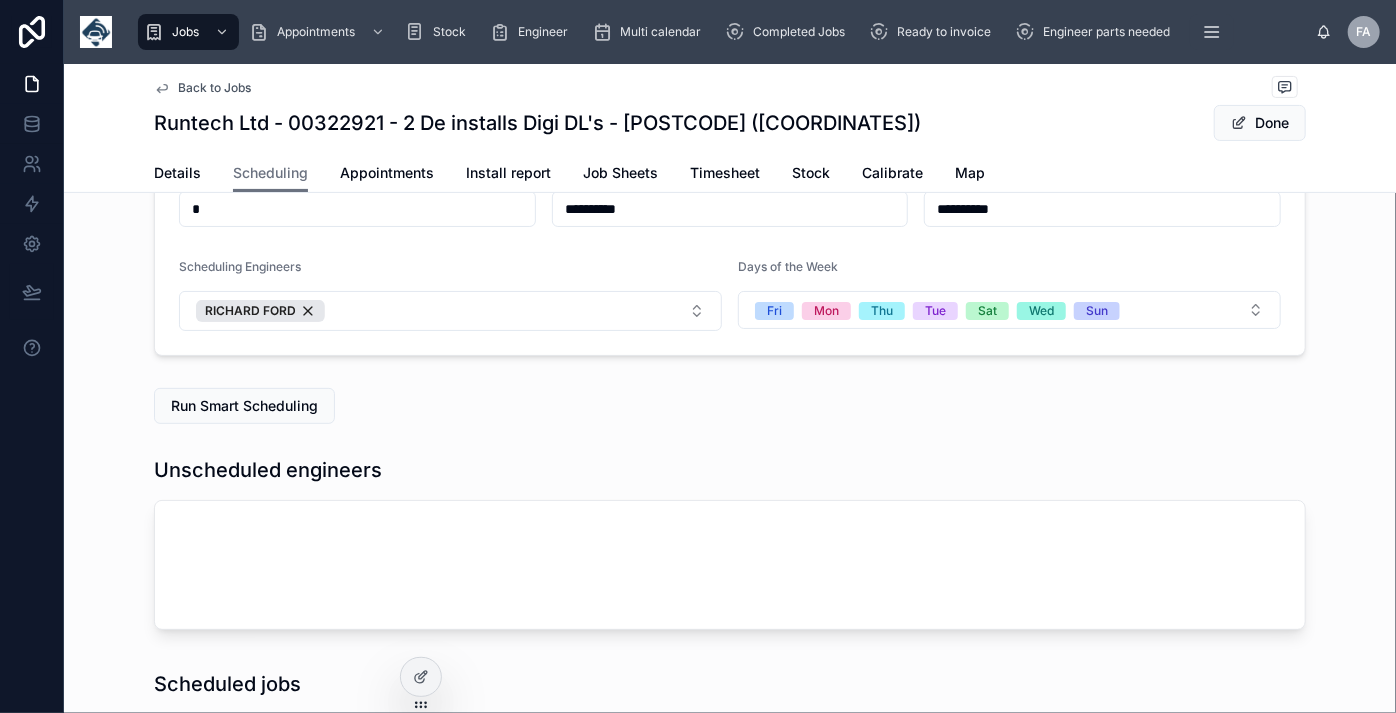 click on "Back to Jobs" at bounding box center (214, 88) 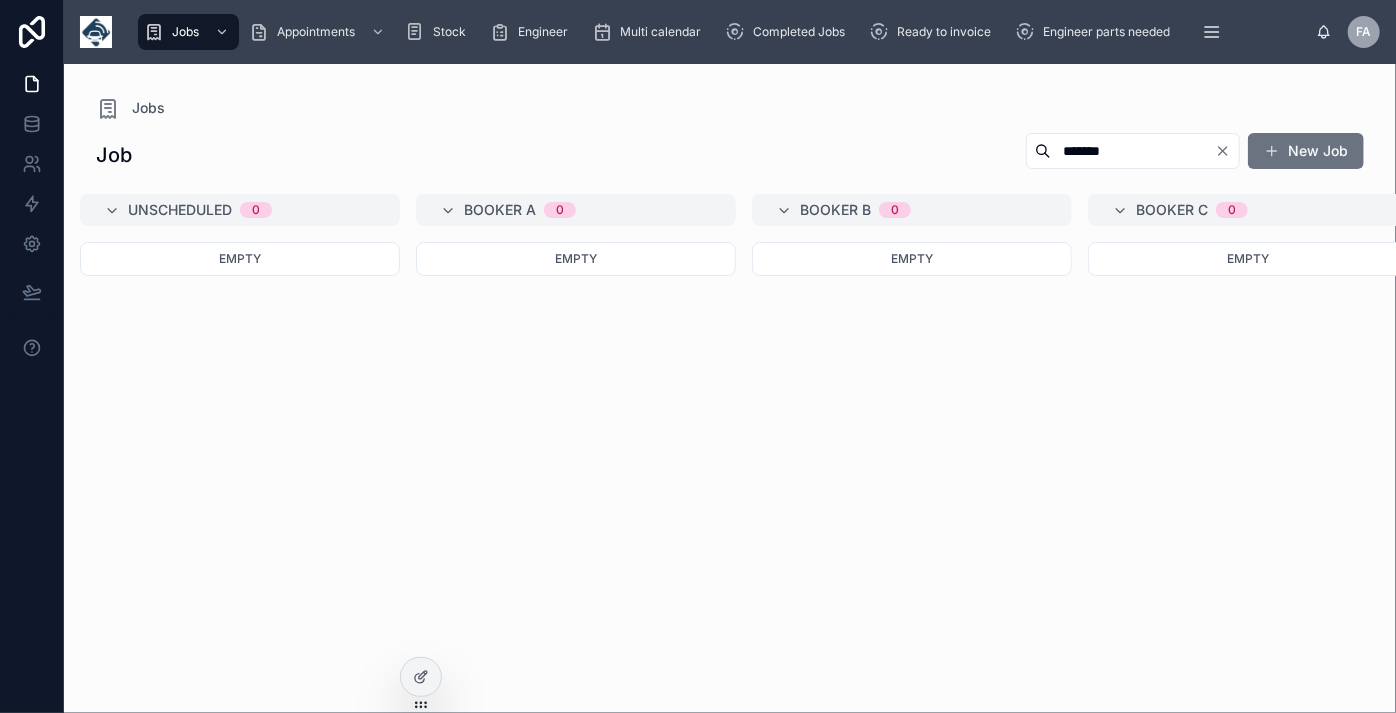 scroll, scrollTop: 0, scrollLeft: 0, axis: both 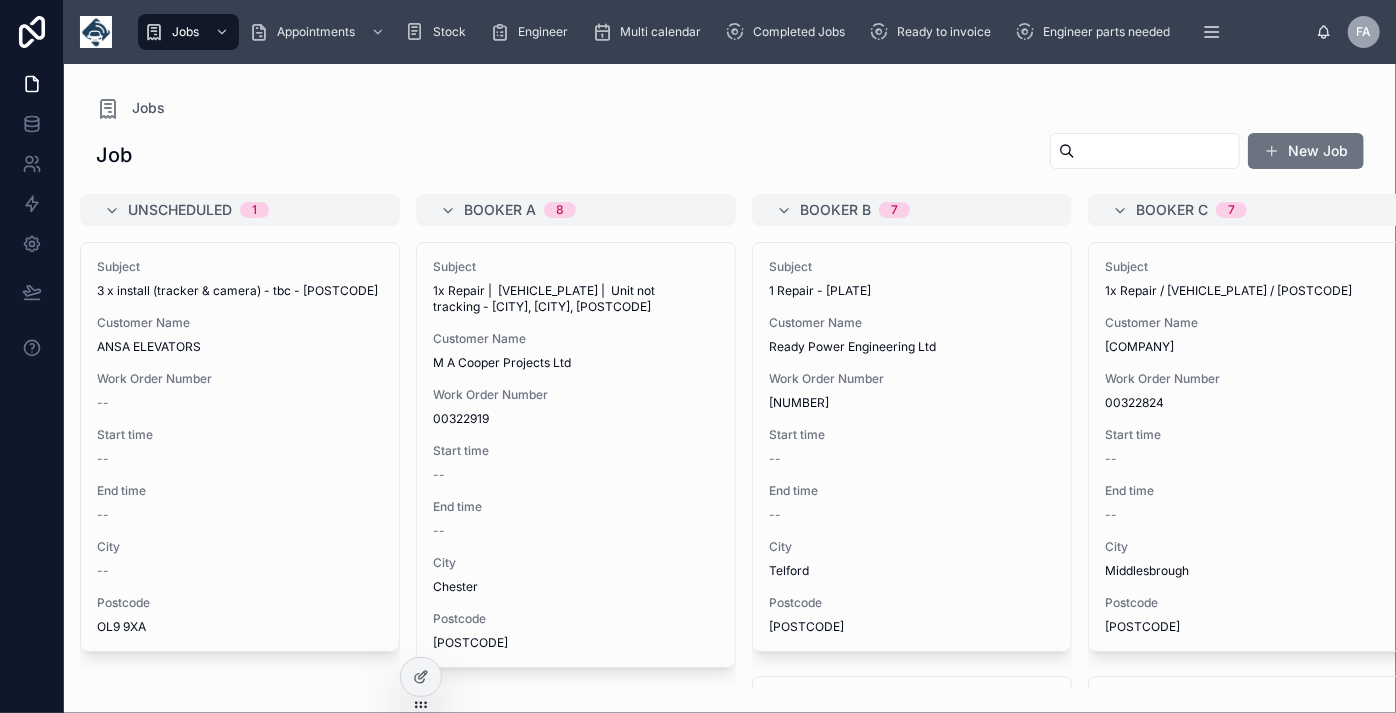 click at bounding box center (1157, 151) 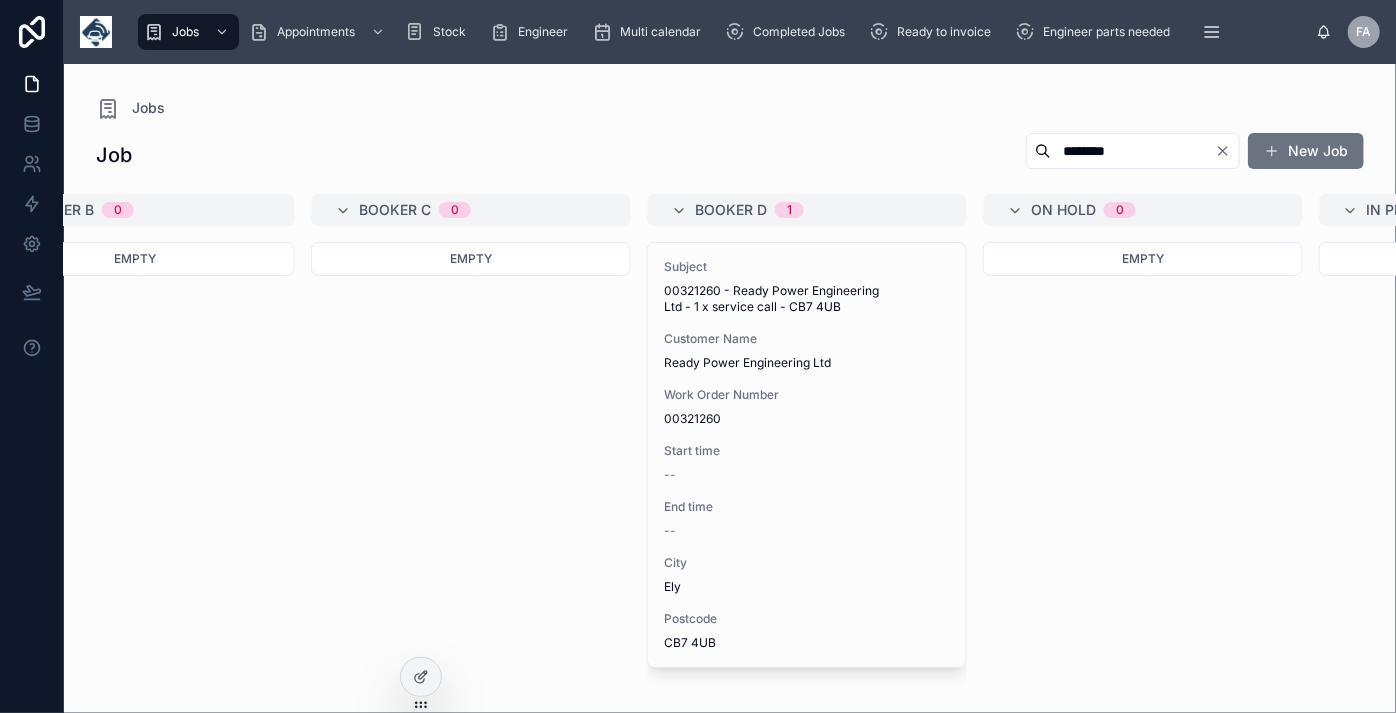scroll, scrollTop: 0, scrollLeft: 792, axis: horizontal 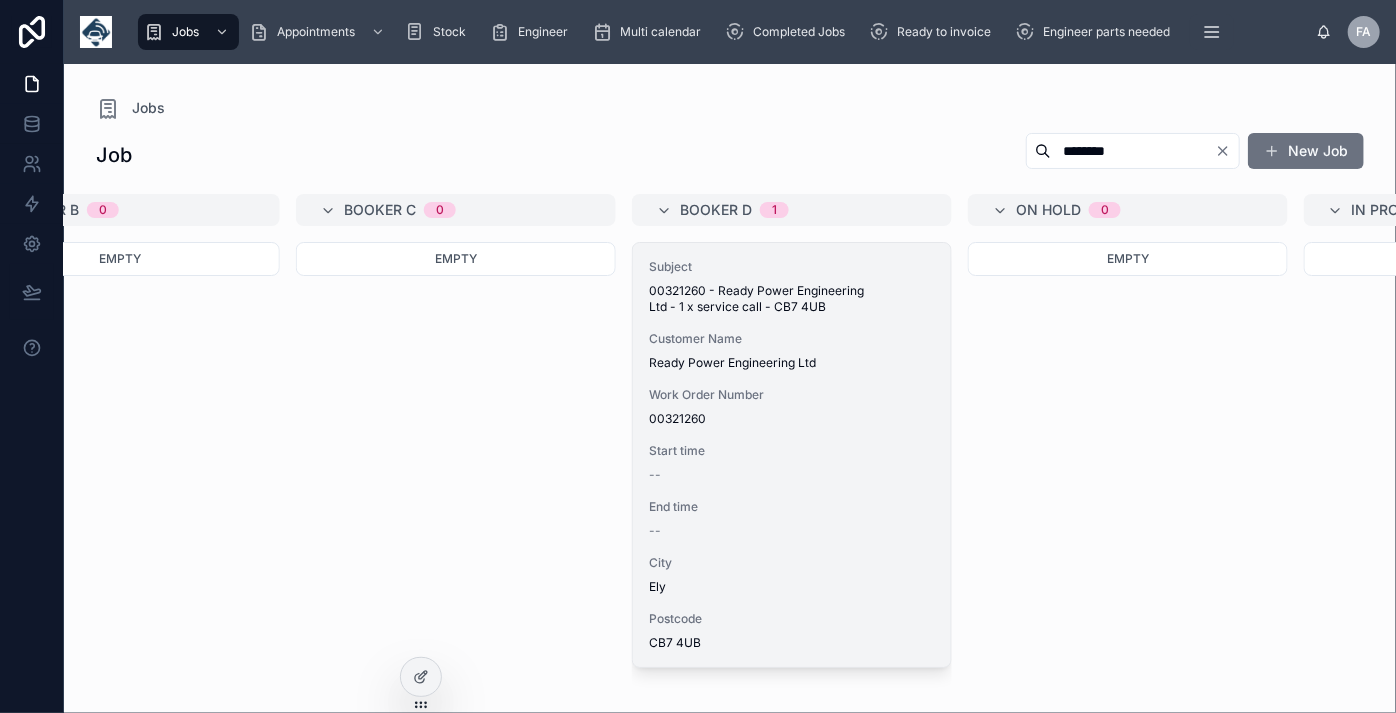 type on "********" 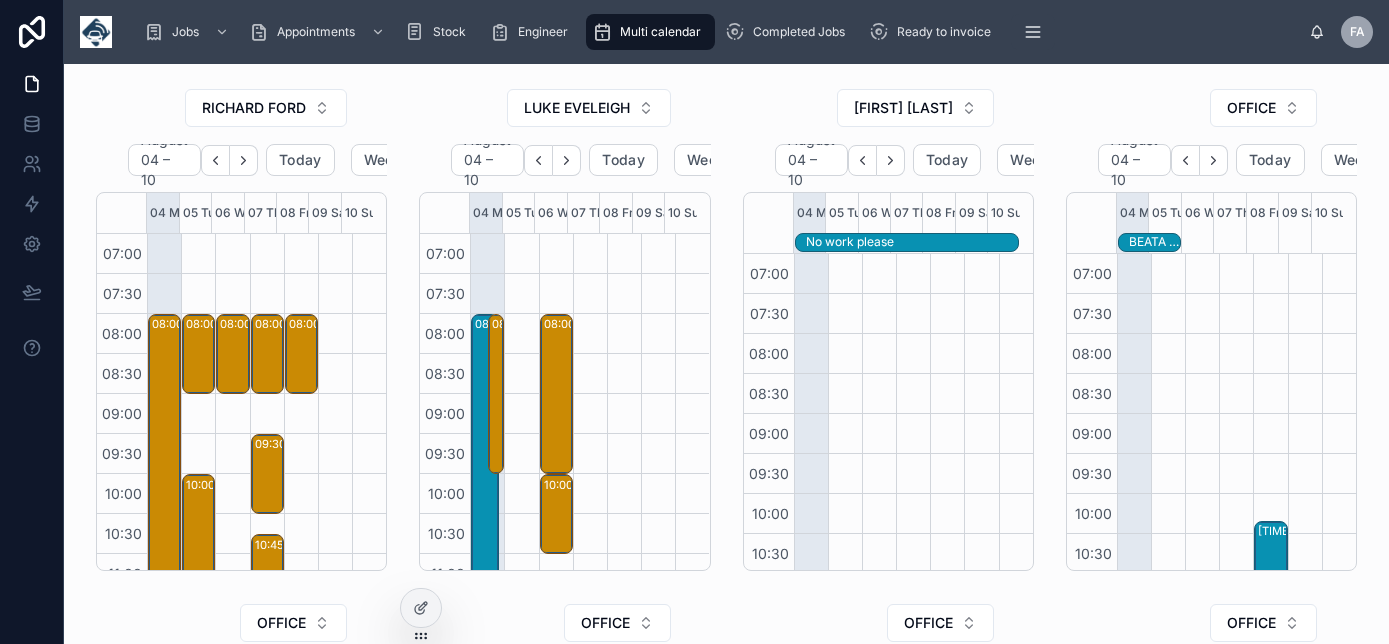 scroll, scrollTop: 0, scrollLeft: 0, axis: both 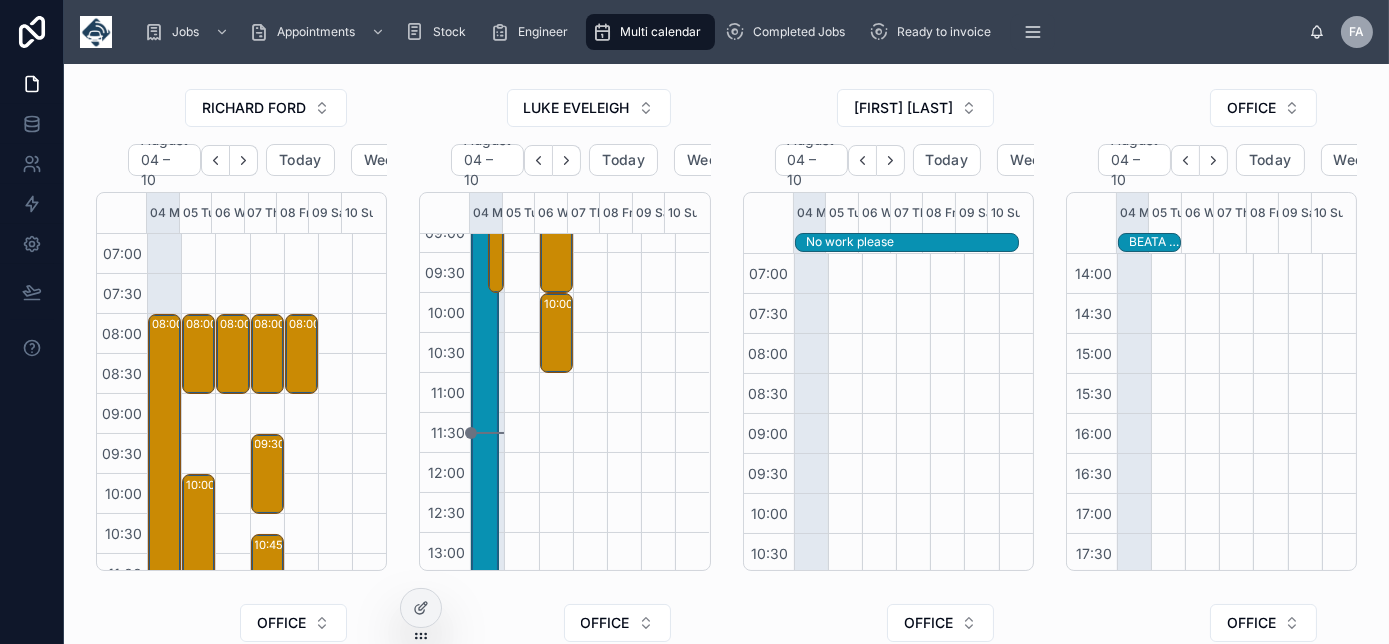 type 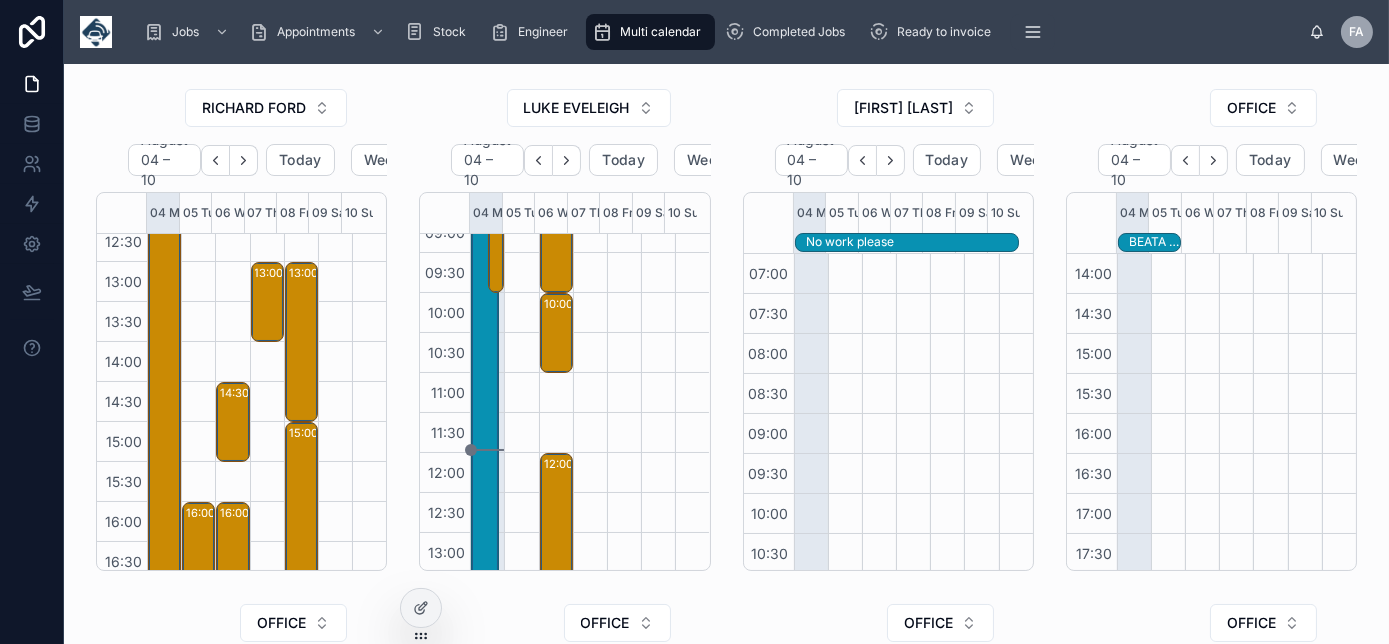 scroll, scrollTop: 454, scrollLeft: 0, axis: vertical 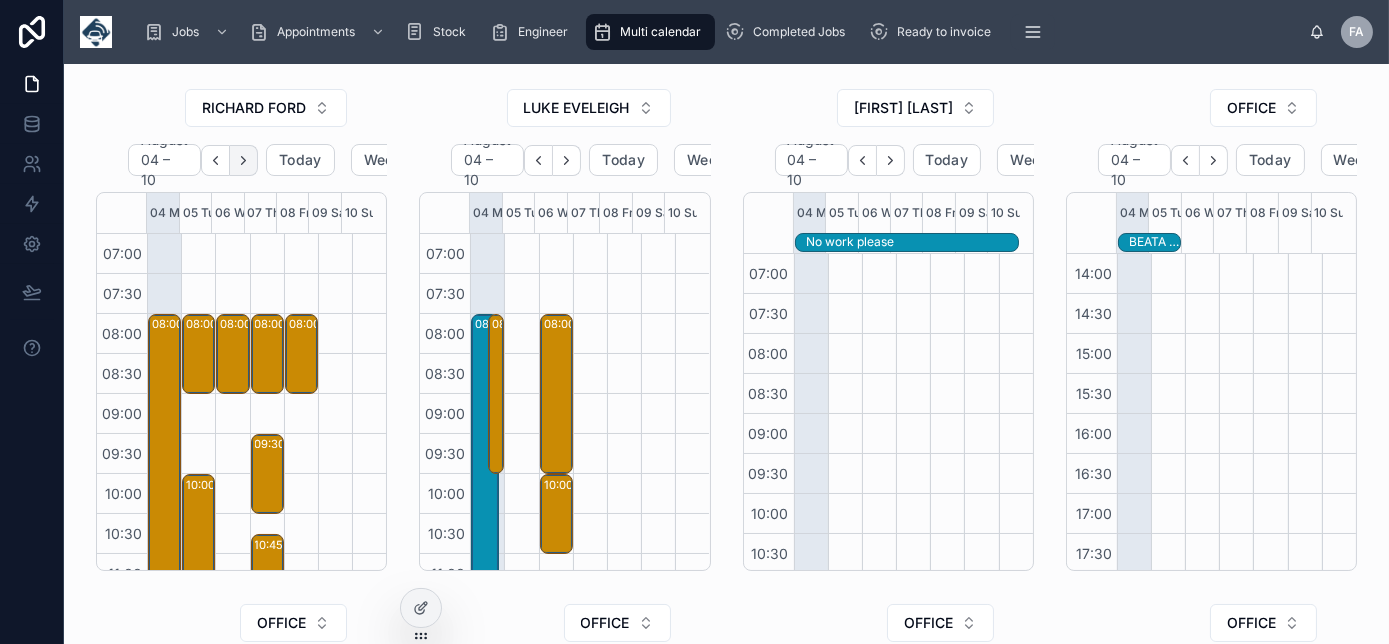 click 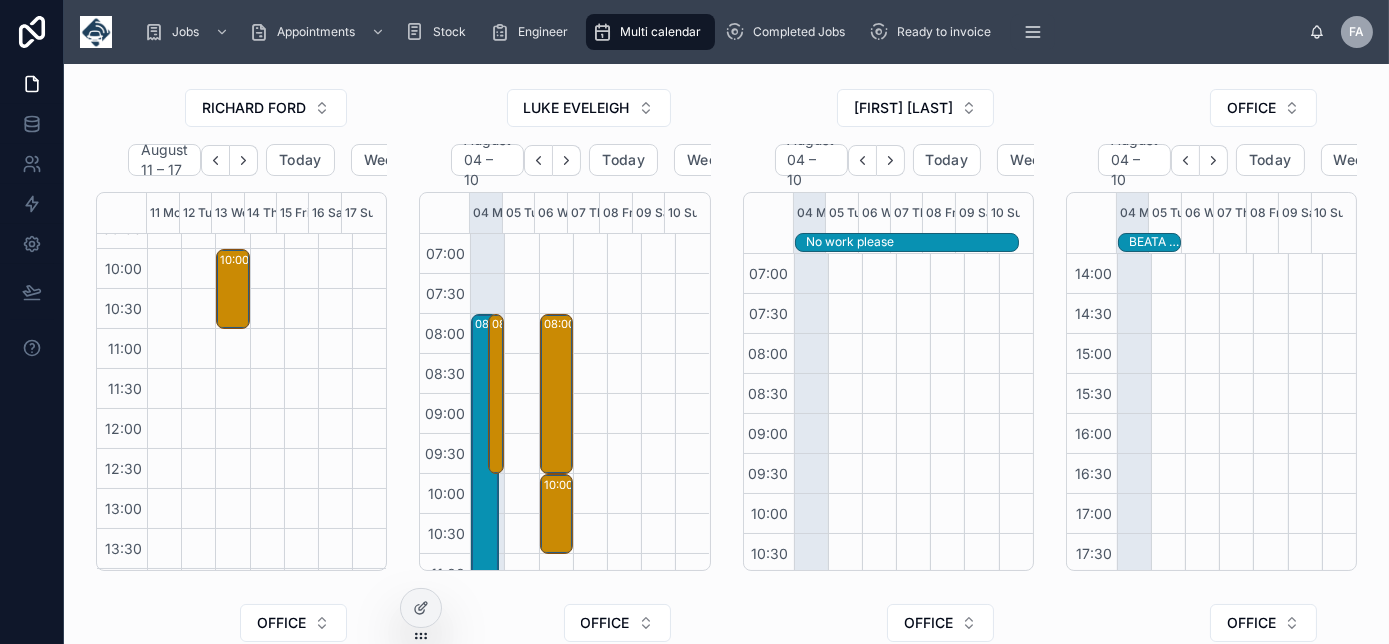 scroll, scrollTop: 0, scrollLeft: 0, axis: both 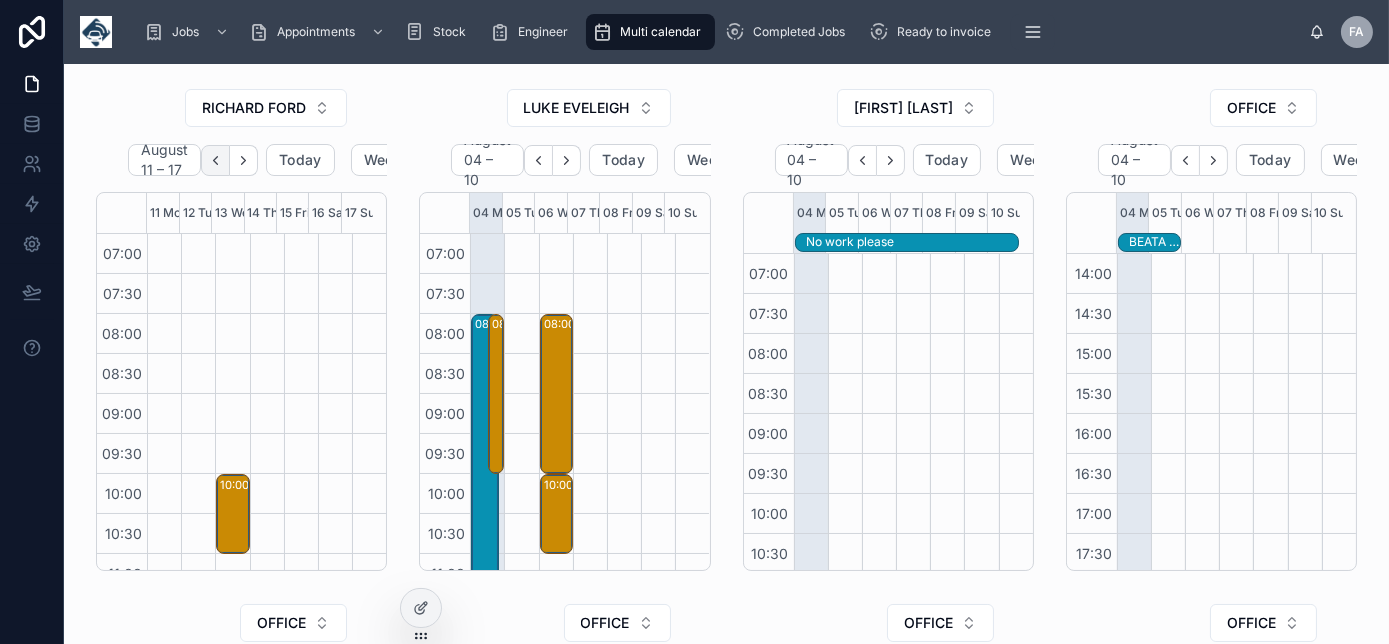 click 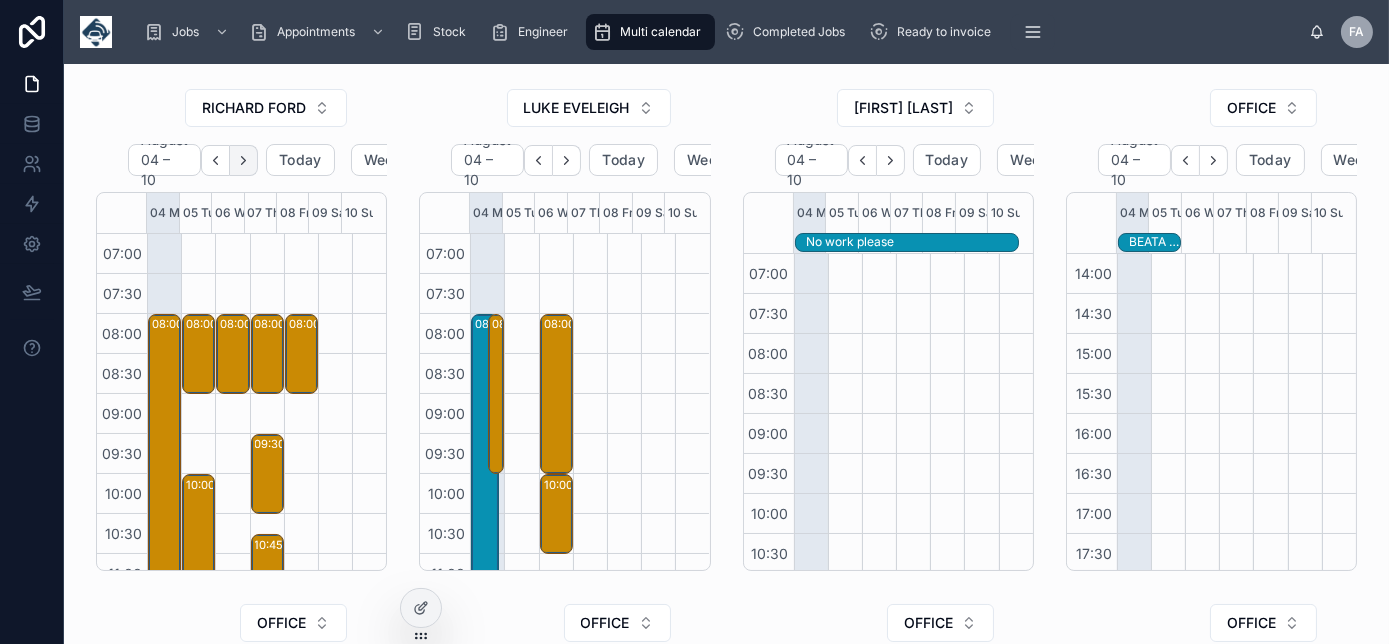 click 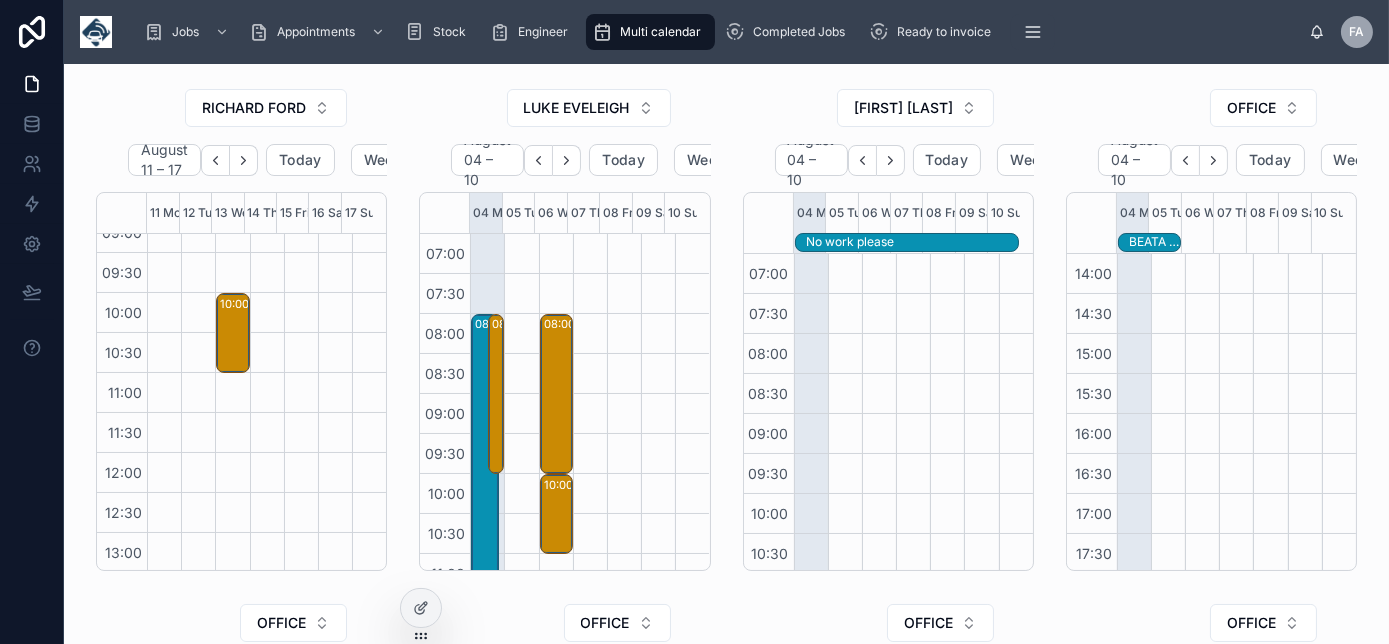 scroll, scrollTop: 0, scrollLeft: 0, axis: both 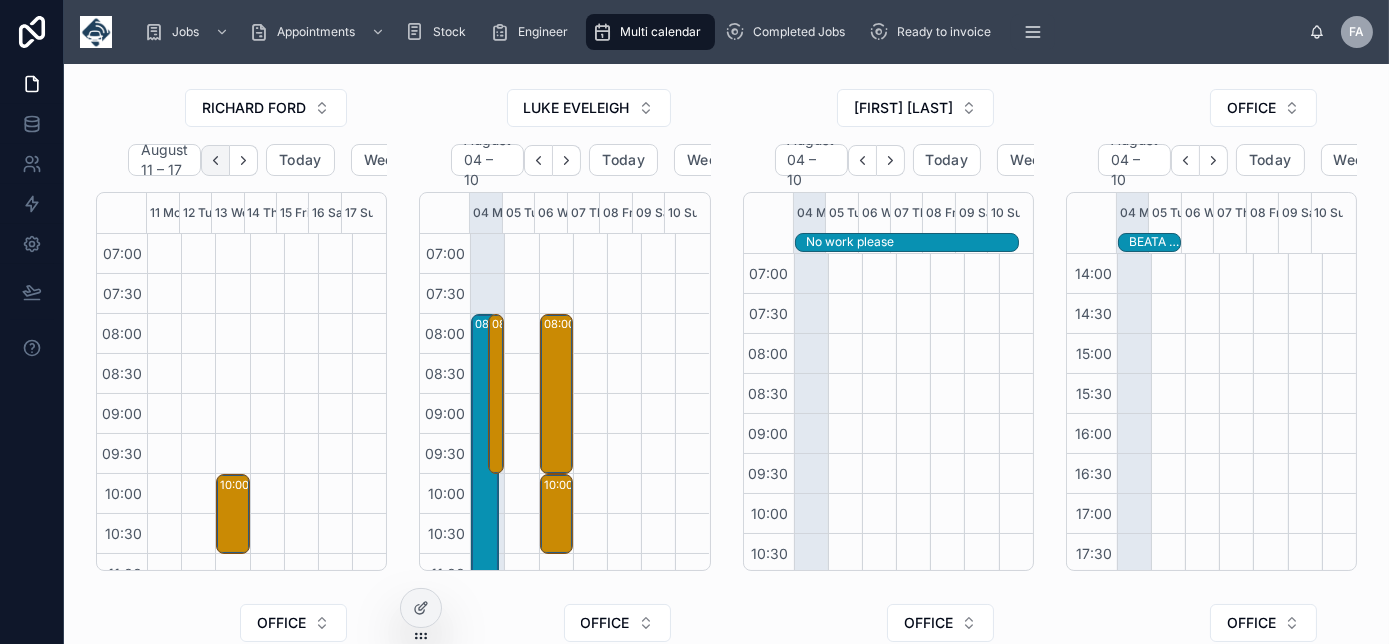 click 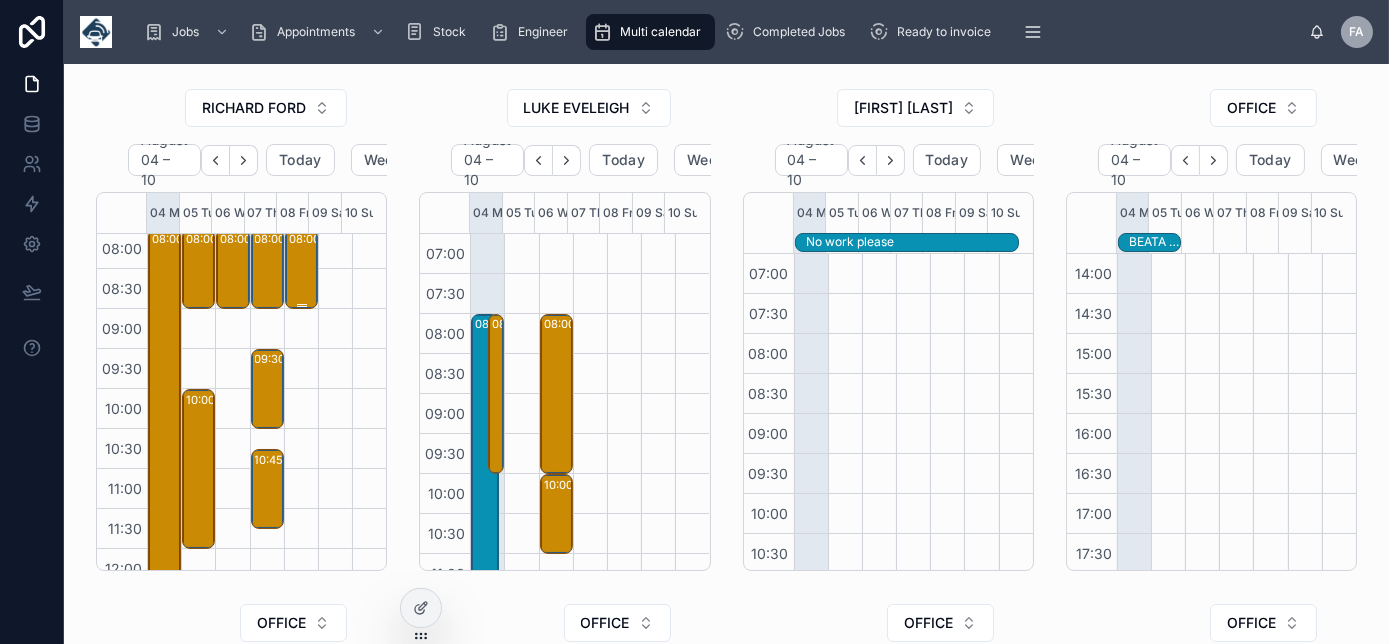 scroll, scrollTop: 0, scrollLeft: 0, axis: both 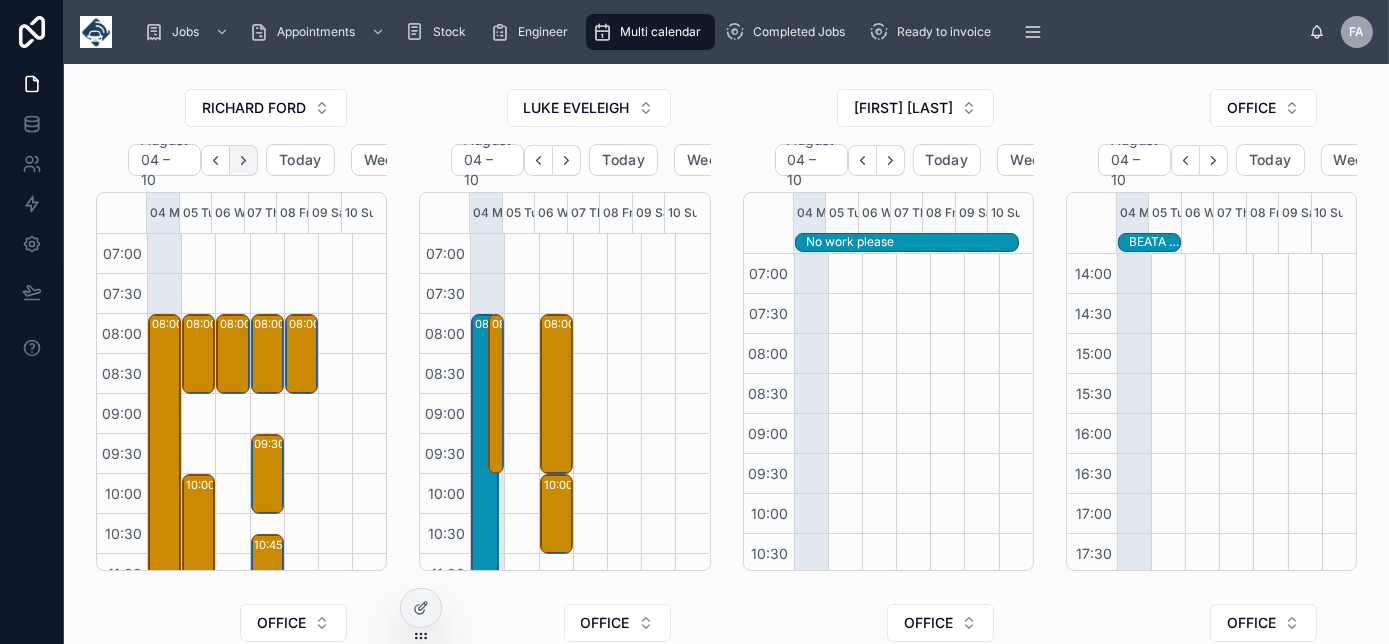 click 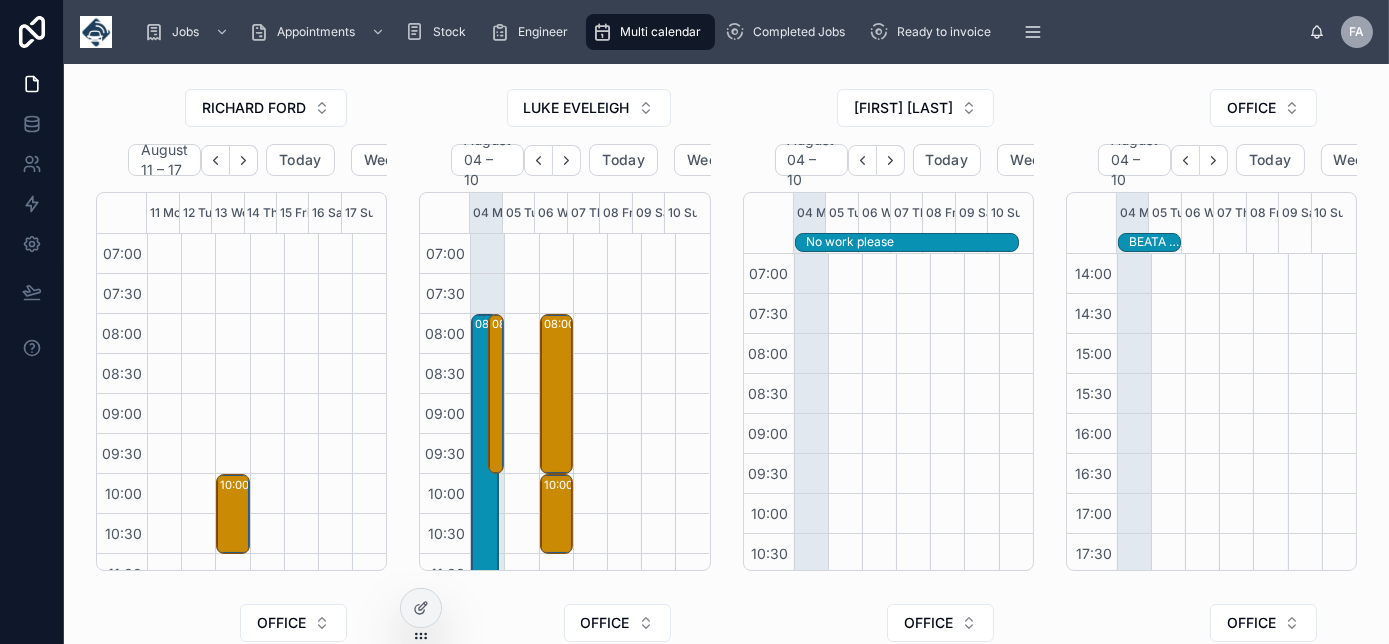 click 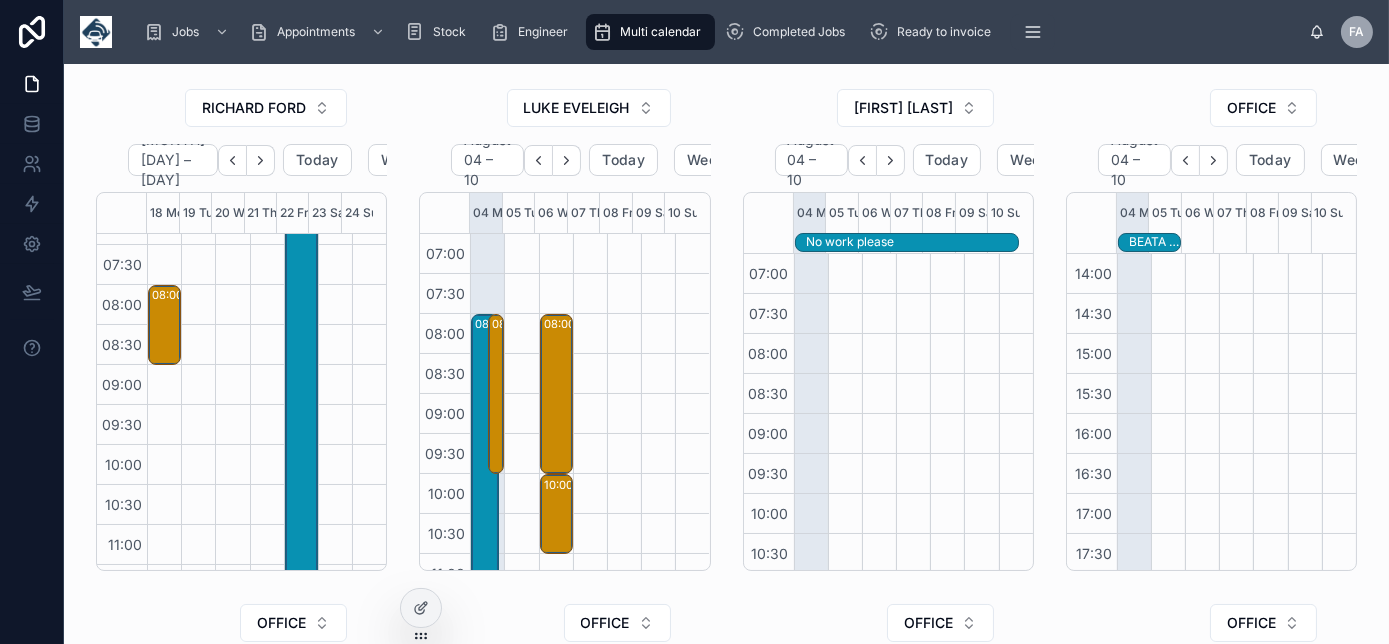 scroll, scrollTop: 0, scrollLeft: 0, axis: both 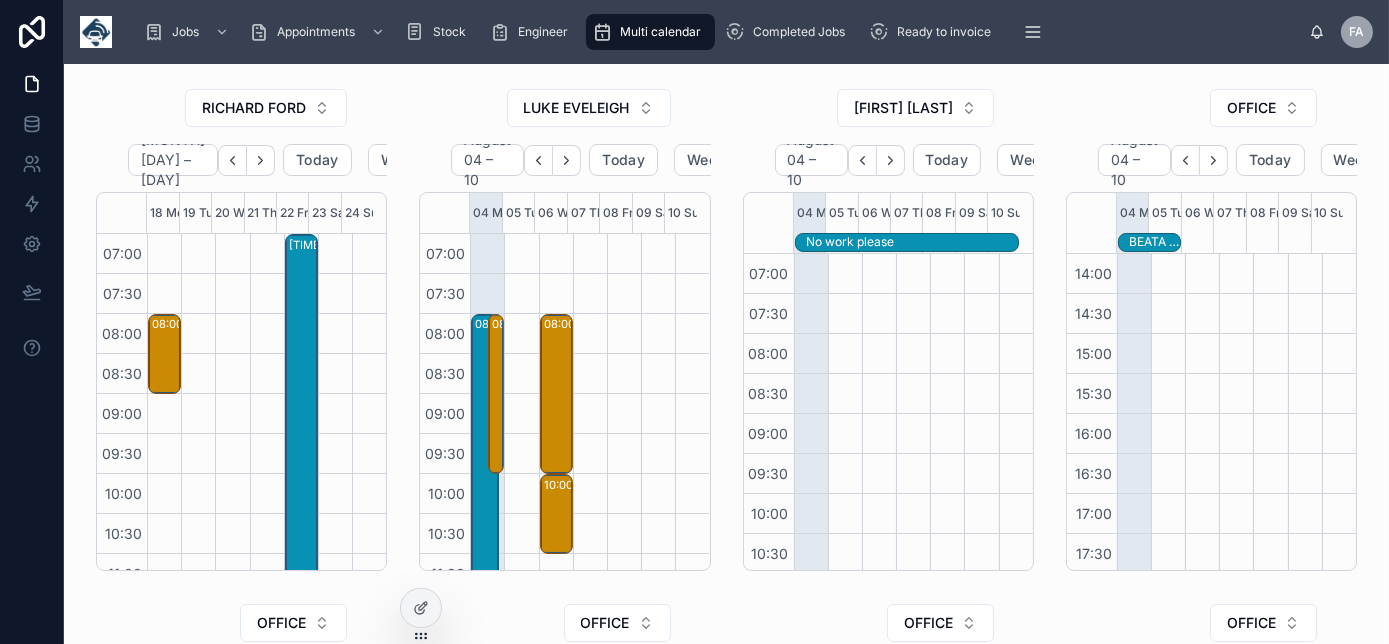 click at bounding box center (232, 714) 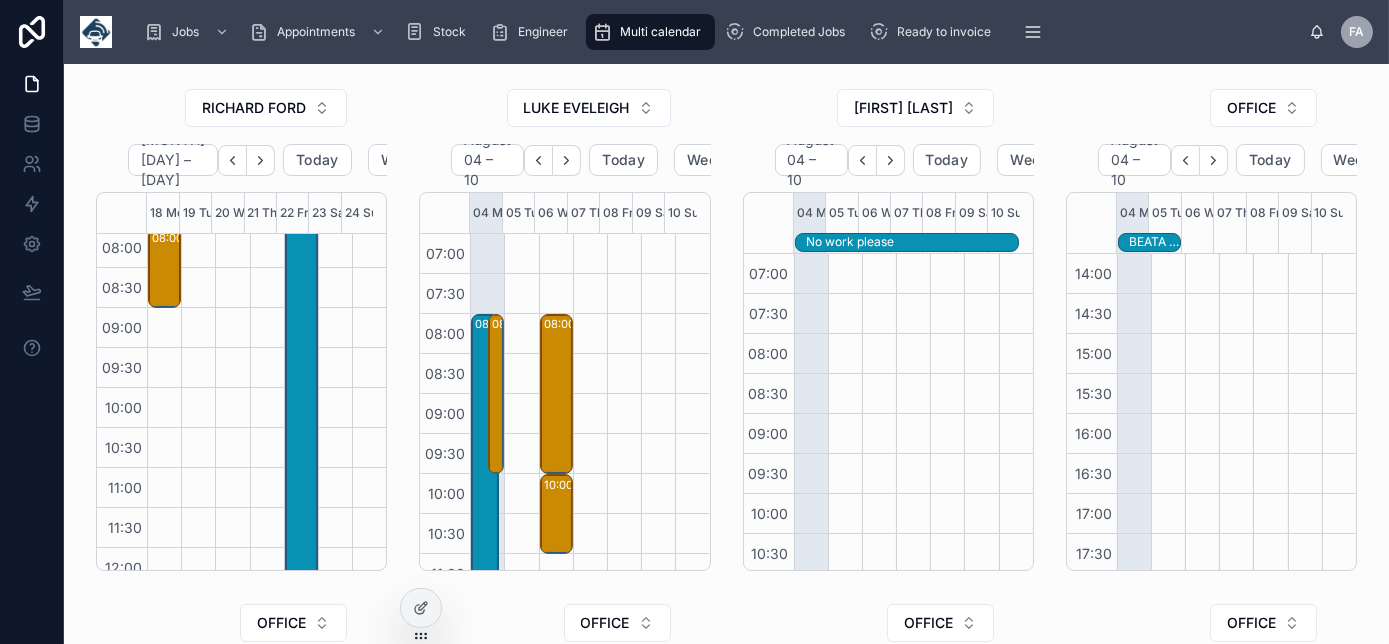 scroll, scrollTop: 0, scrollLeft: 0, axis: both 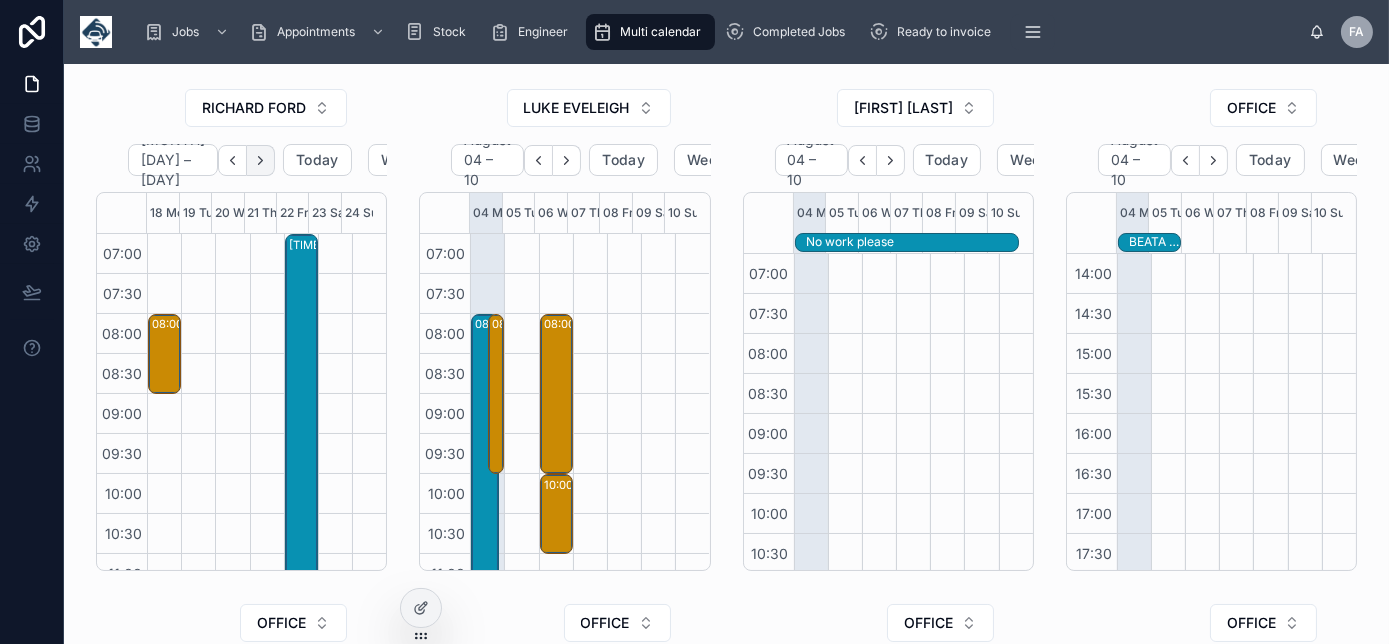 click at bounding box center (261, 160) 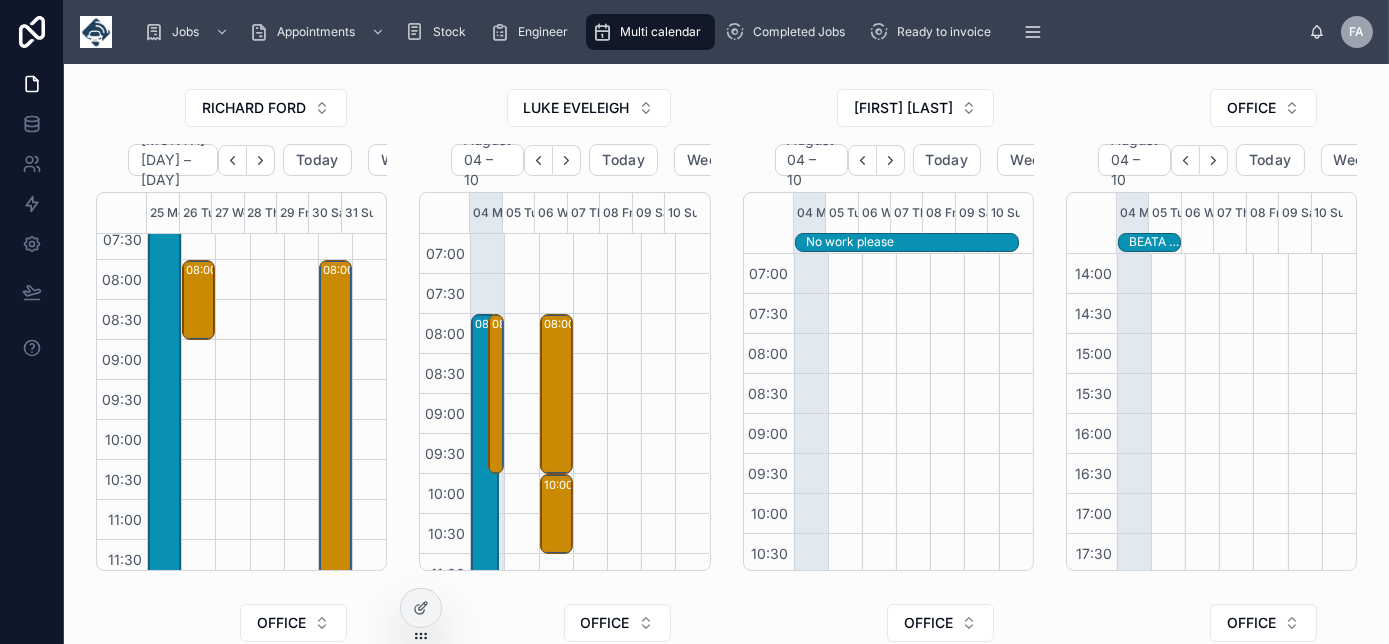 scroll, scrollTop: 0, scrollLeft: 0, axis: both 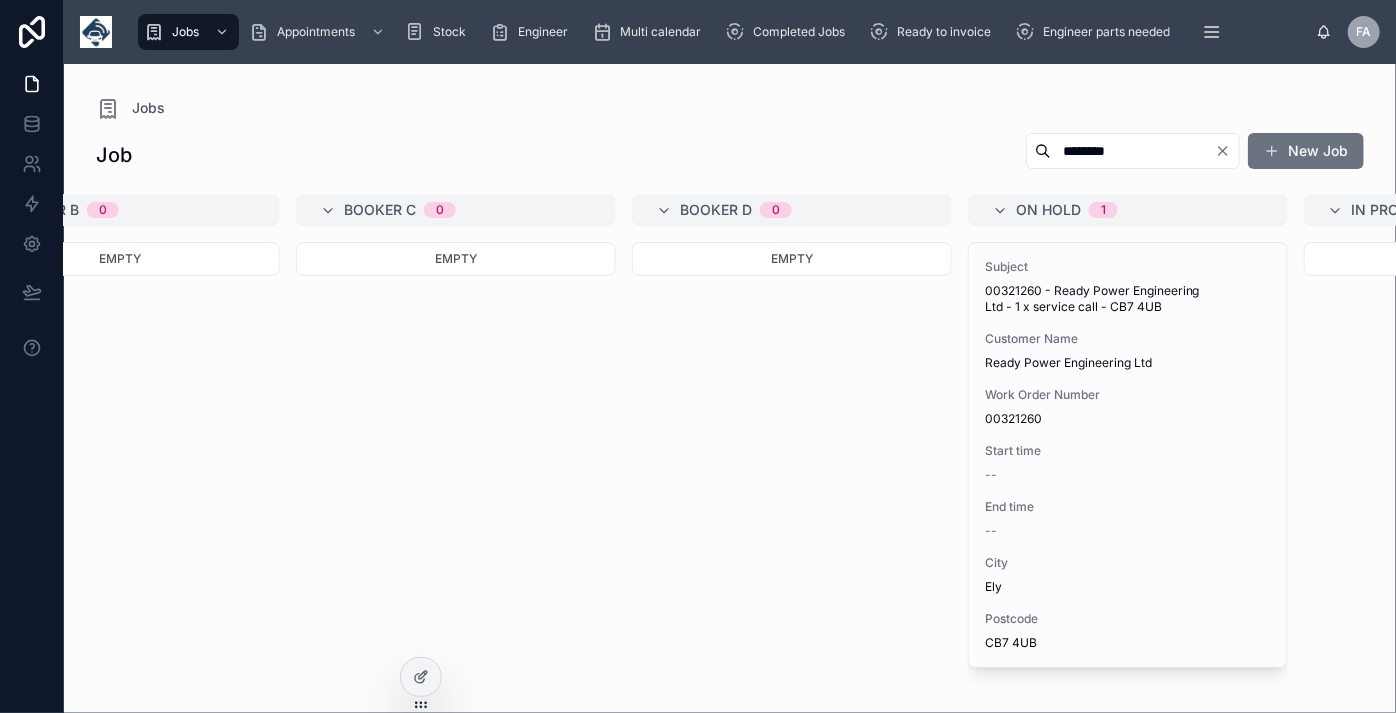 click 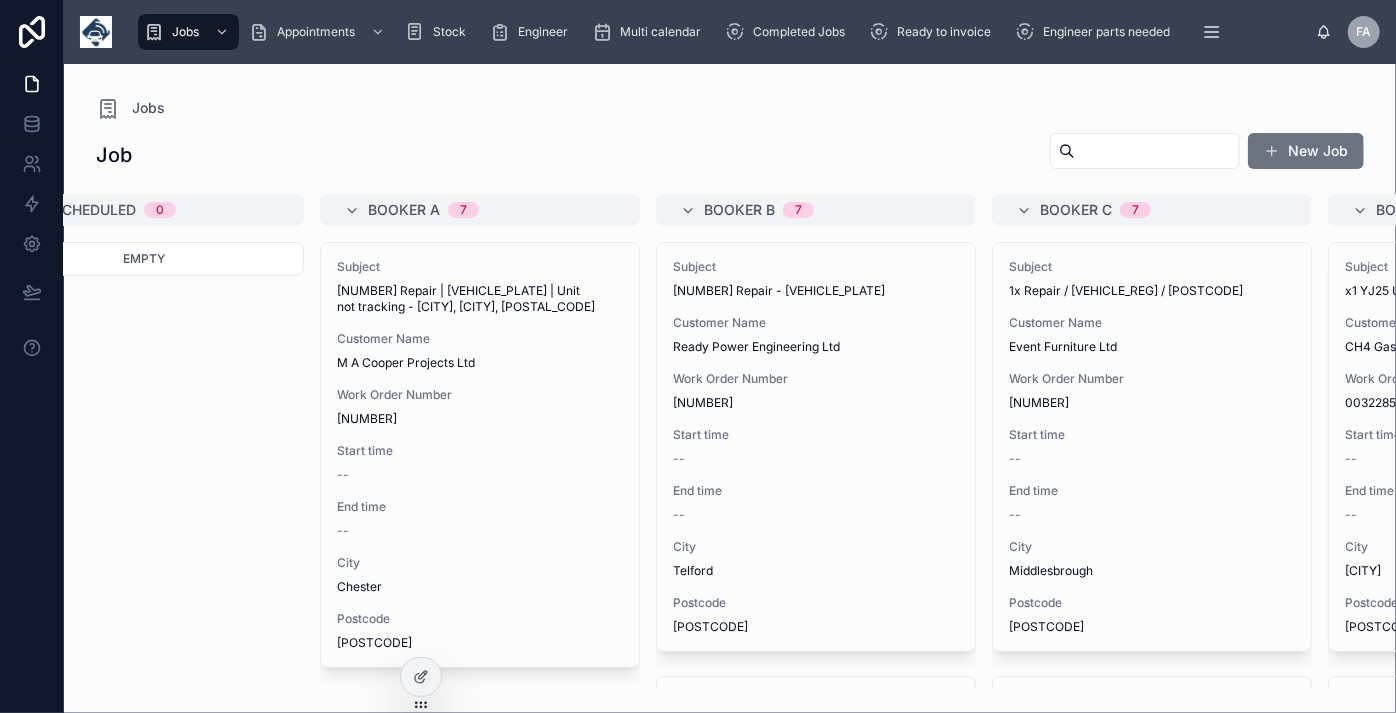scroll, scrollTop: 0, scrollLeft: 0, axis: both 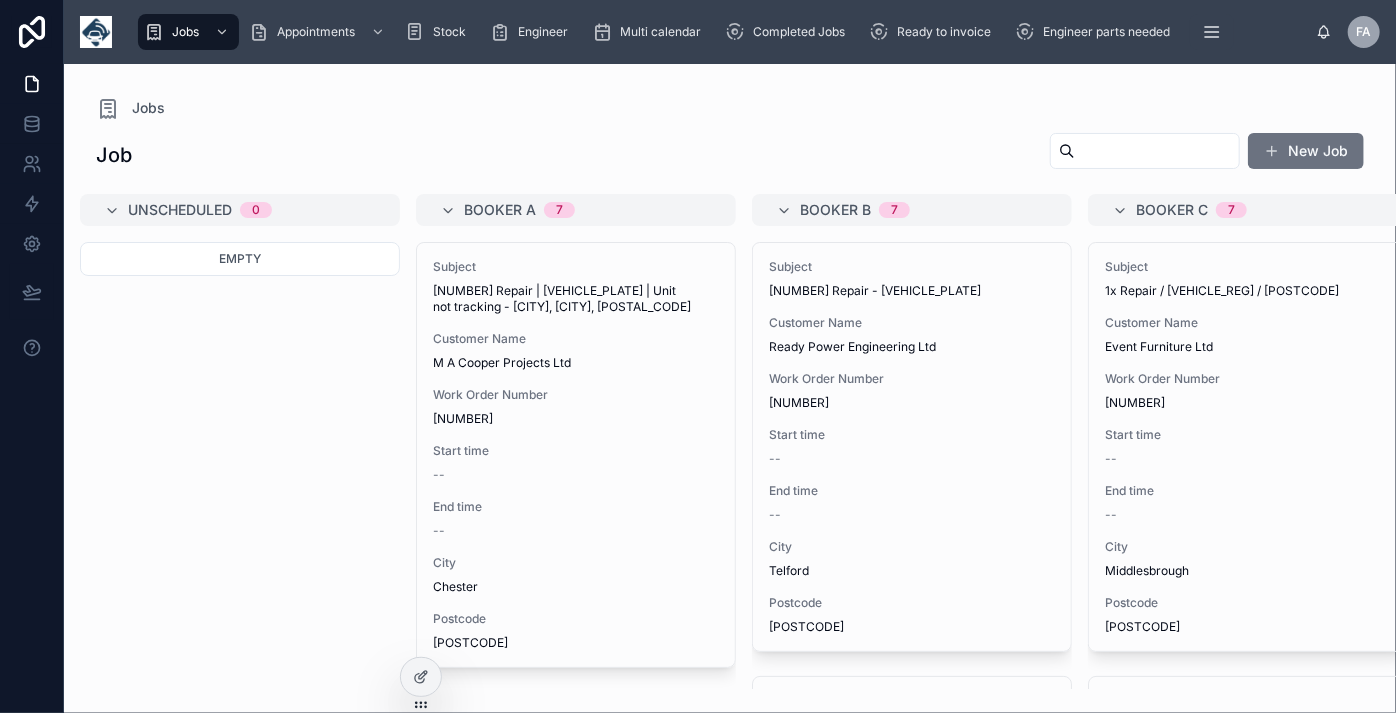 click at bounding box center [1157, 151] 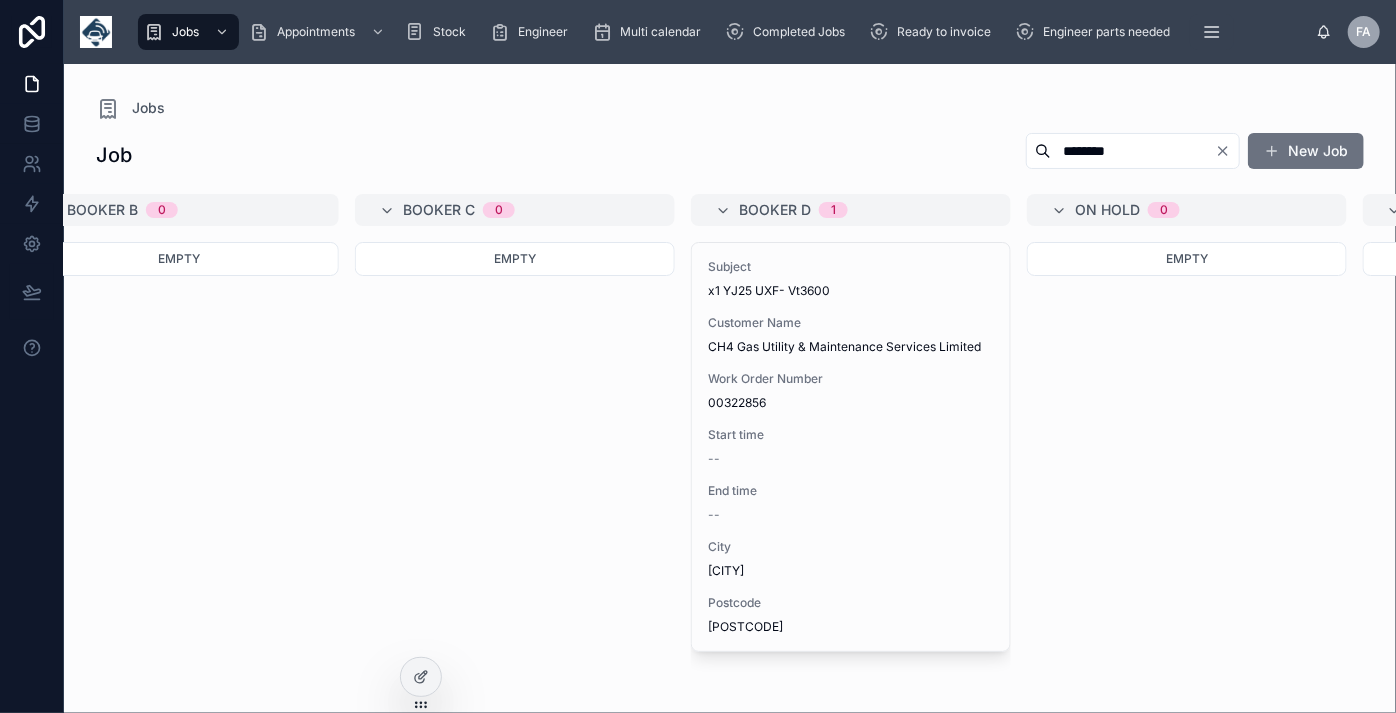 scroll, scrollTop: 0, scrollLeft: 736, axis: horizontal 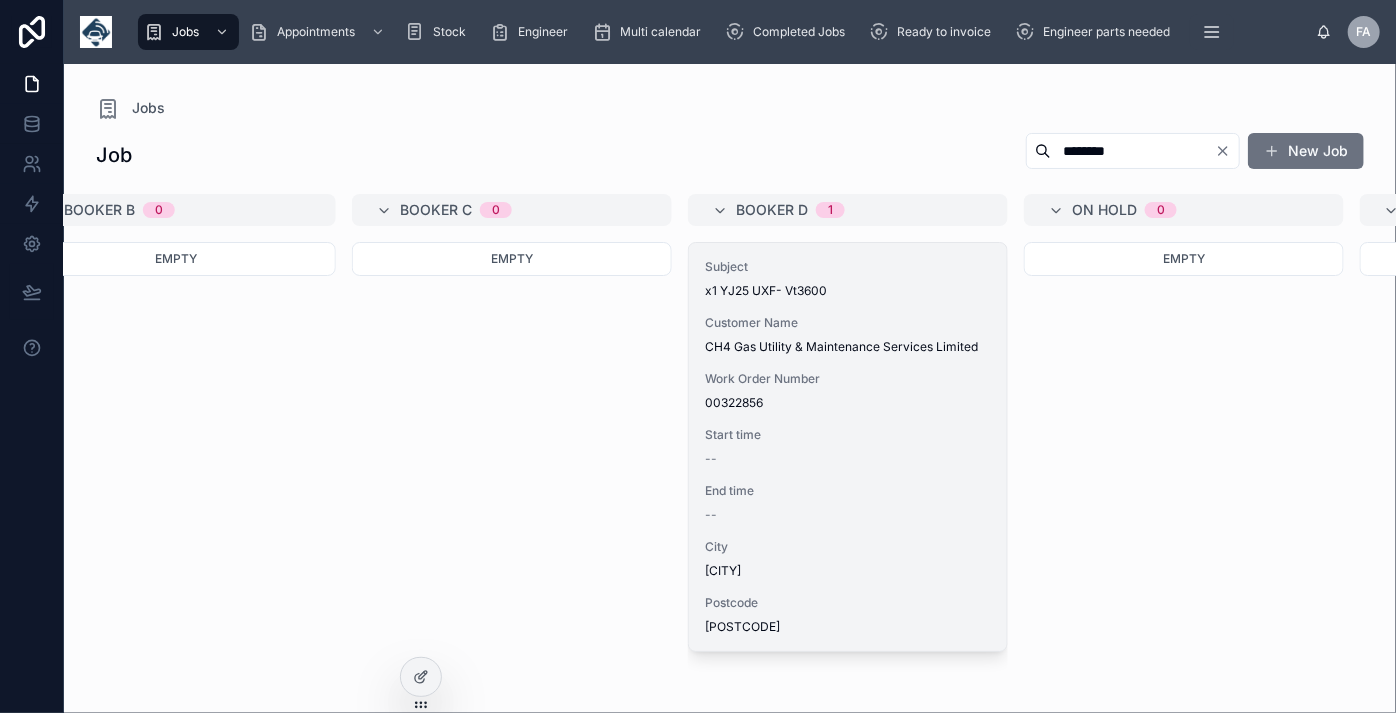 type on "********" 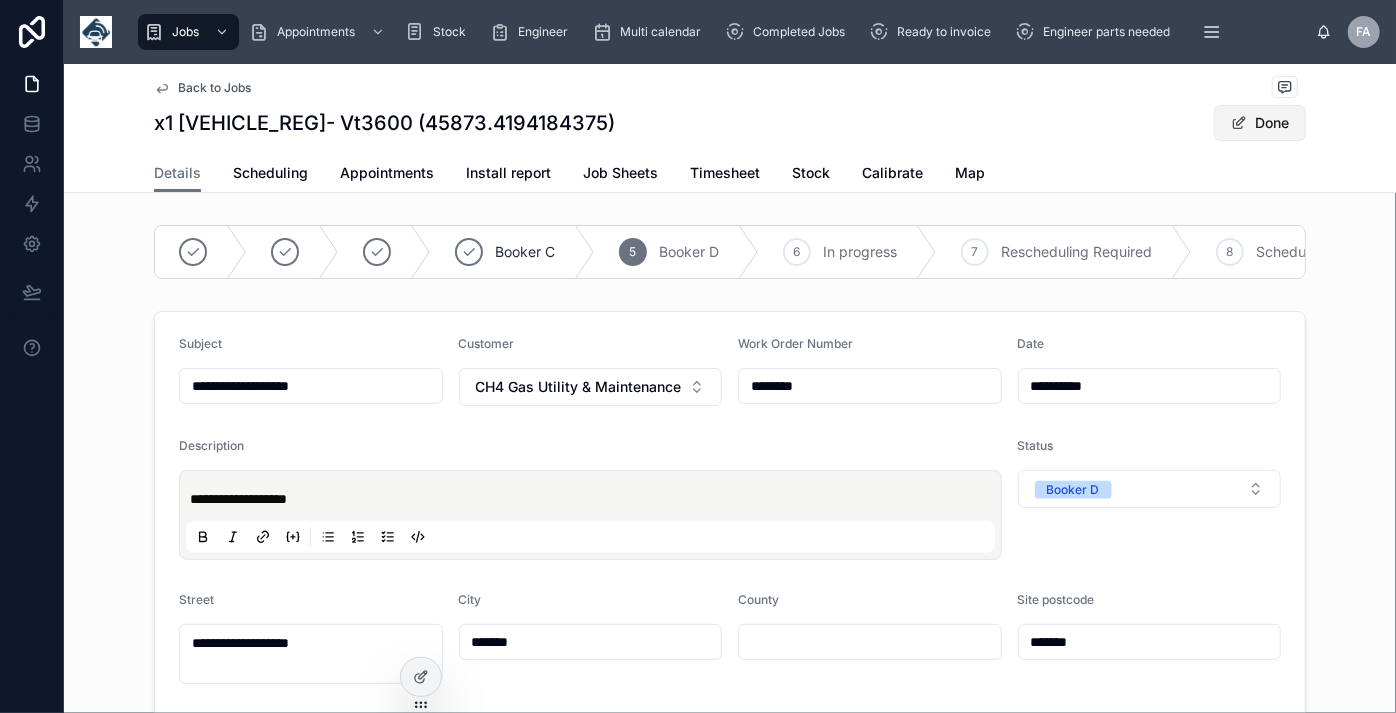 click on "Done" at bounding box center [1260, 123] 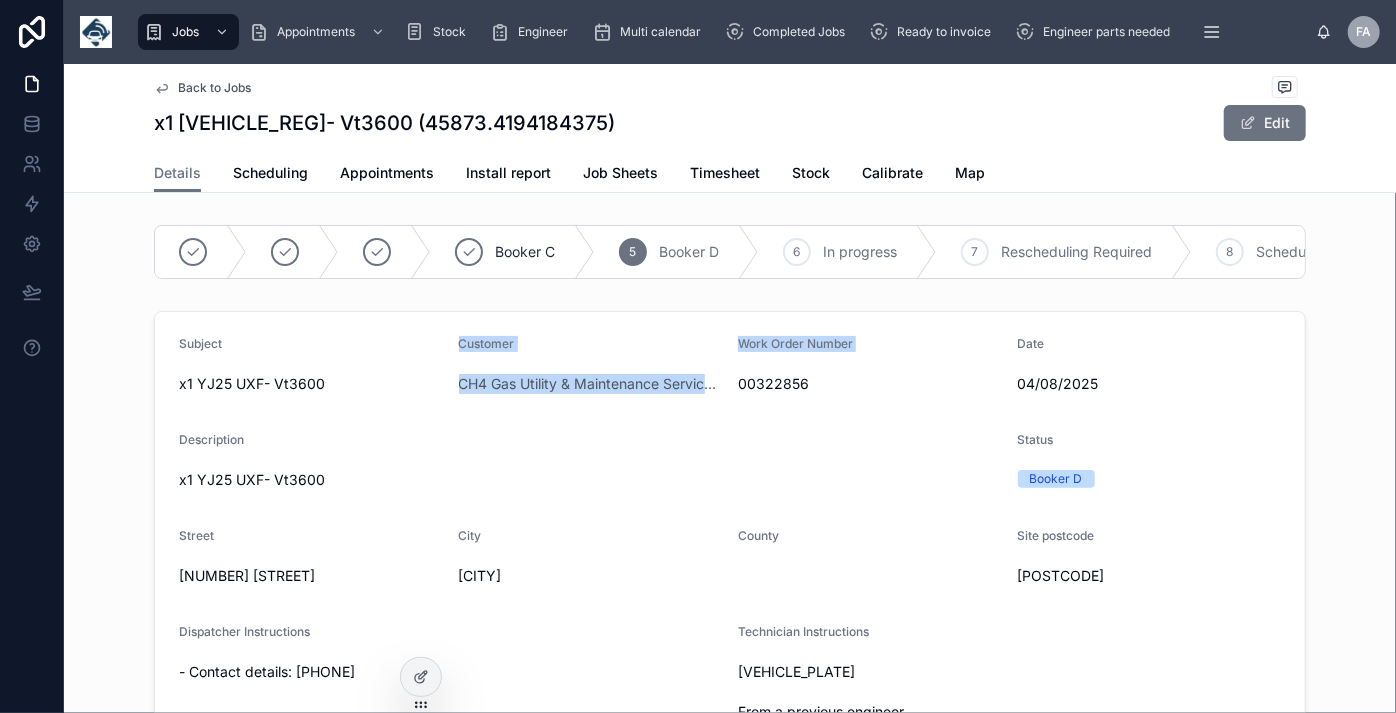 drag, startPoint x: 442, startPoint y: 392, endPoint x: 730, endPoint y: 421, distance: 289.4564 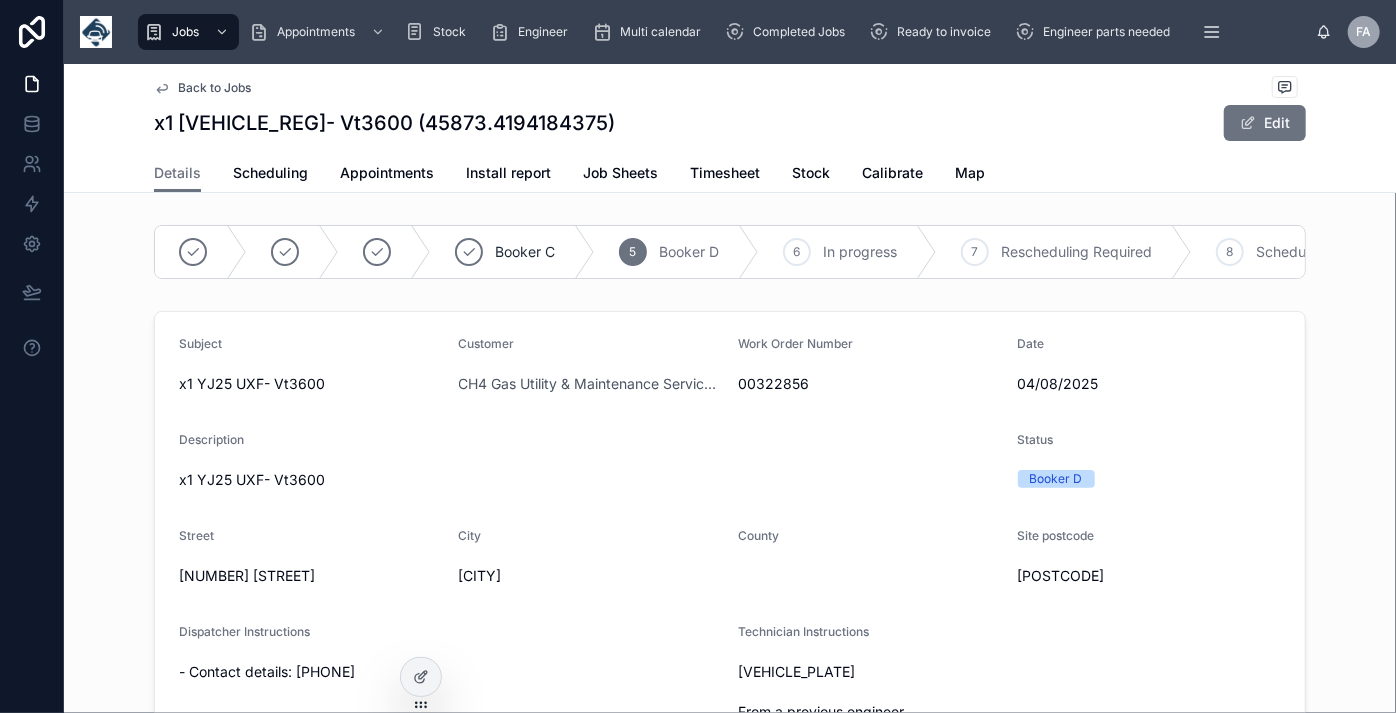 drag, startPoint x: 730, startPoint y: 421, endPoint x: 698, endPoint y: 463, distance: 52.801514 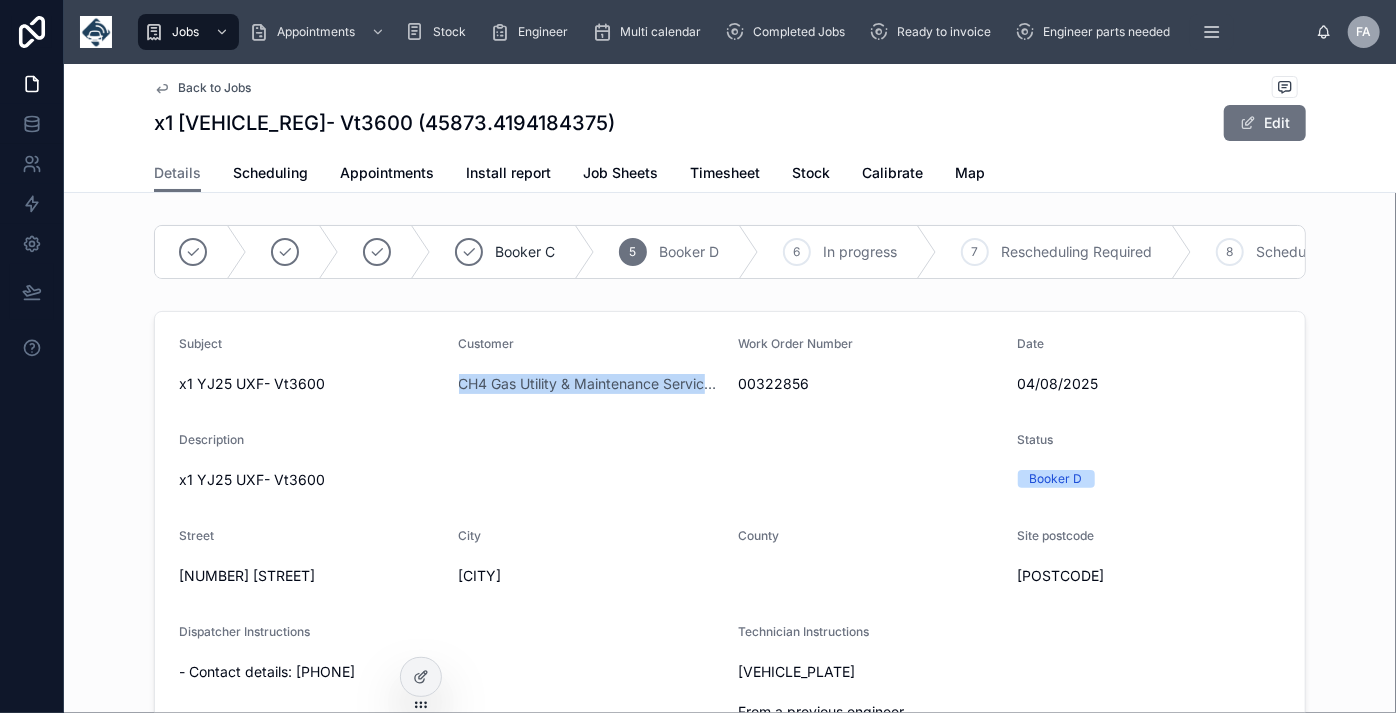 drag, startPoint x: 450, startPoint y: 397, endPoint x: 707, endPoint y: 408, distance: 257.2353 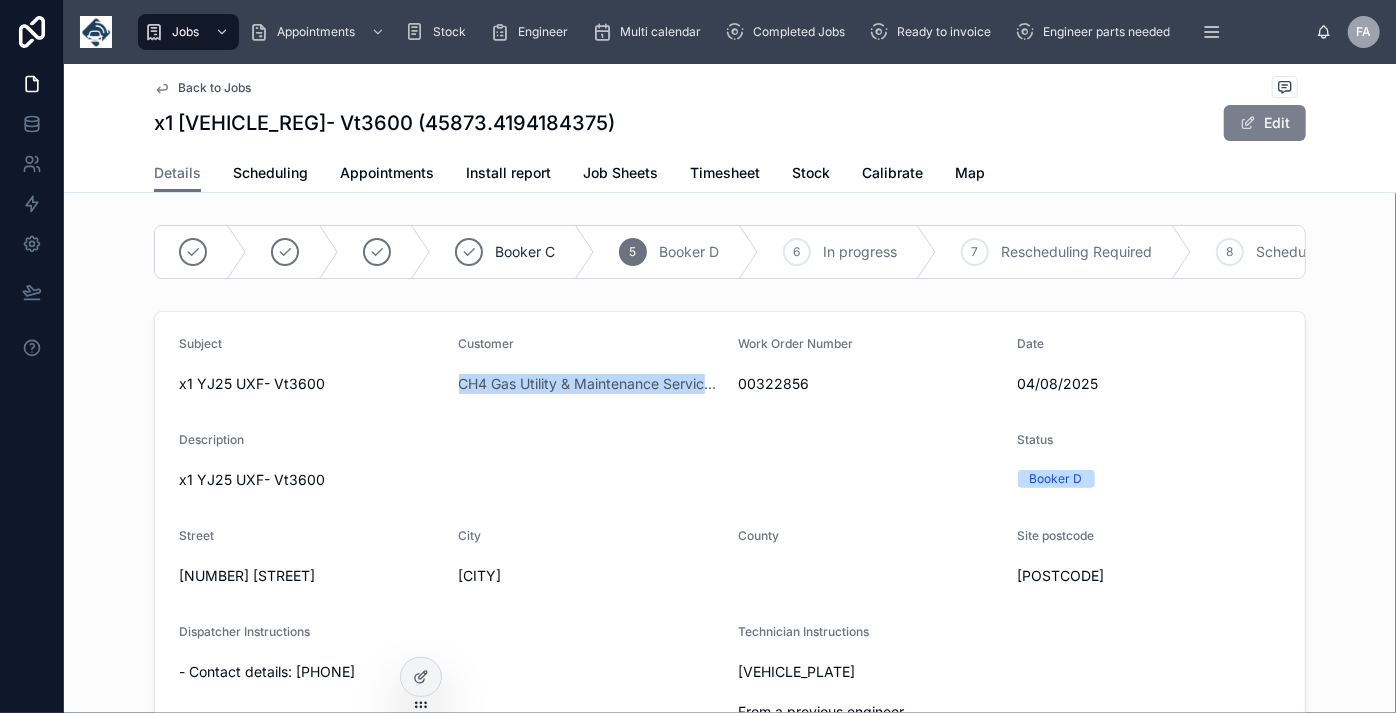 click on "Edit" at bounding box center [1265, 123] 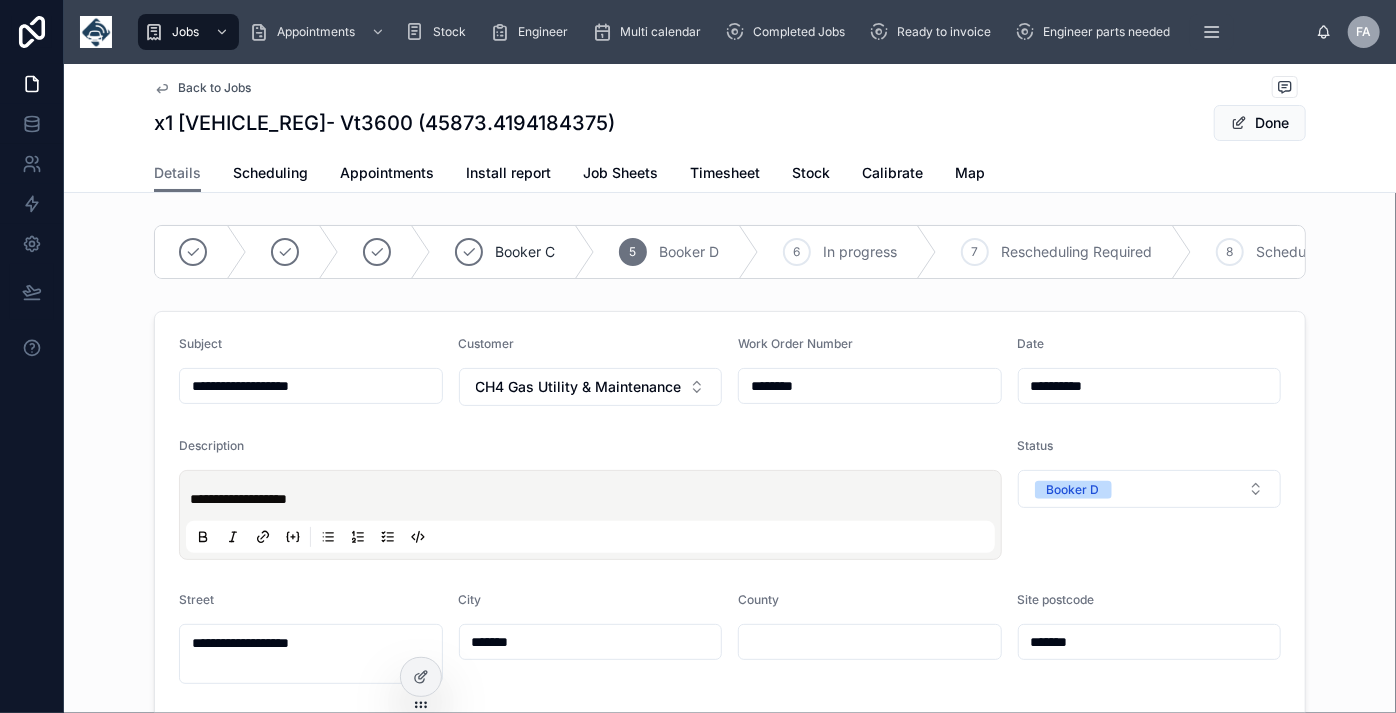 click on "**********" at bounding box center (311, 386) 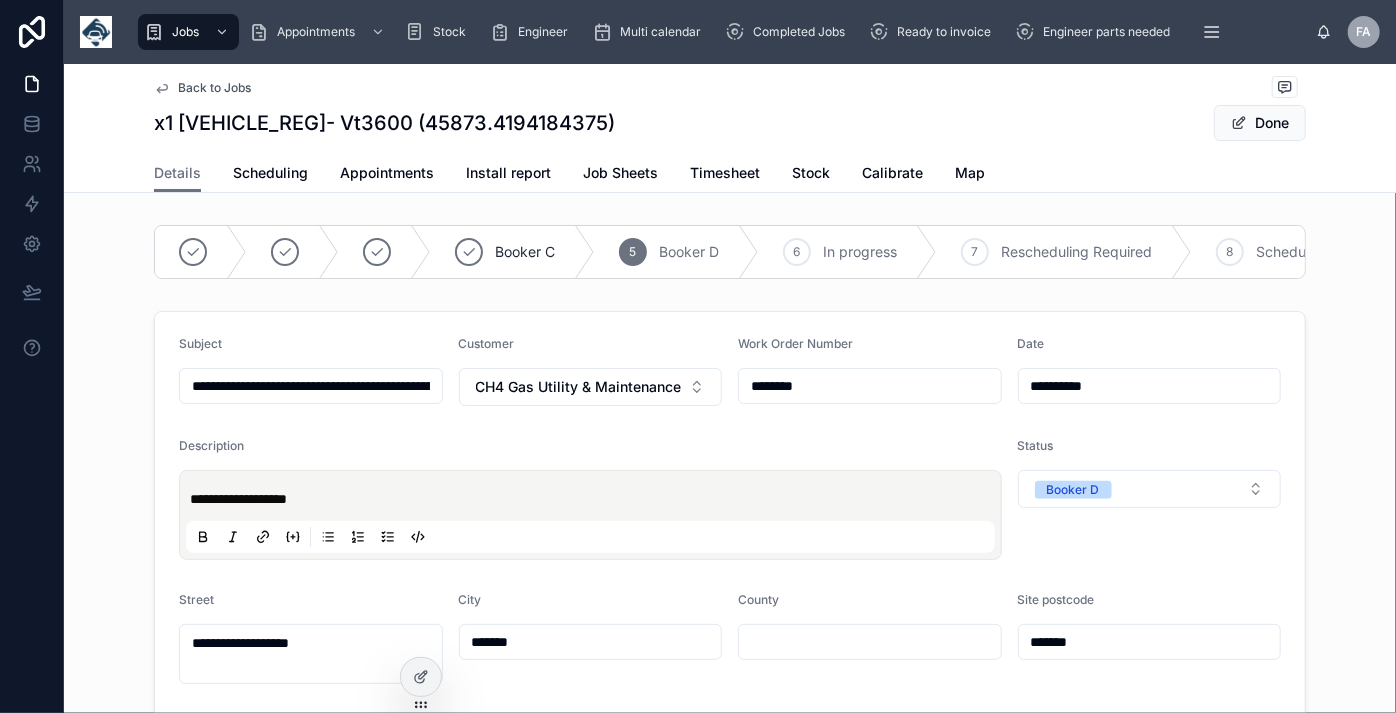scroll, scrollTop: 0, scrollLeft: 20, axis: horizontal 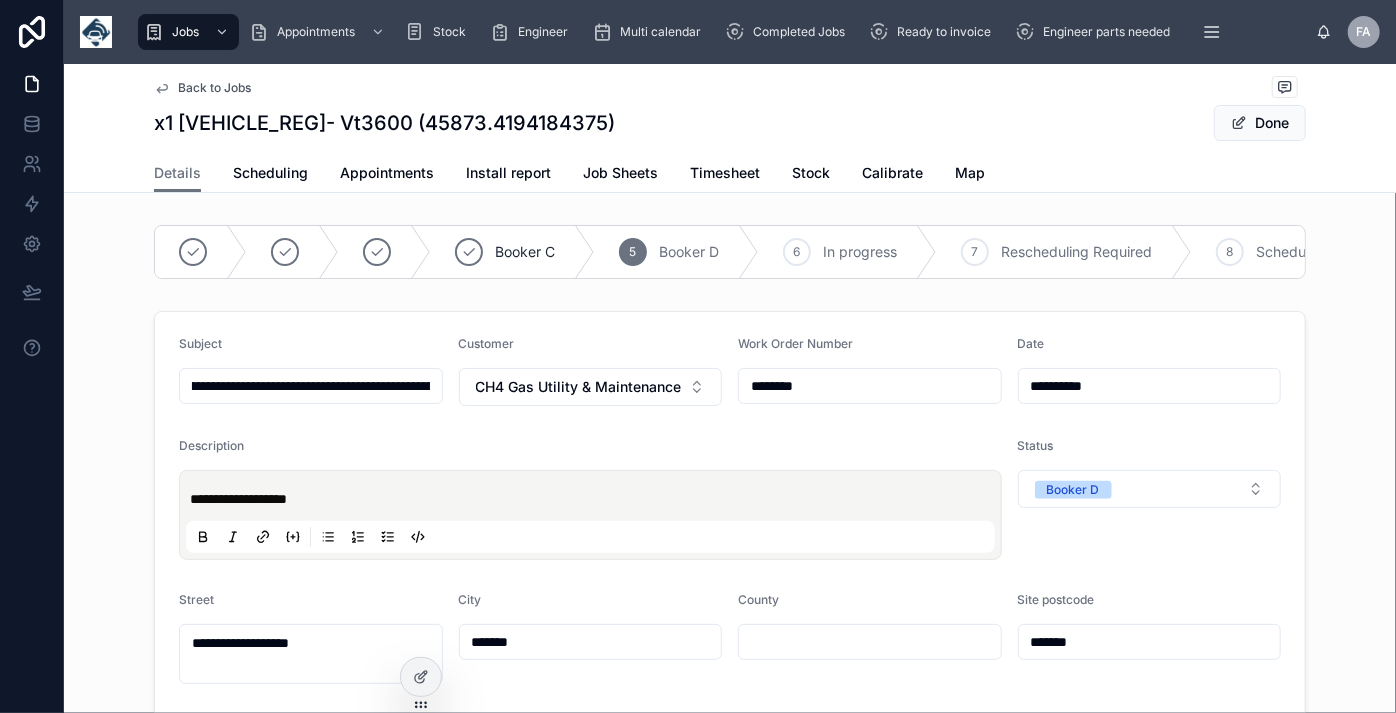 type on "**********" 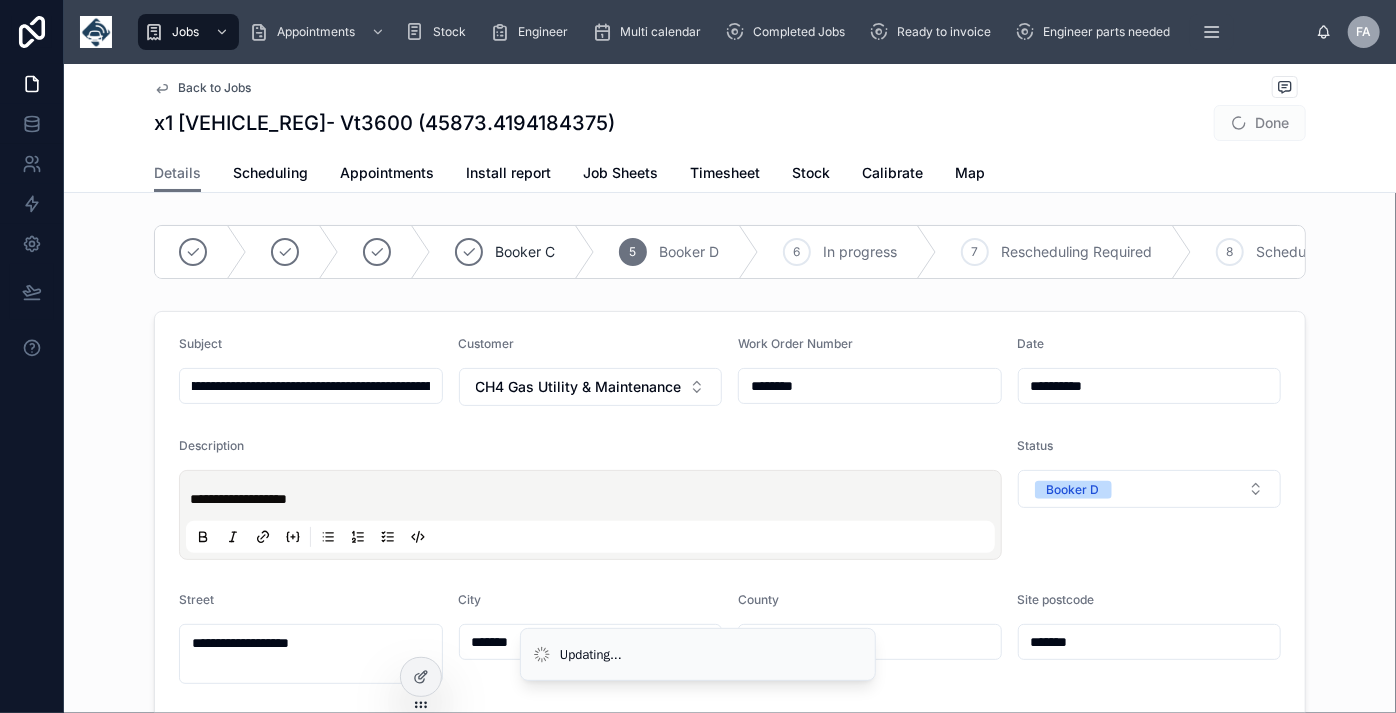 type on "**********" 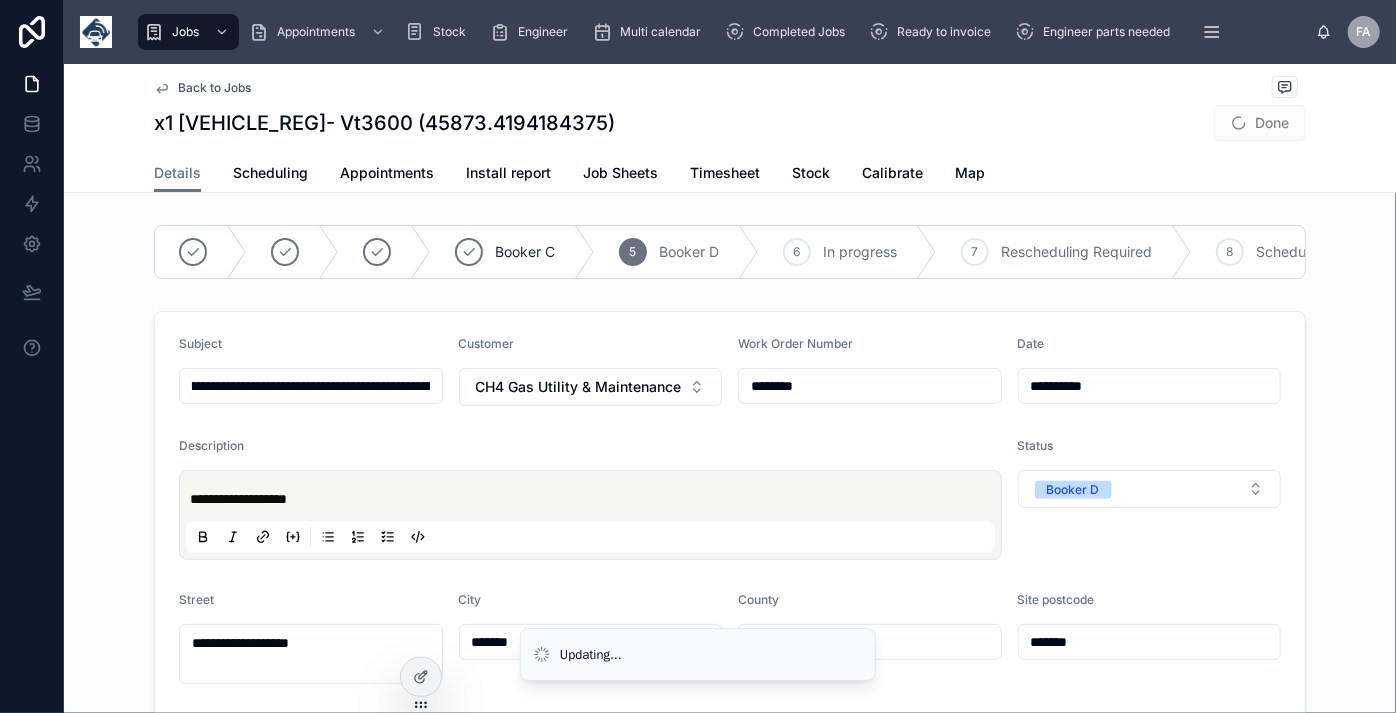 type on "**********" 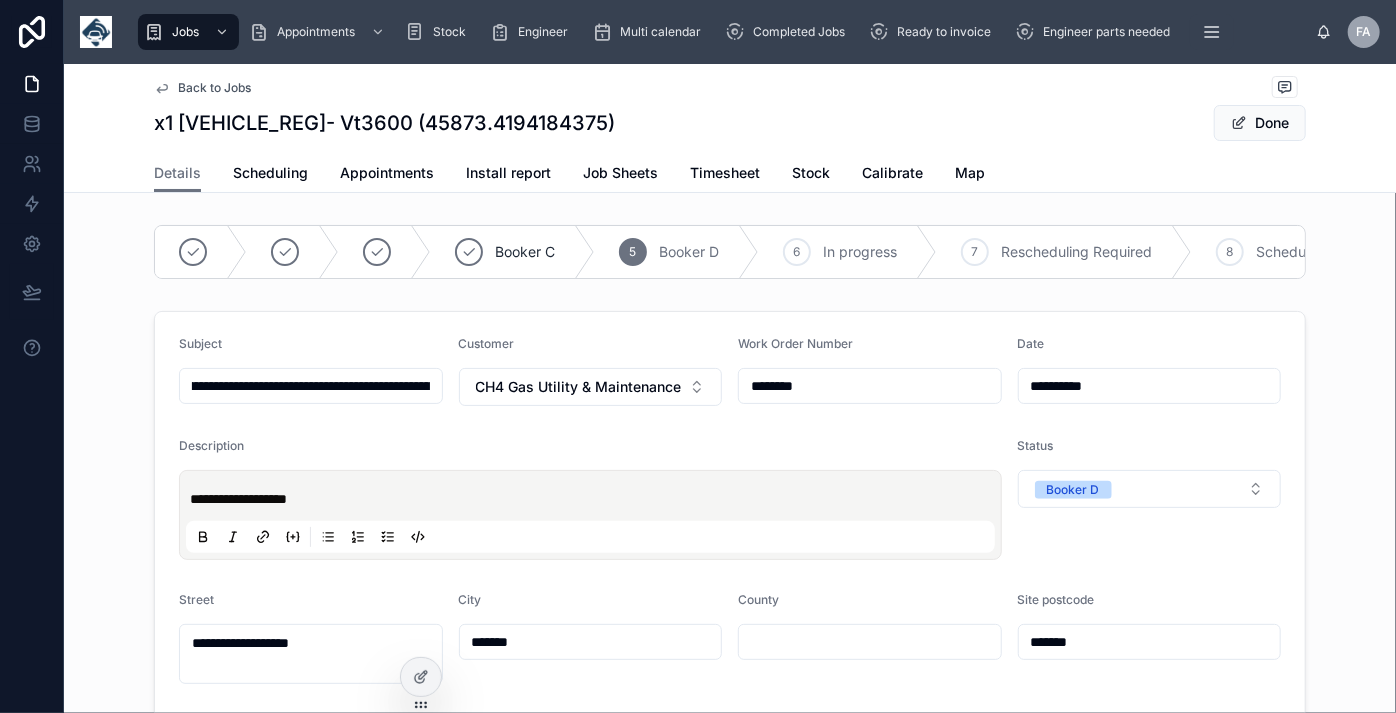 type on "**********" 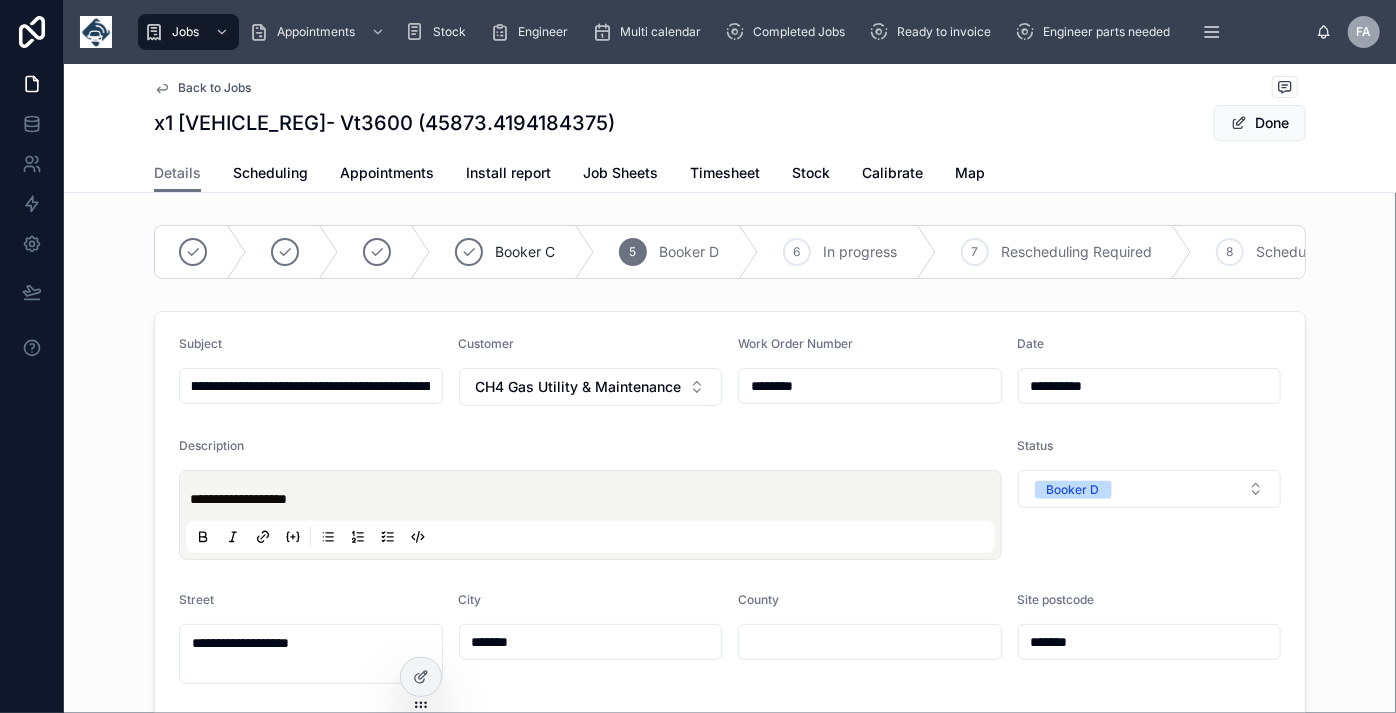 type on "**********" 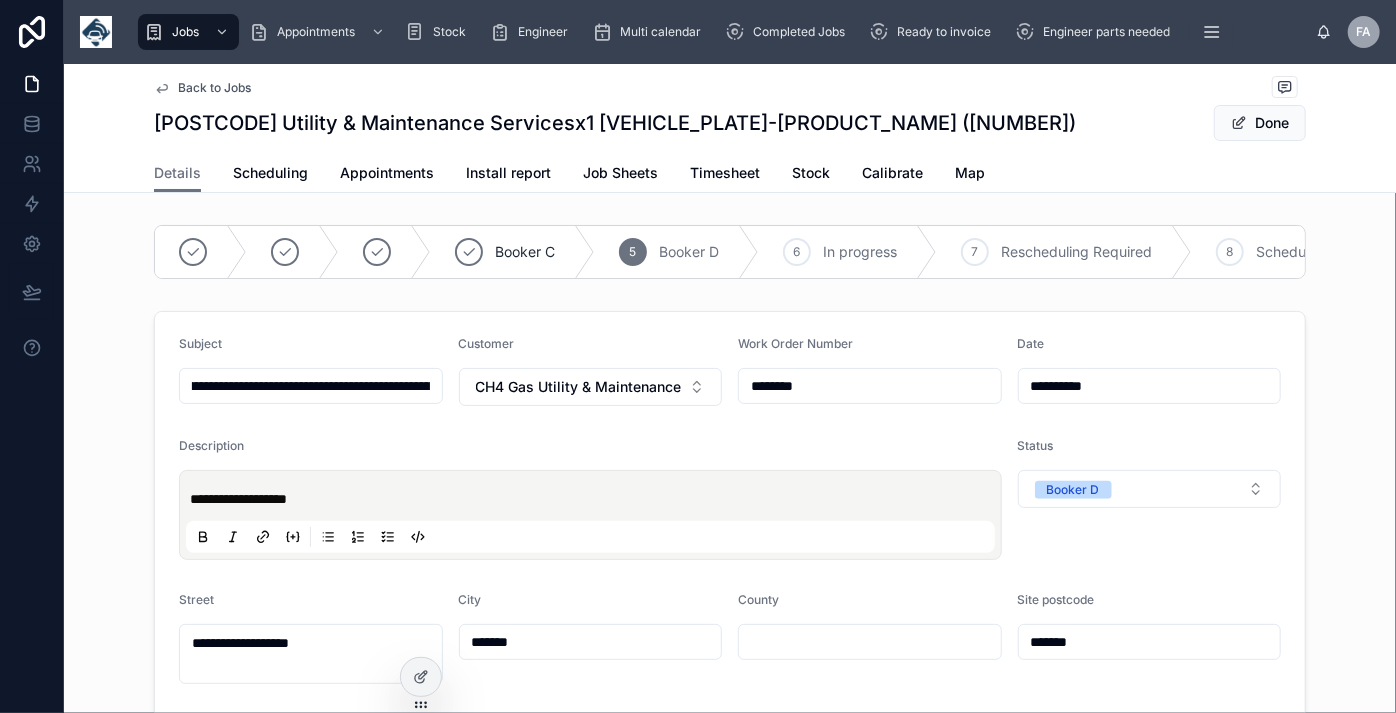 type on "**********" 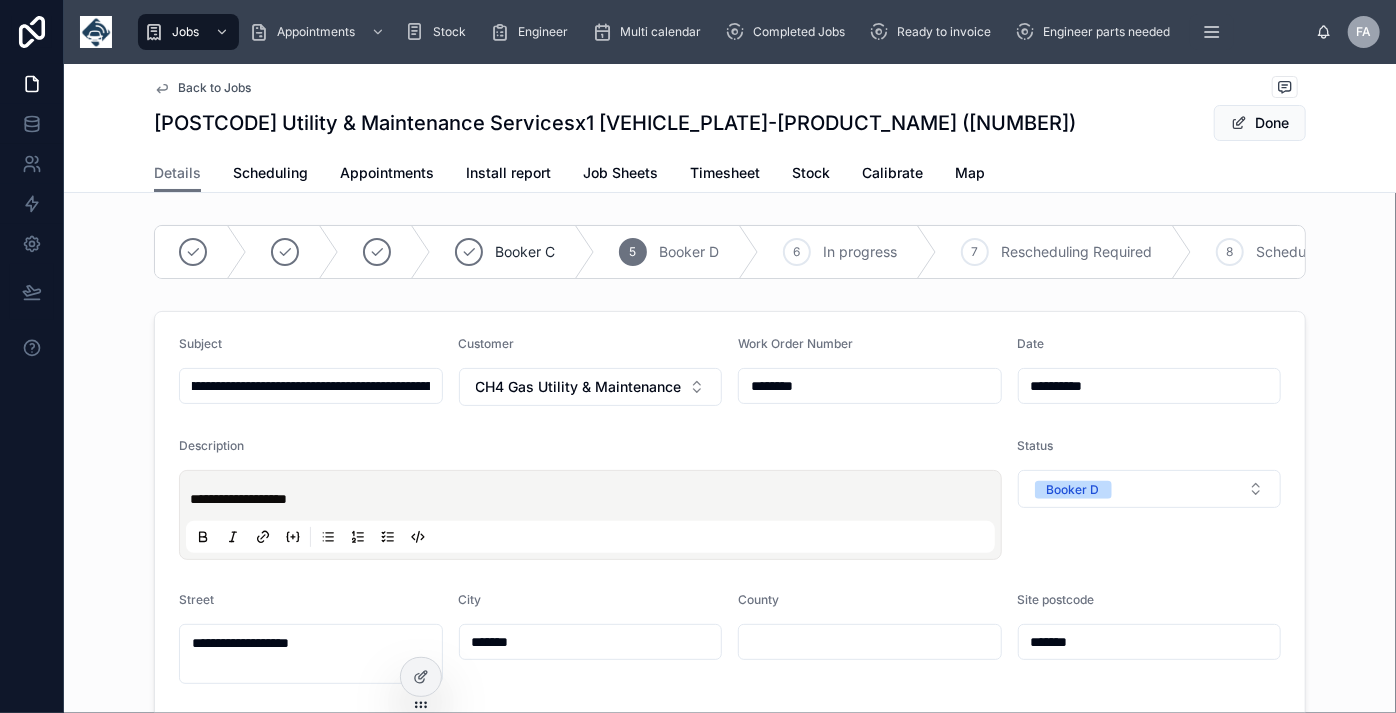 type on "**********" 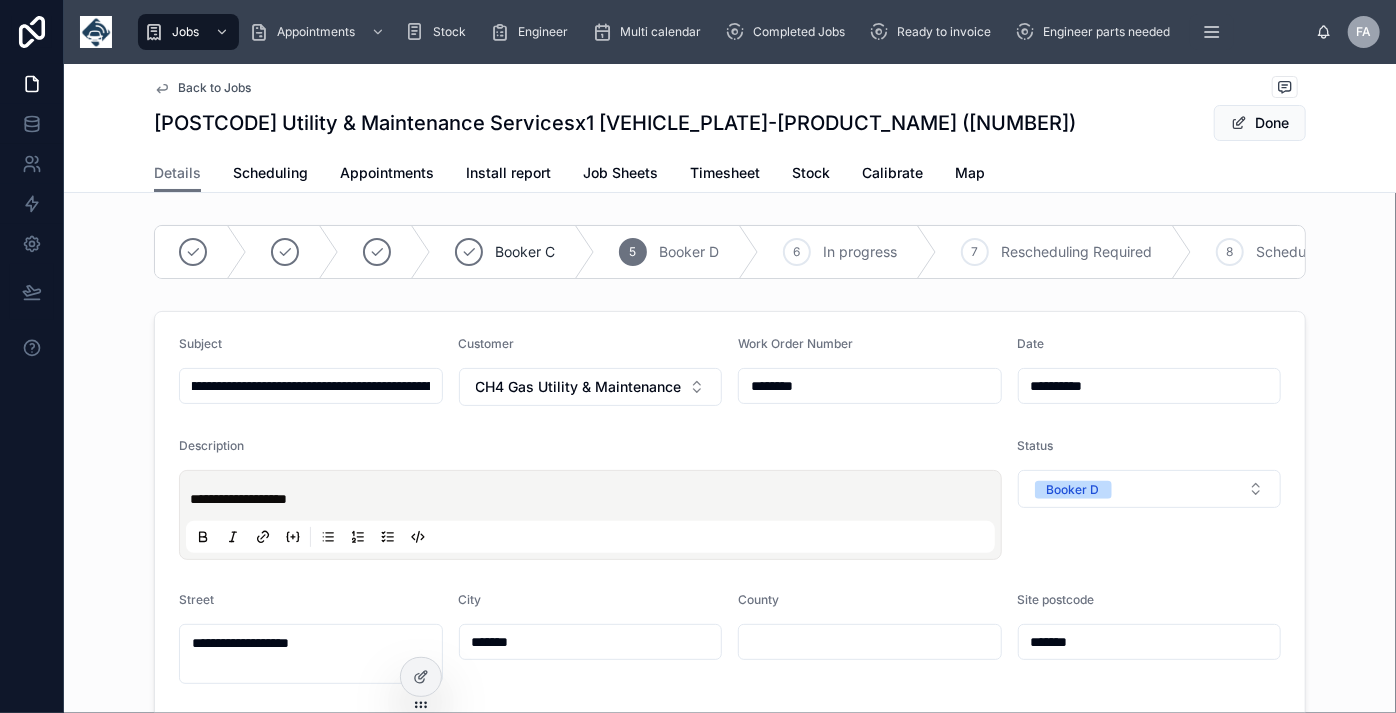 type on "**********" 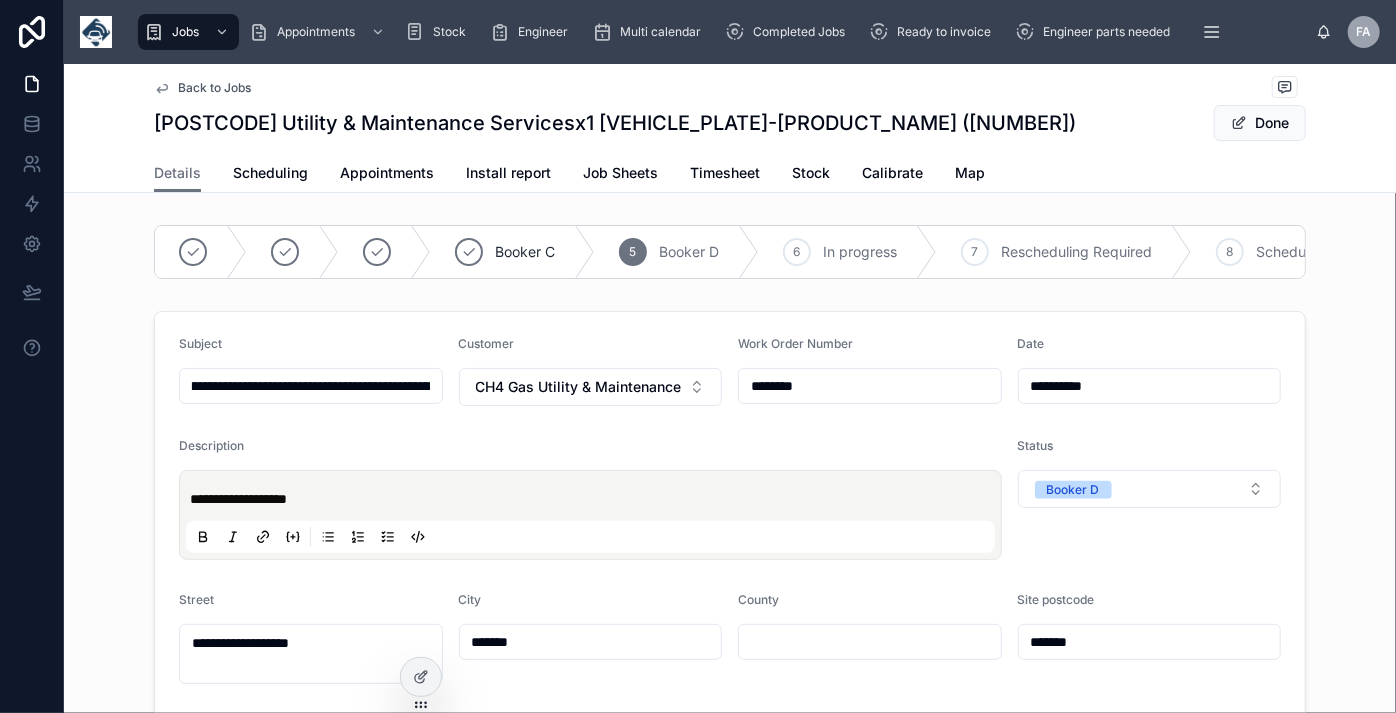 type on "**********" 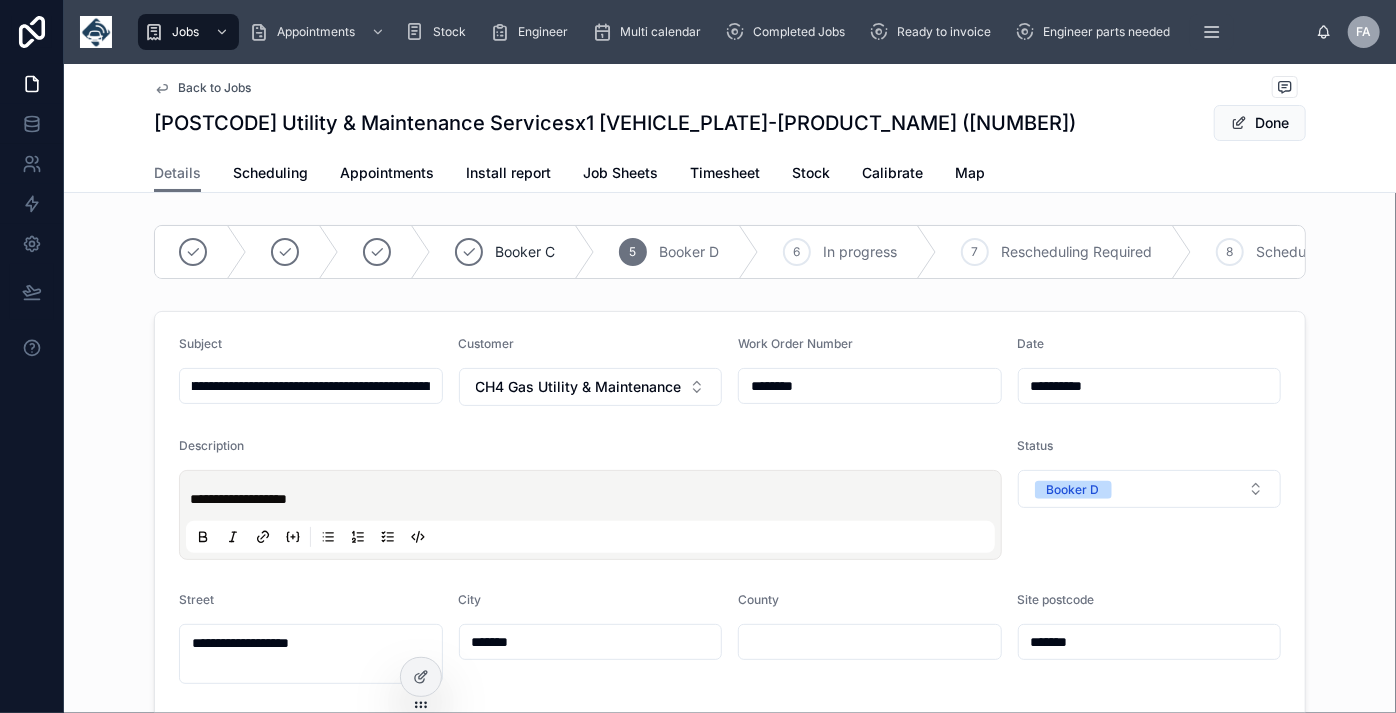 type on "**********" 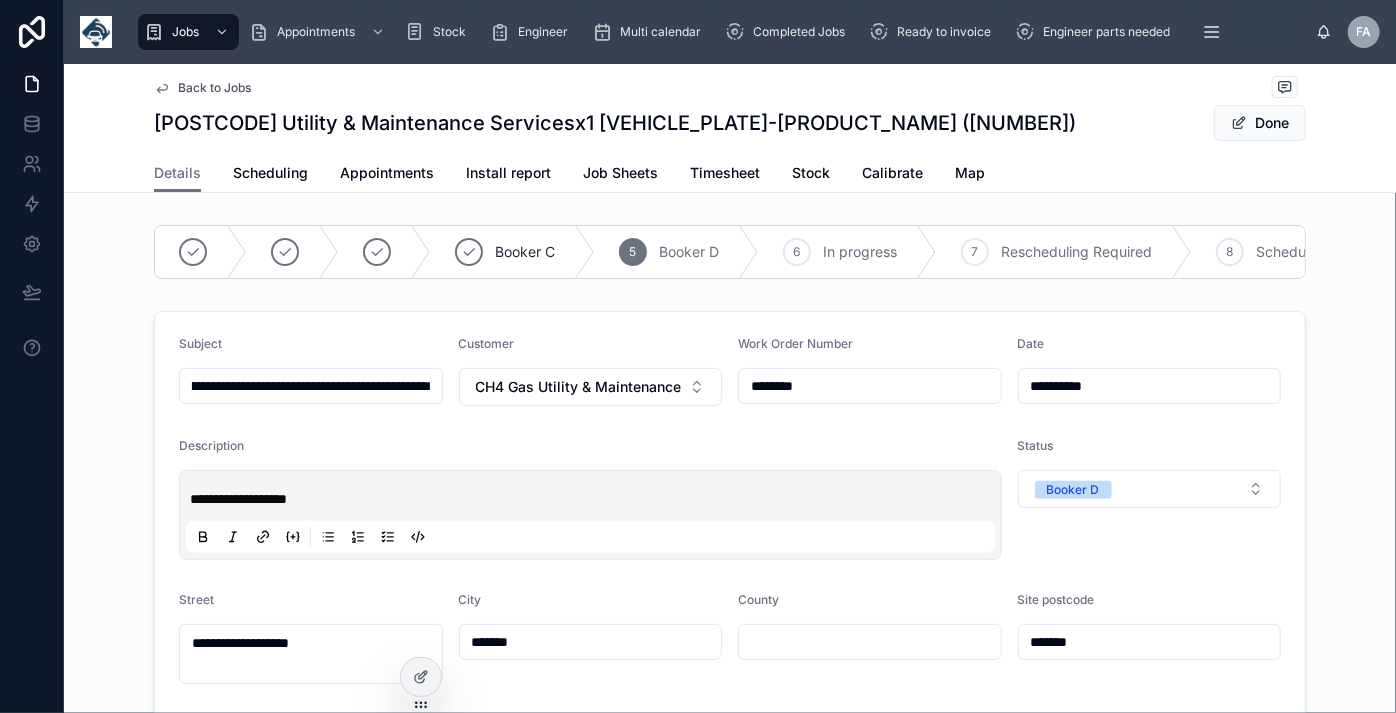 type on "**********" 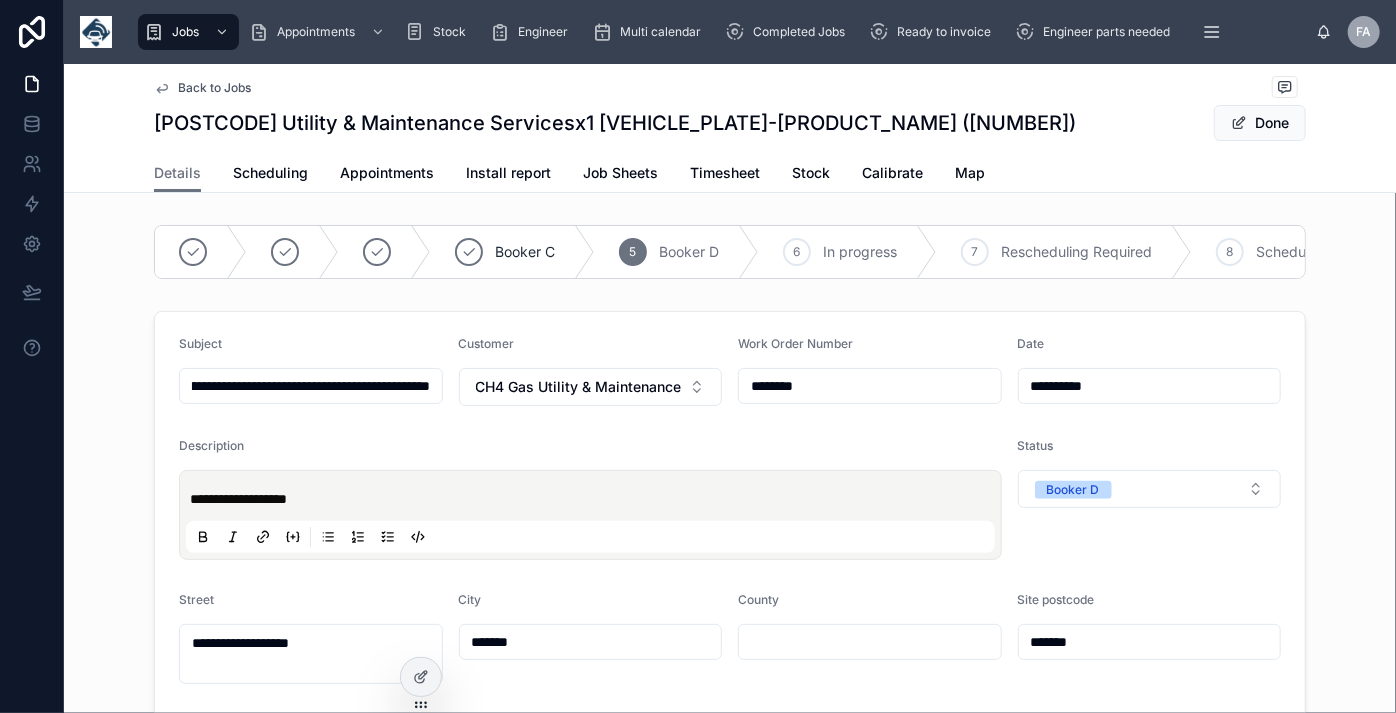 type on "**********" 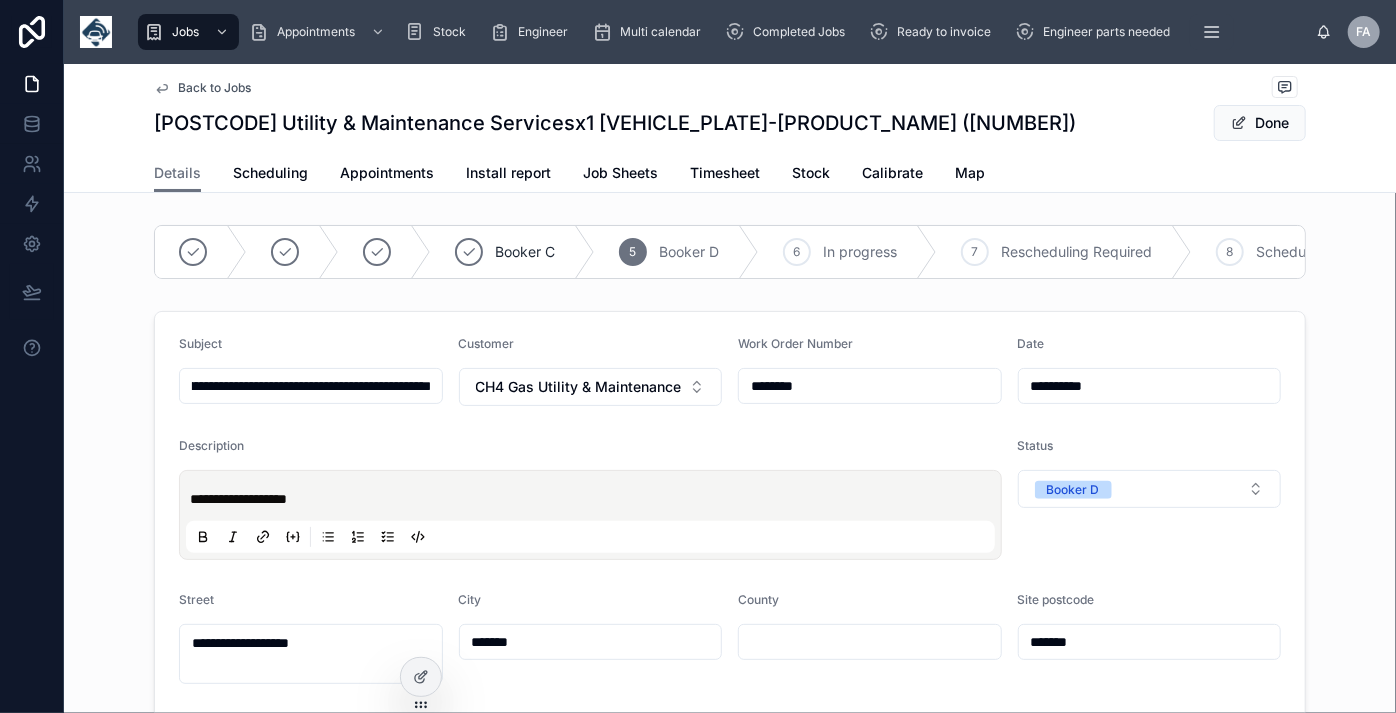 type on "**********" 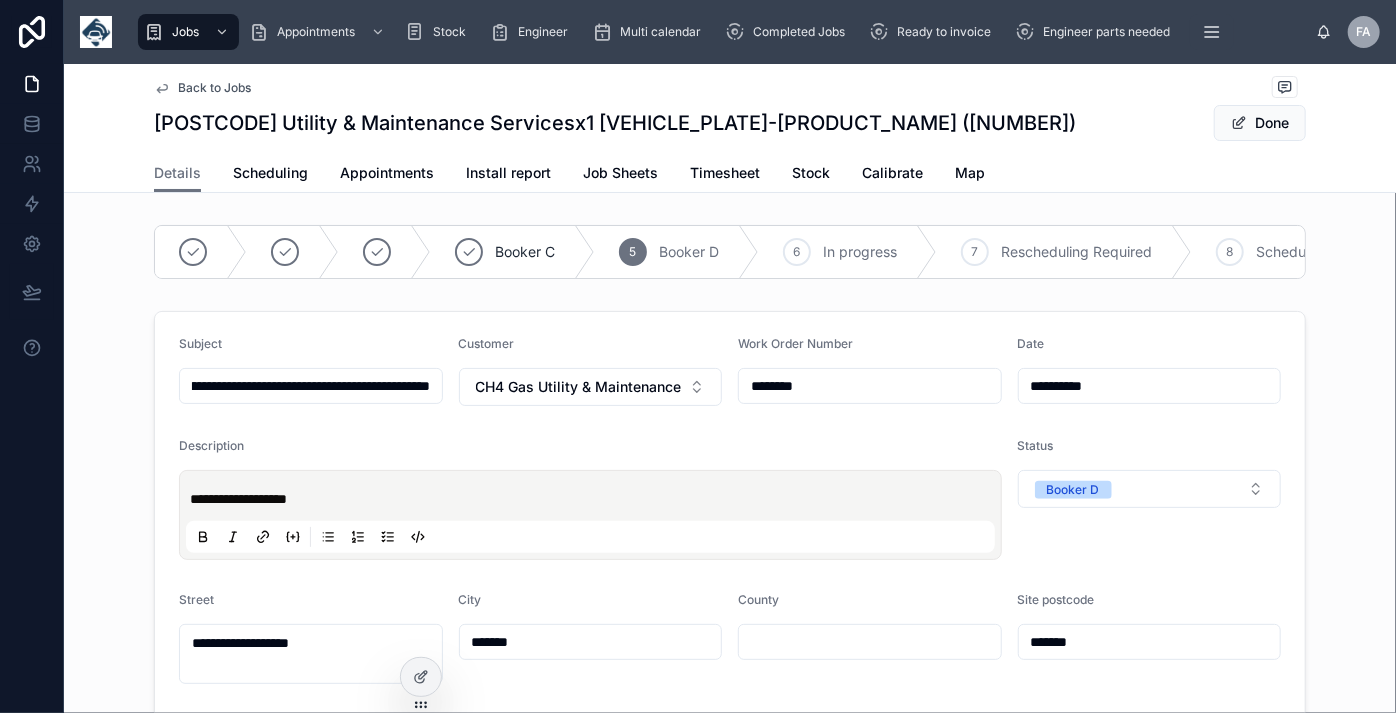 type on "**********" 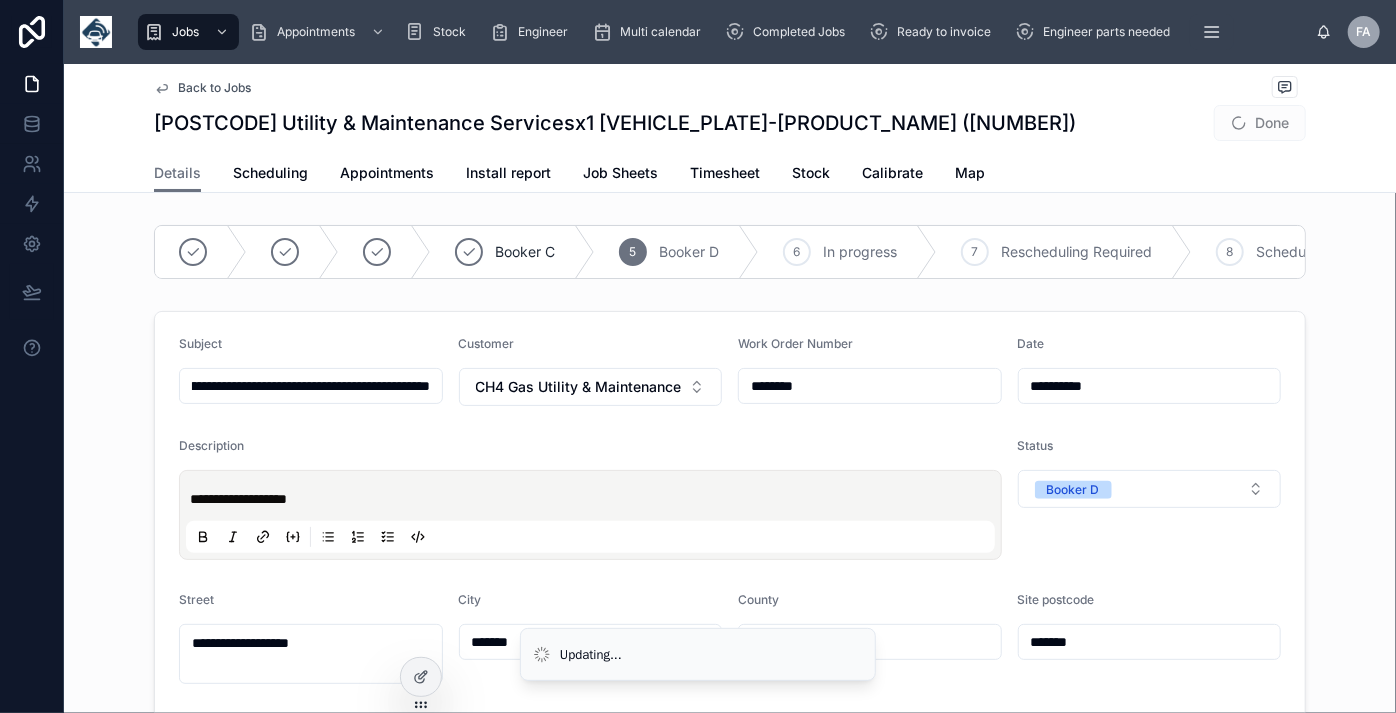 type on "**********" 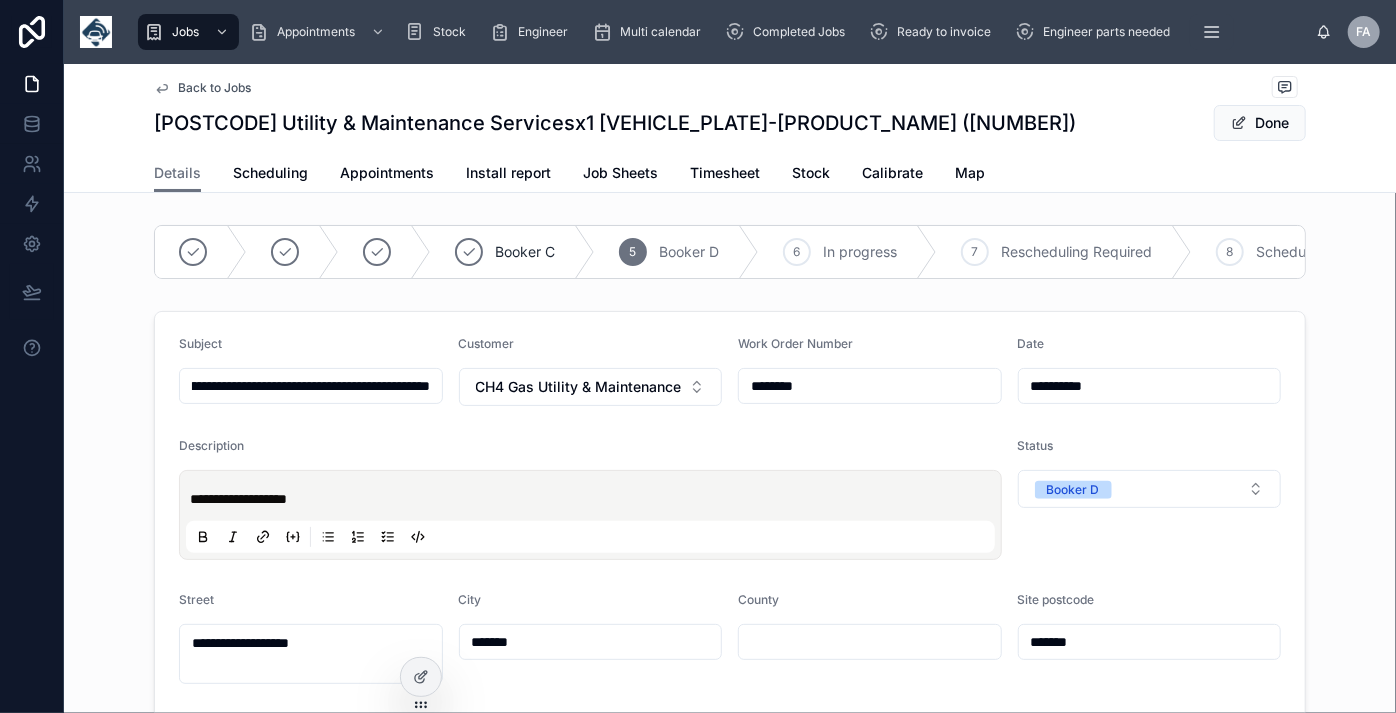 type on "**********" 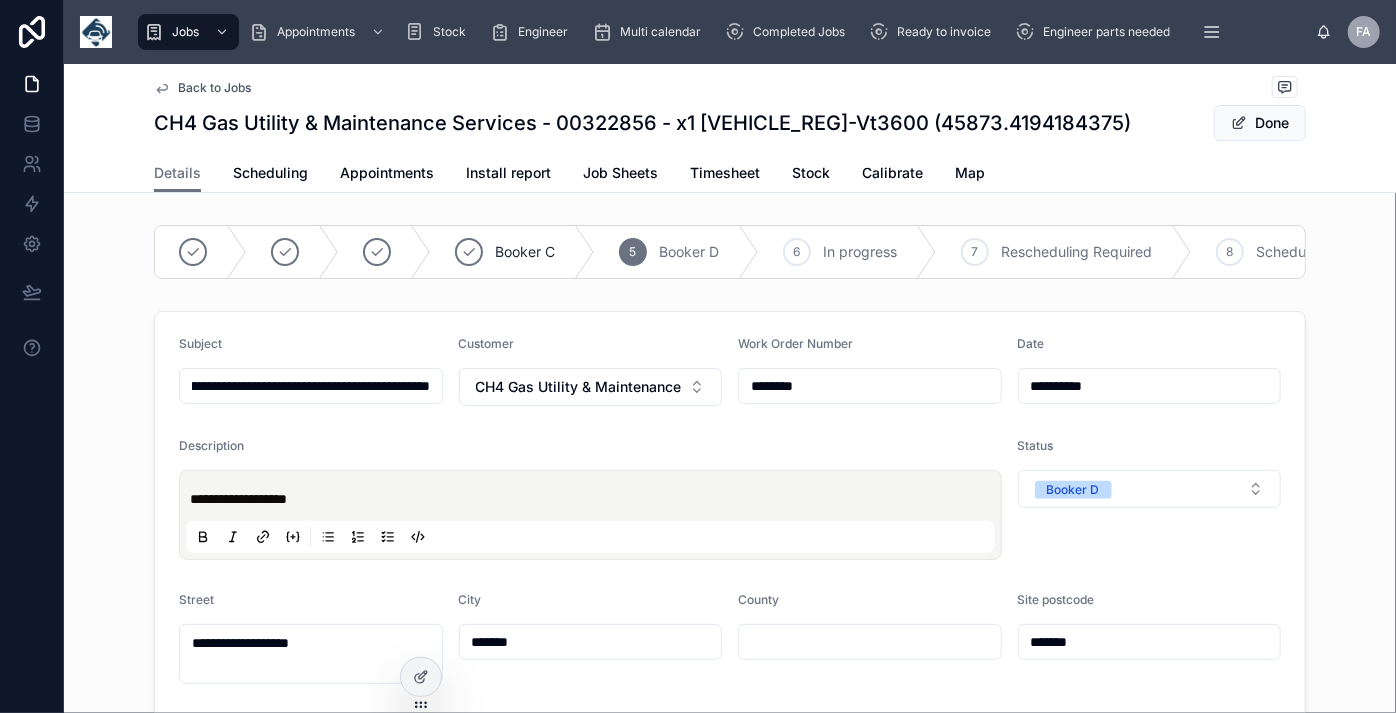 type on "**********" 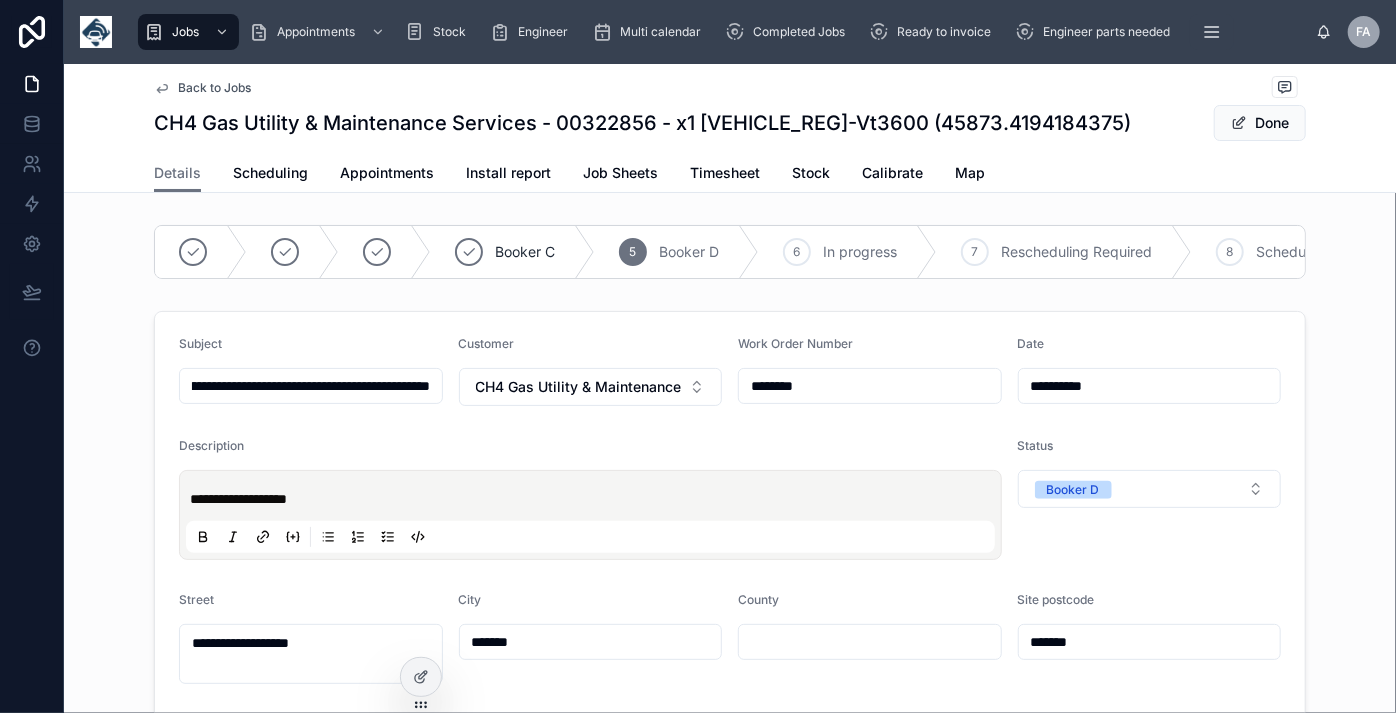 type on "**********" 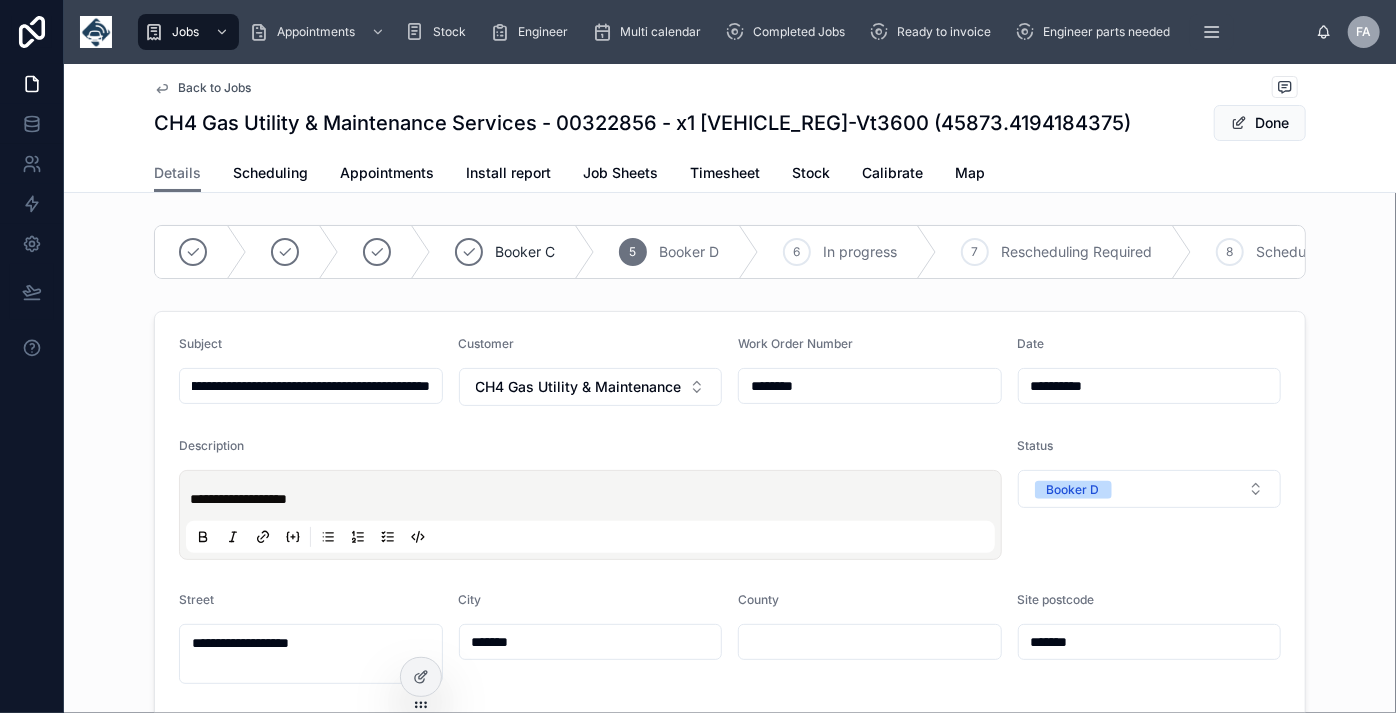 type on "**********" 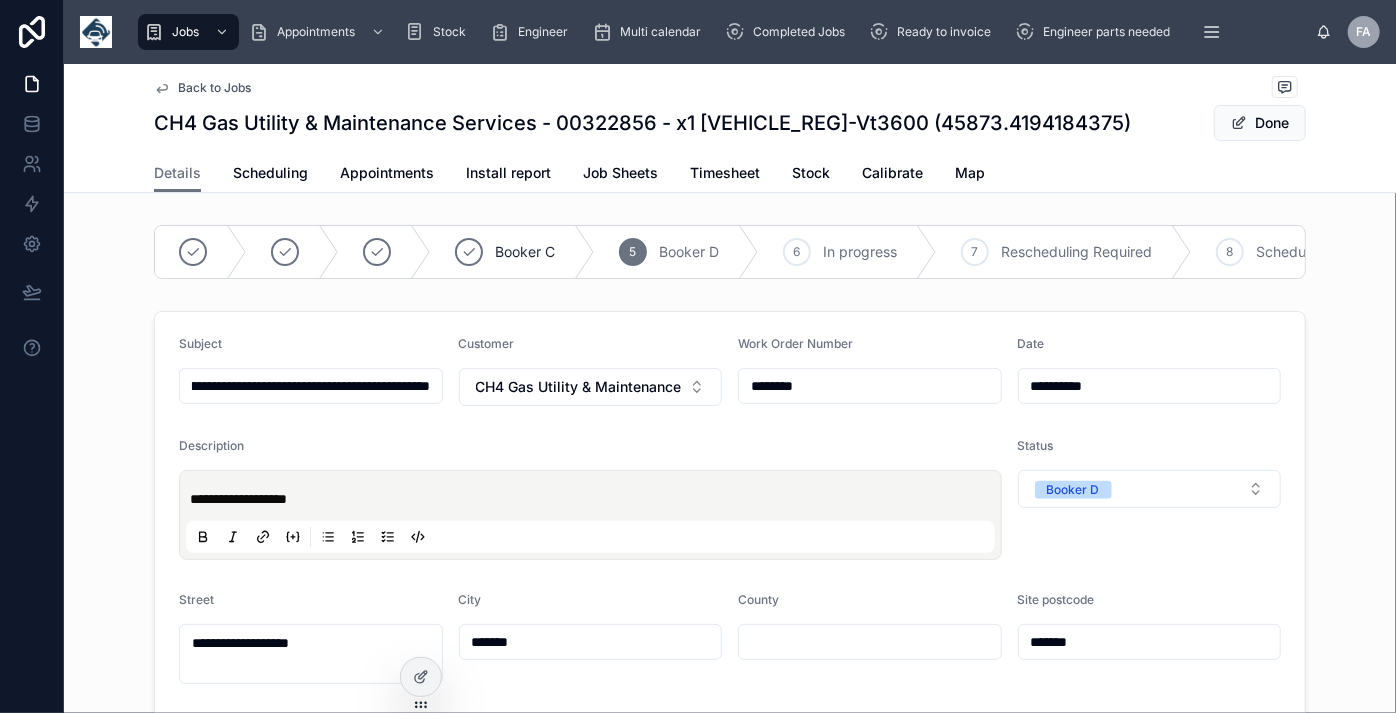 type on "**********" 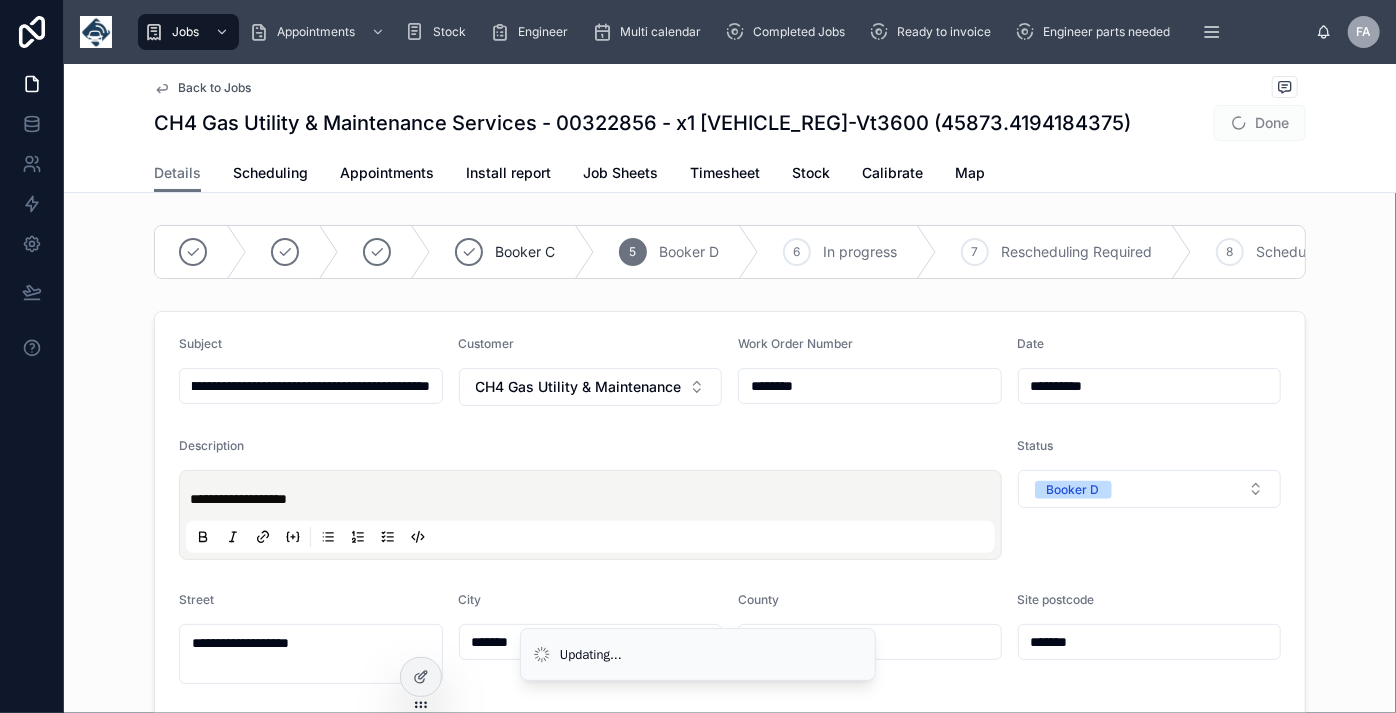 type on "**********" 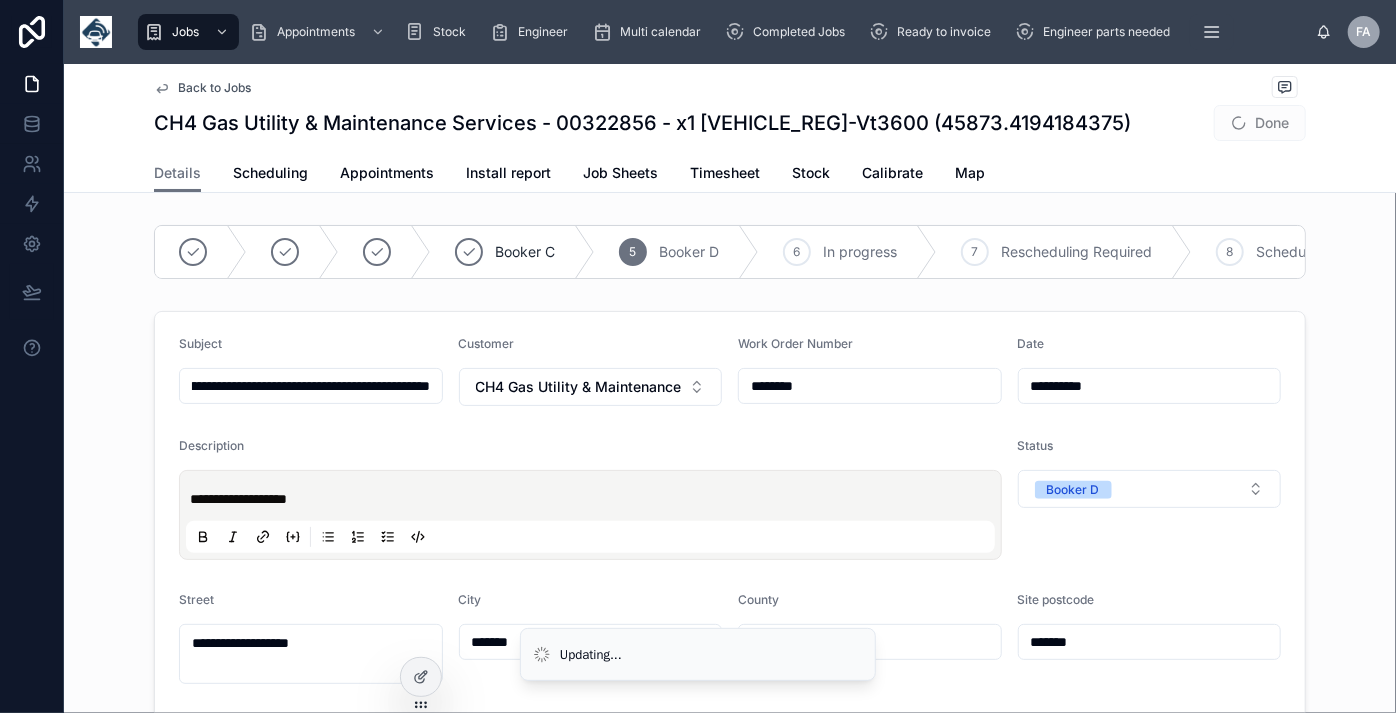 type on "**********" 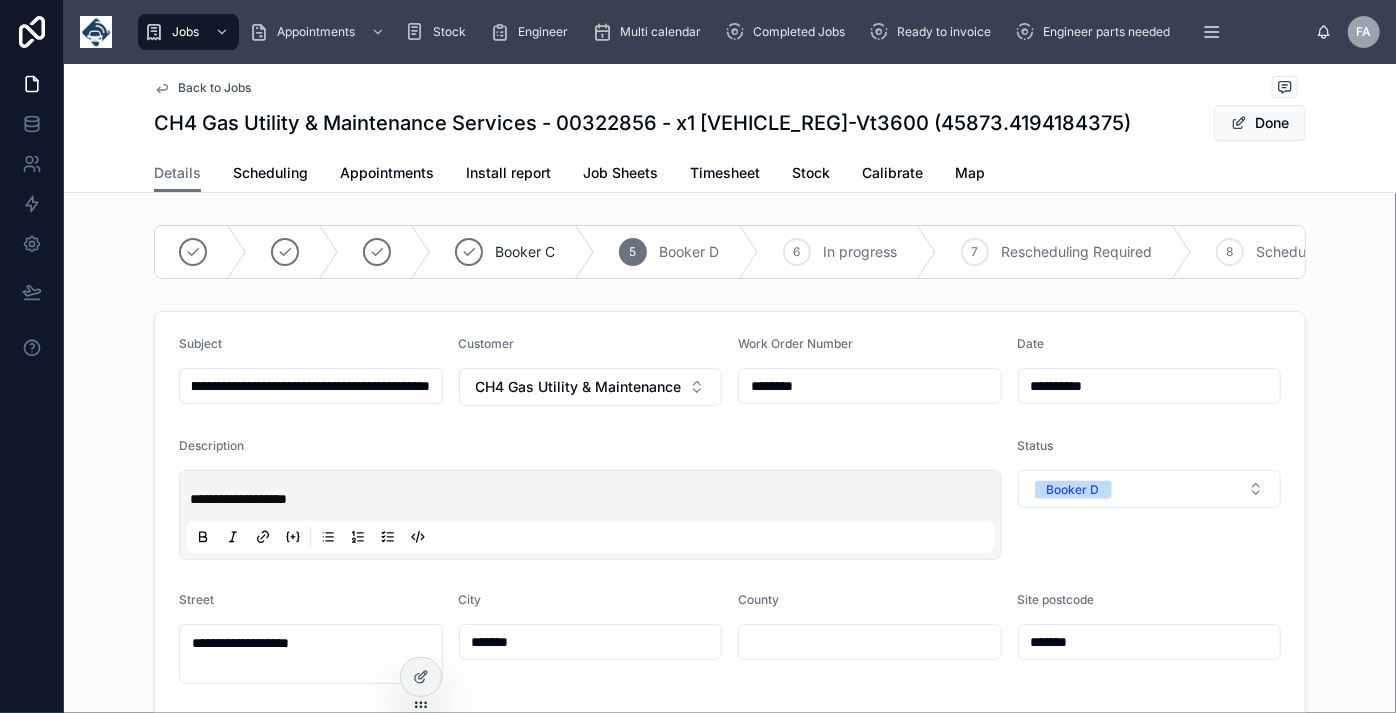 type on "**********" 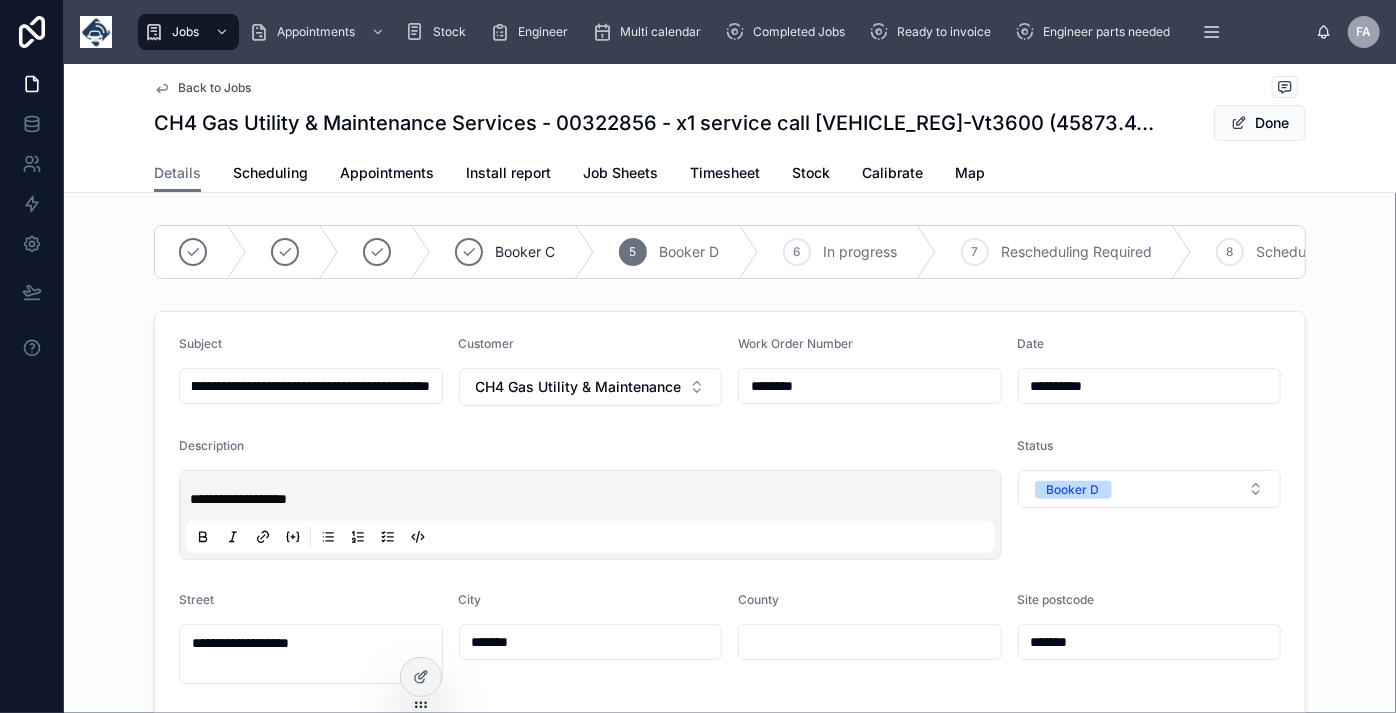 type on "**********" 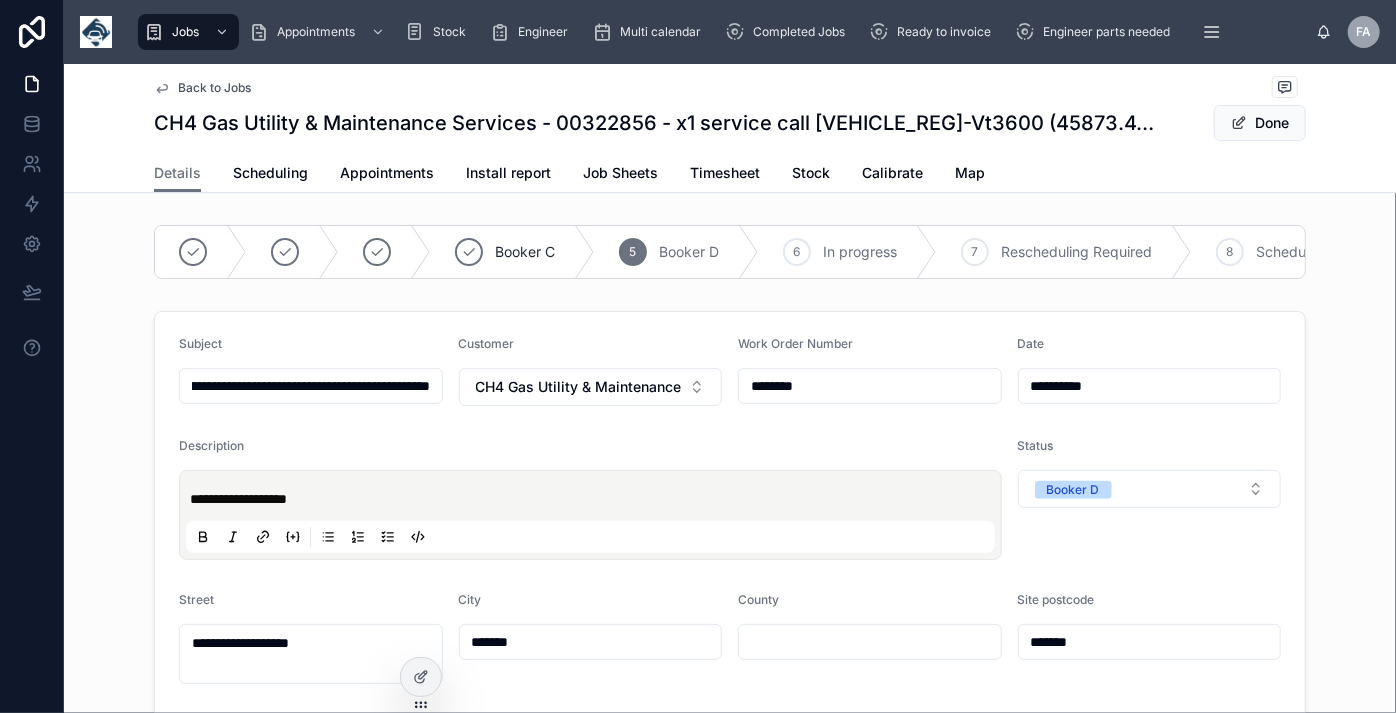 type on "**********" 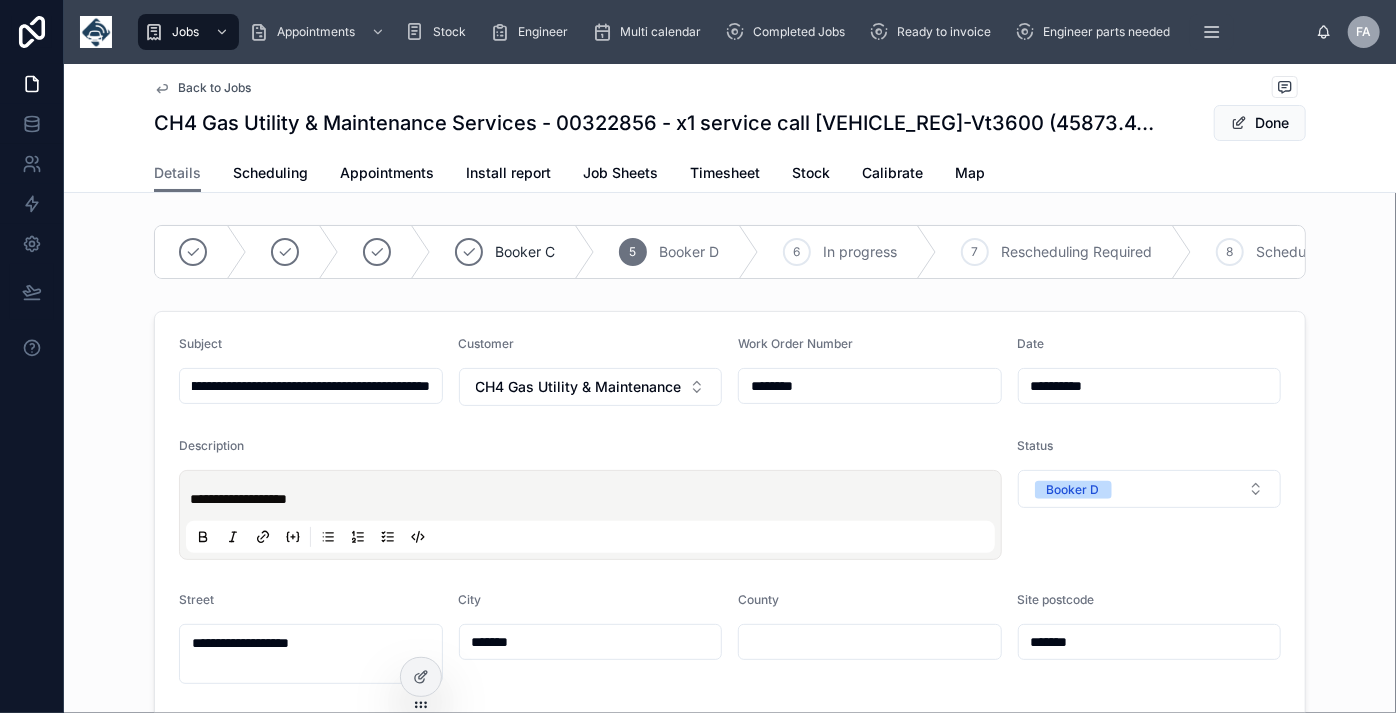 type on "**********" 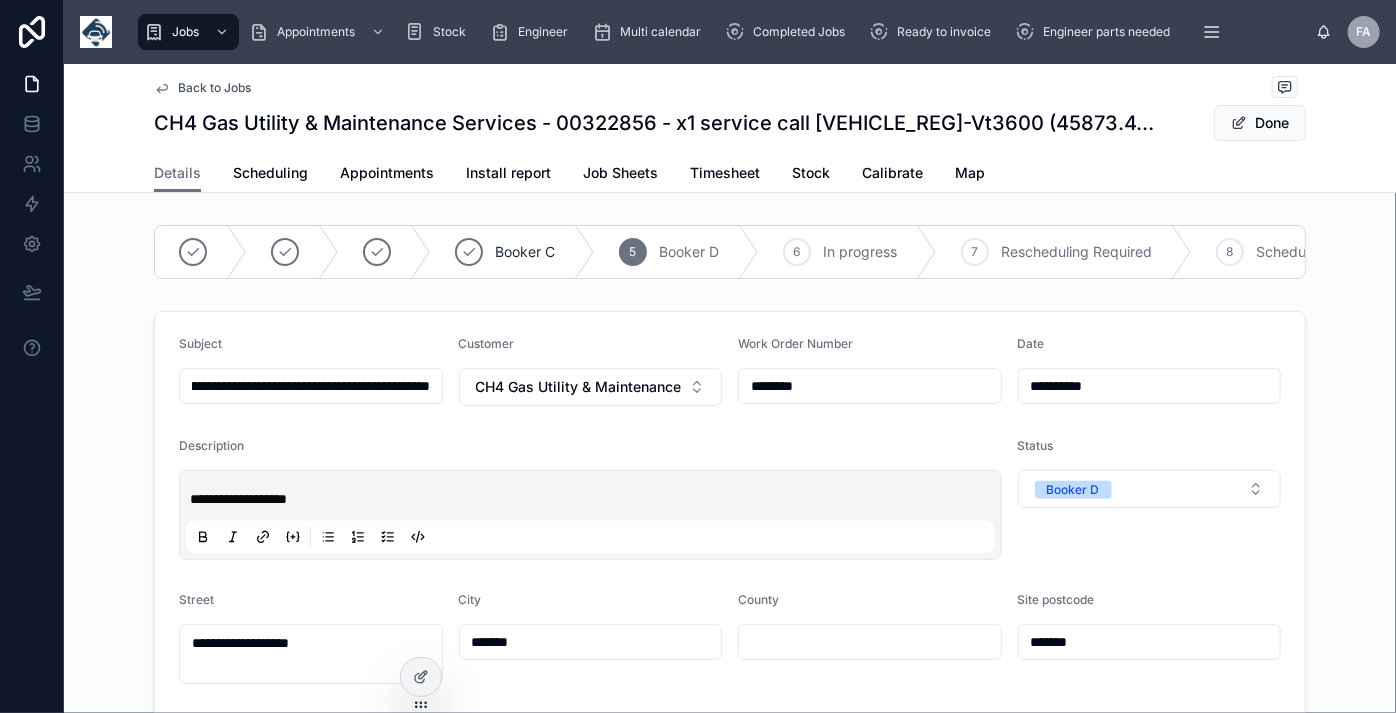 type on "**********" 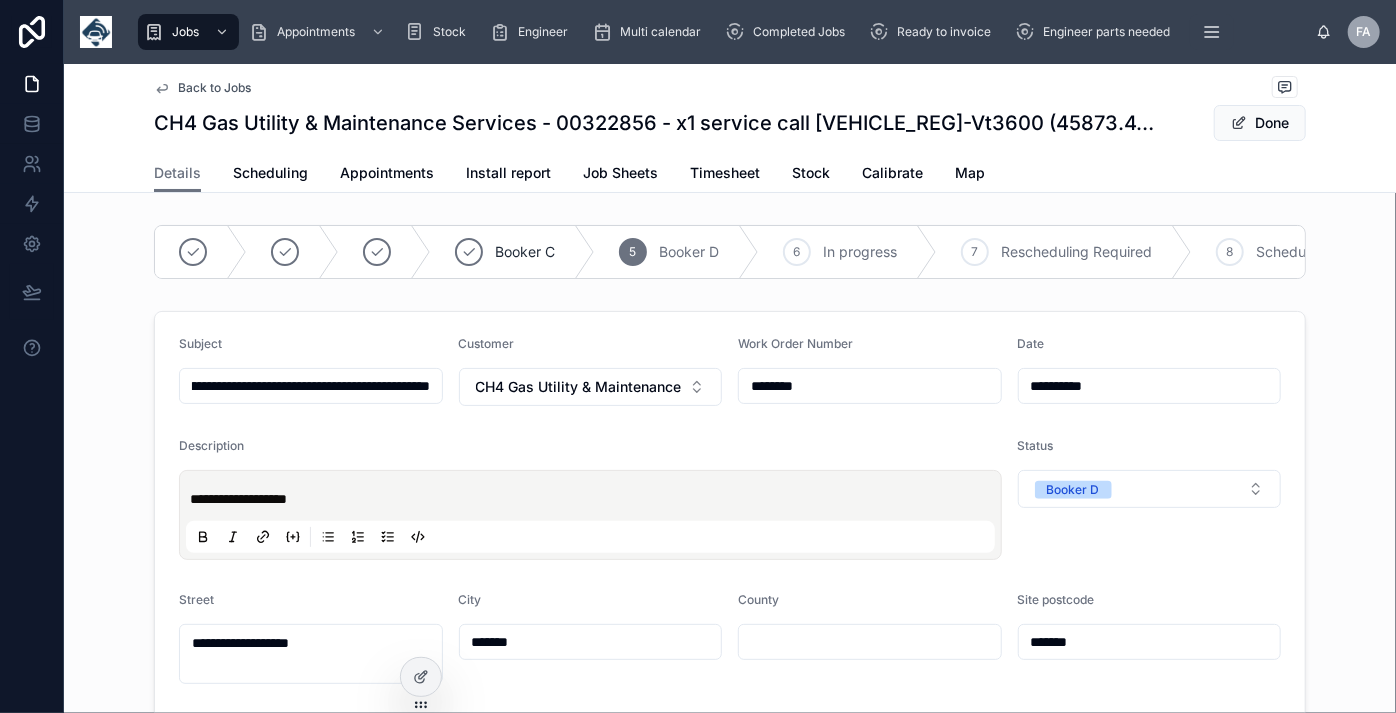 type on "**********" 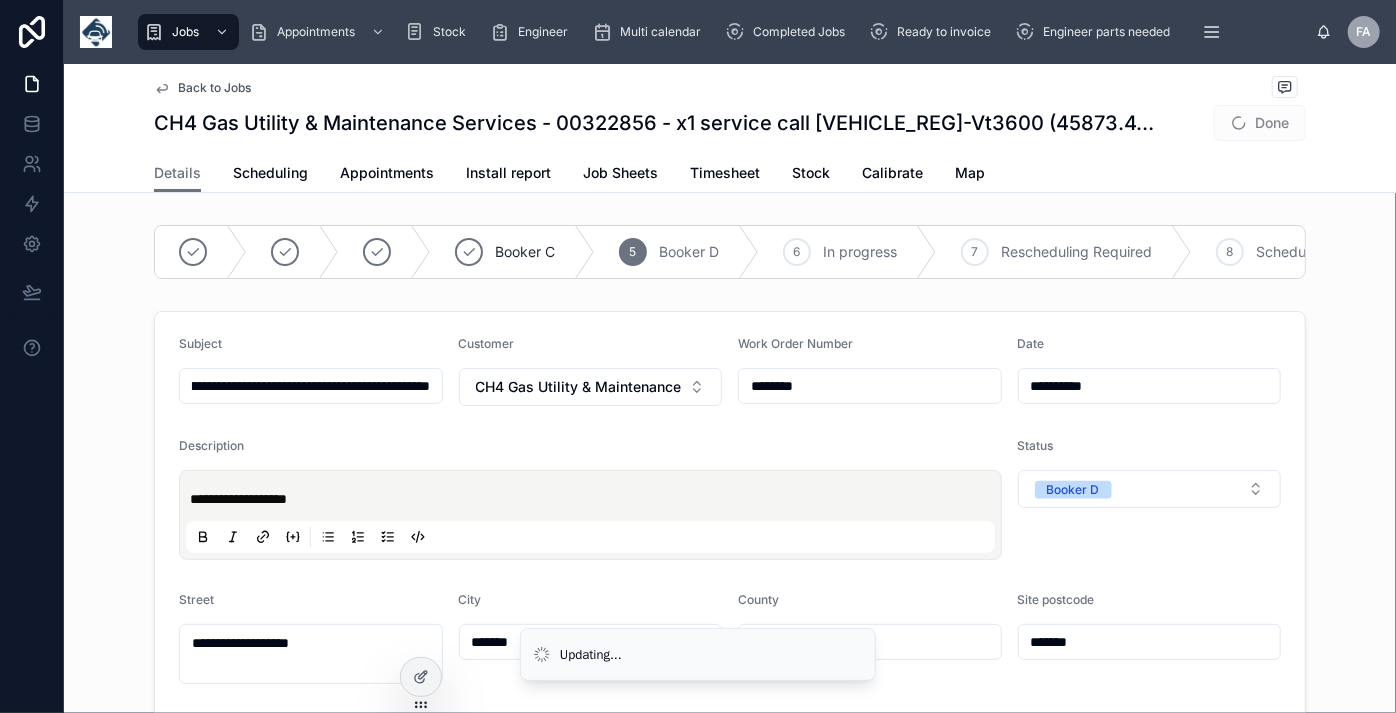 type on "**********" 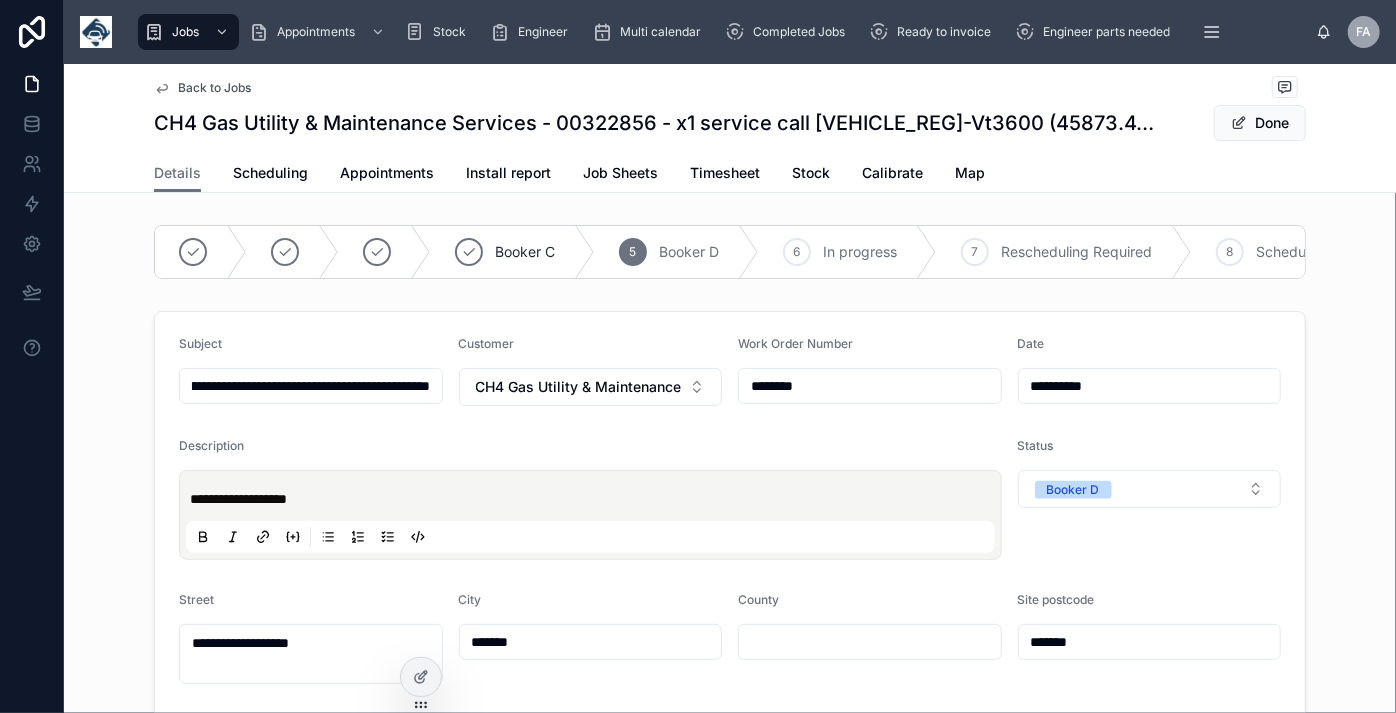 type on "**********" 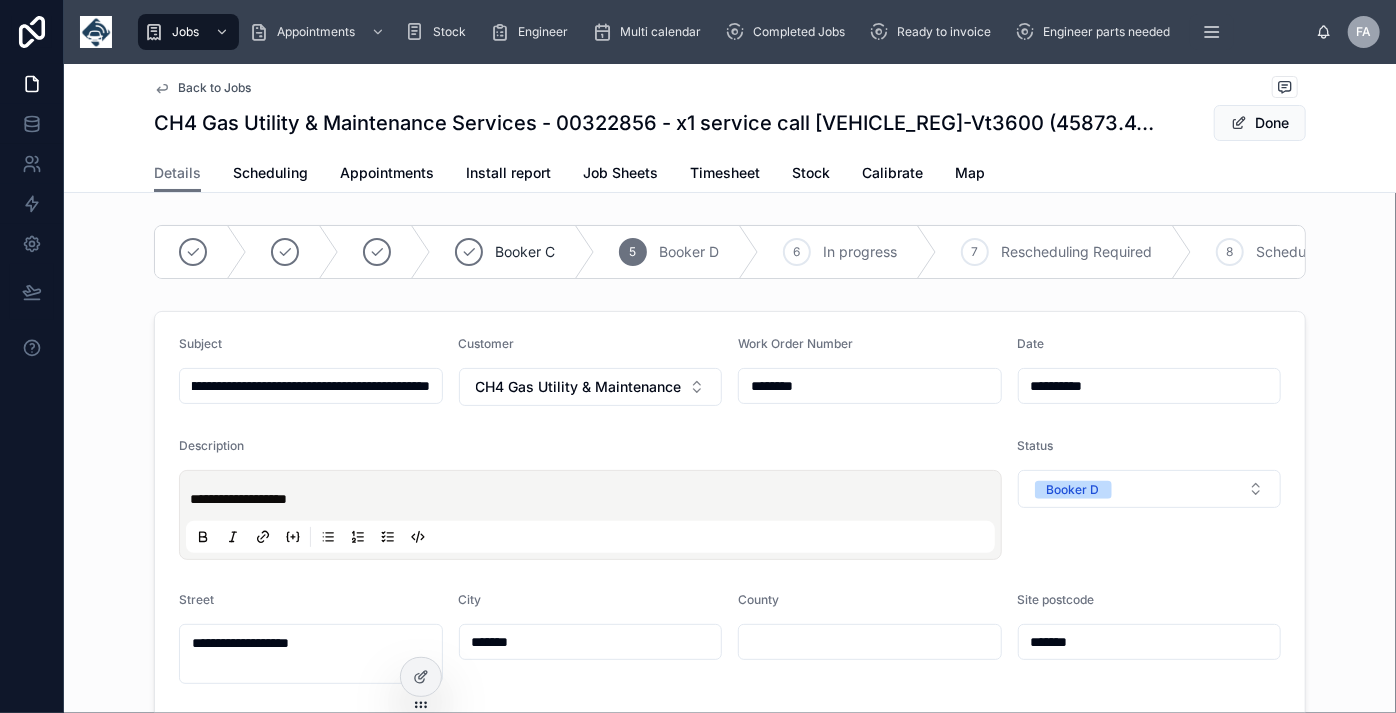 type on "**********" 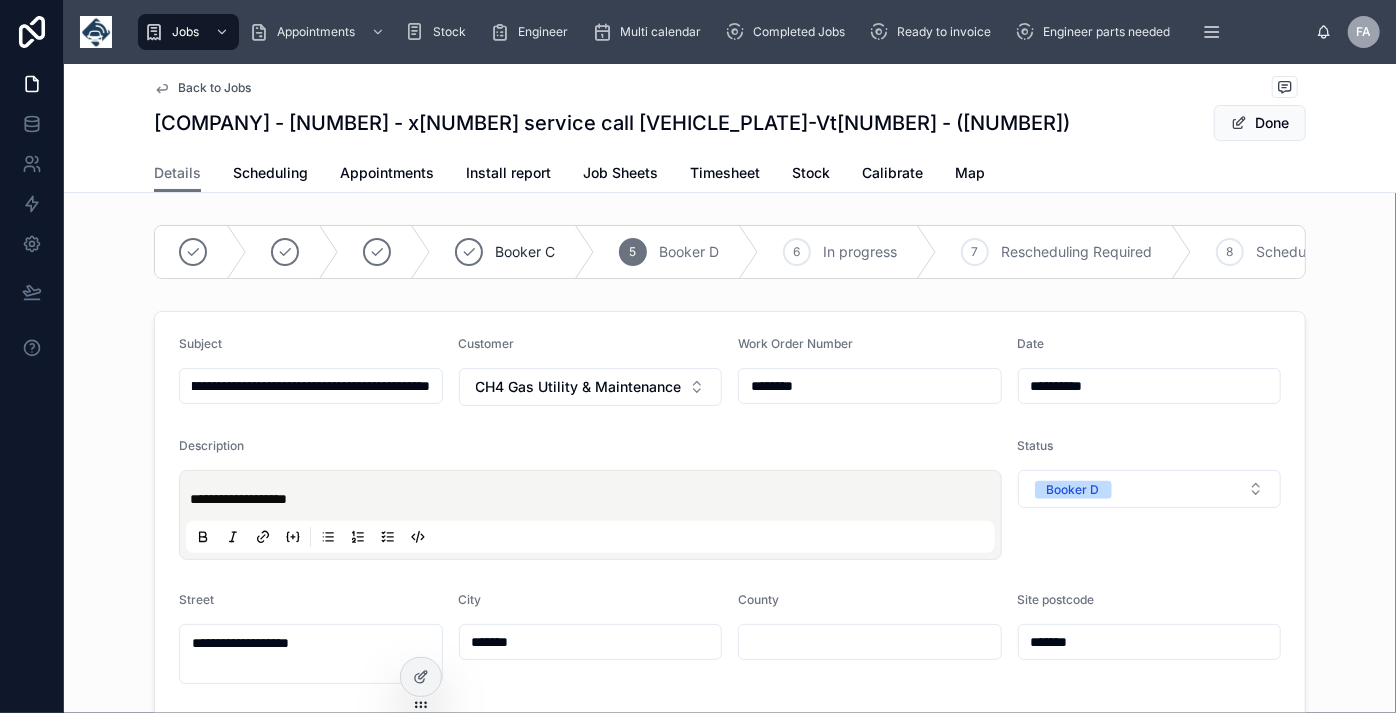 scroll, scrollTop: 0, scrollLeft: 418, axis: horizontal 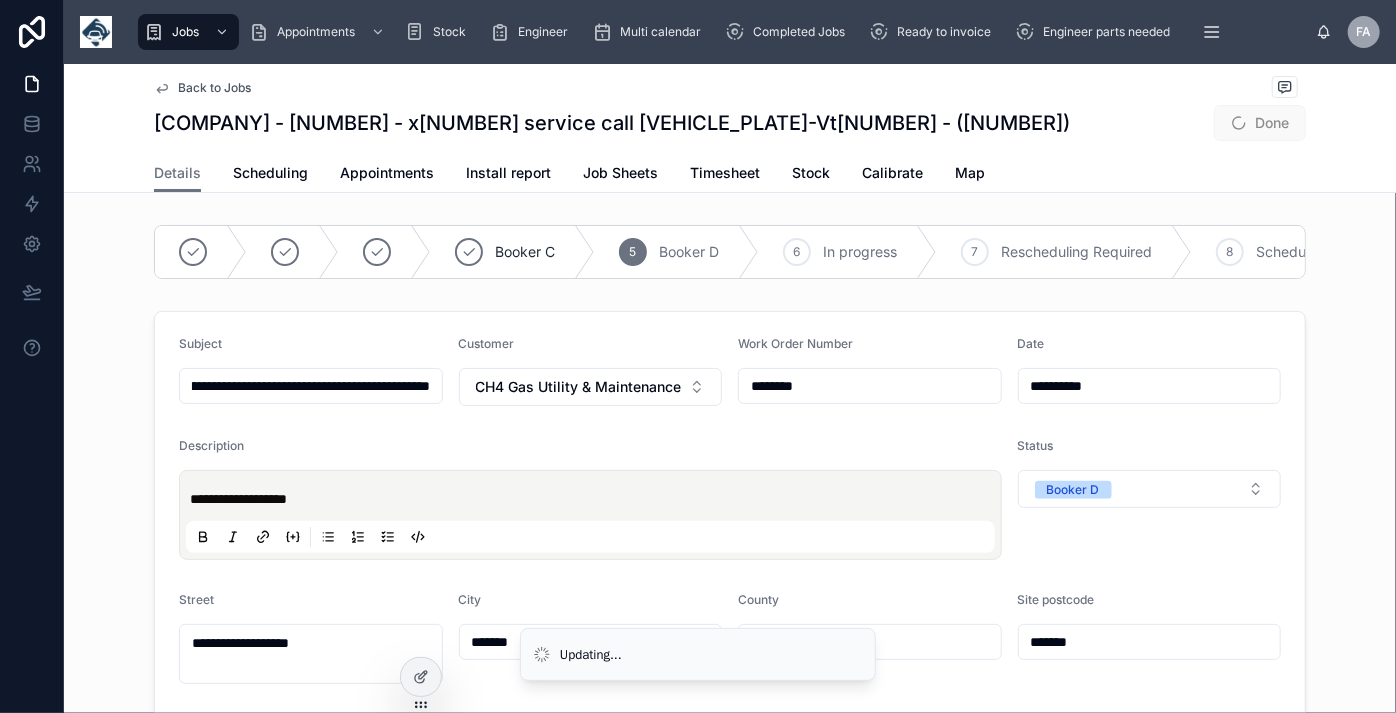 type on "**********" 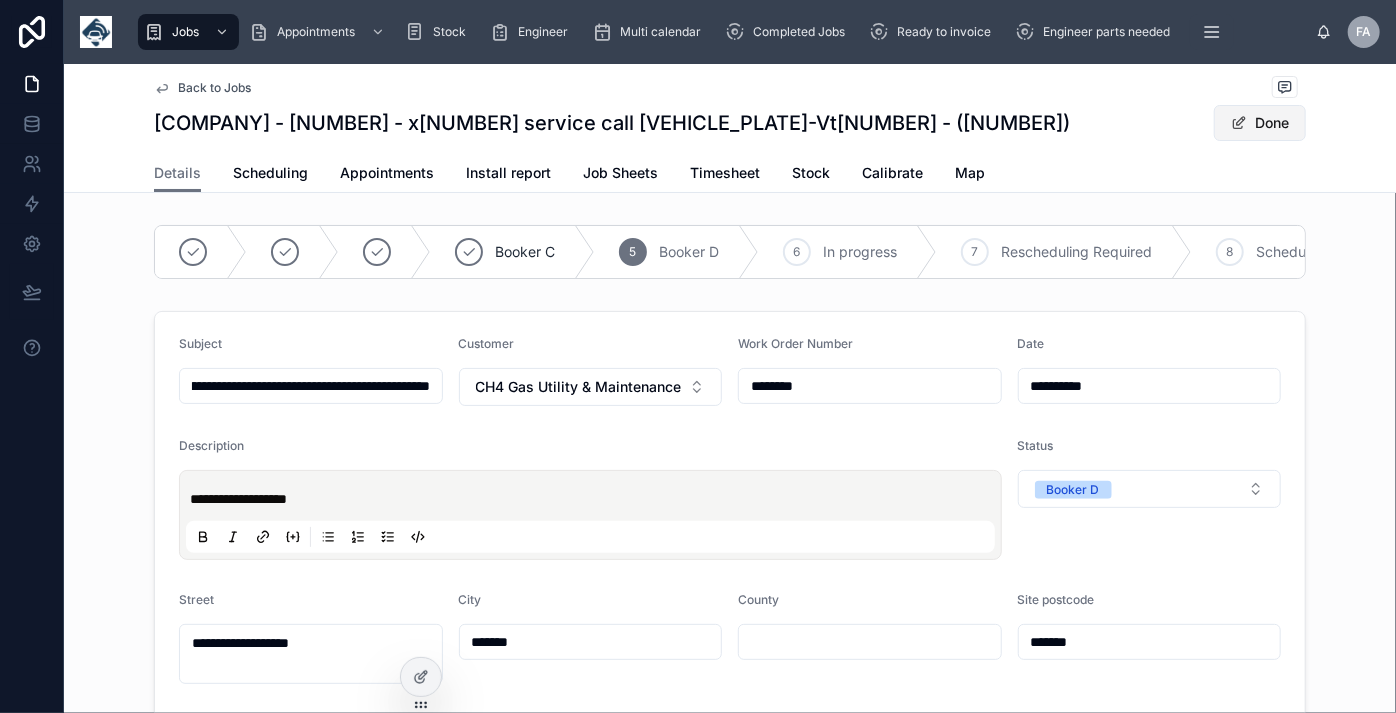 type on "**********" 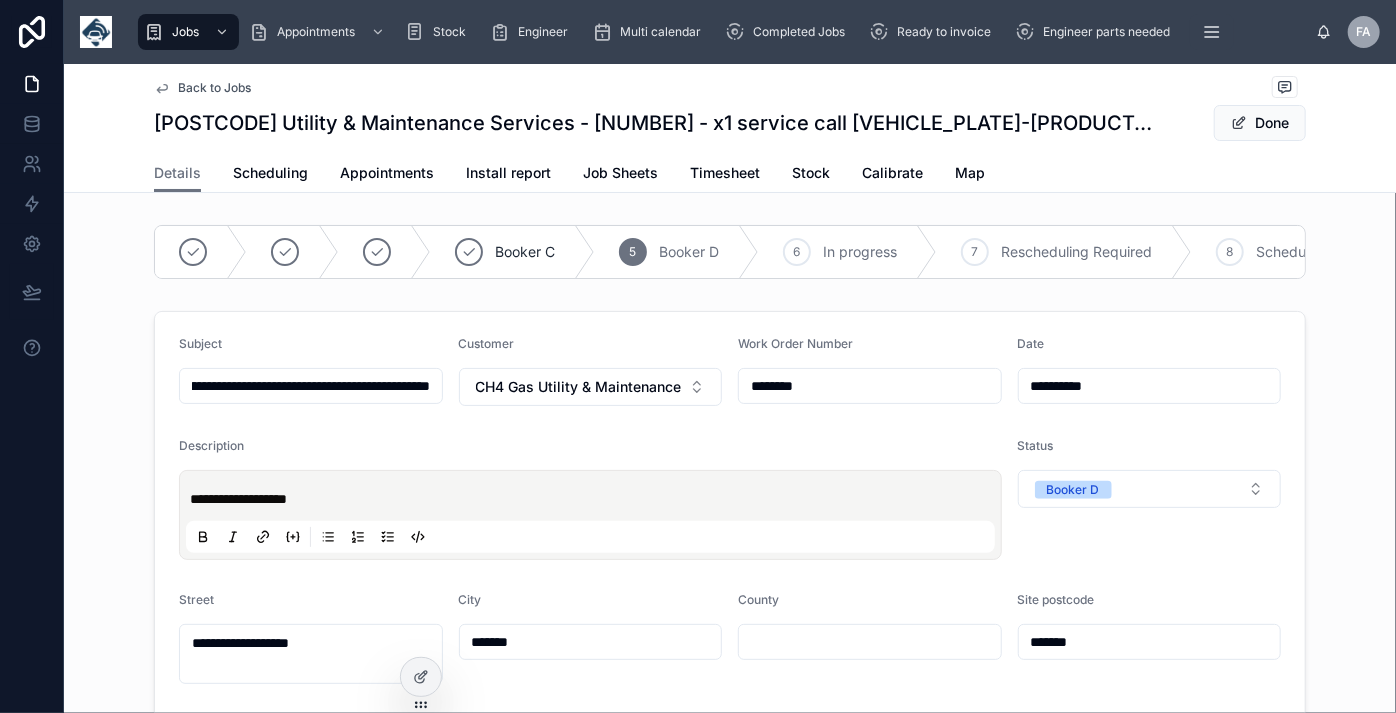 type on "**********" 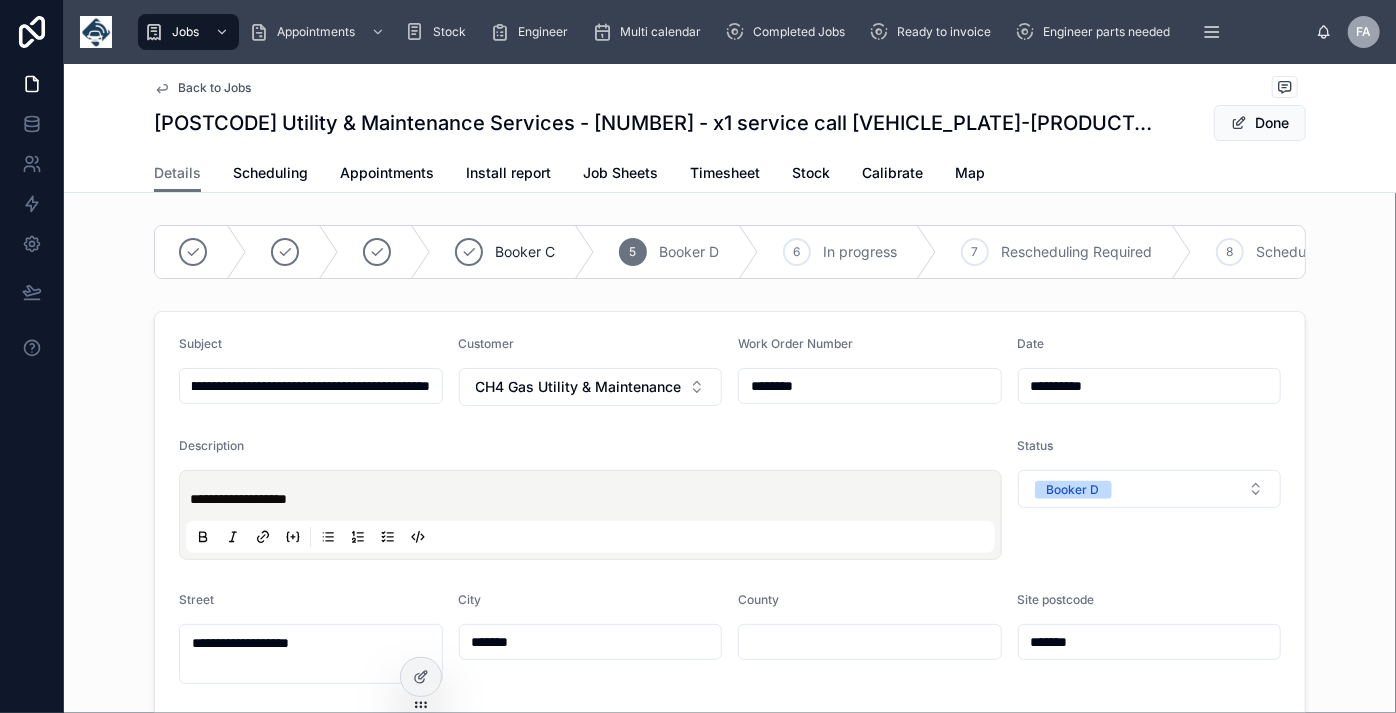 type on "**********" 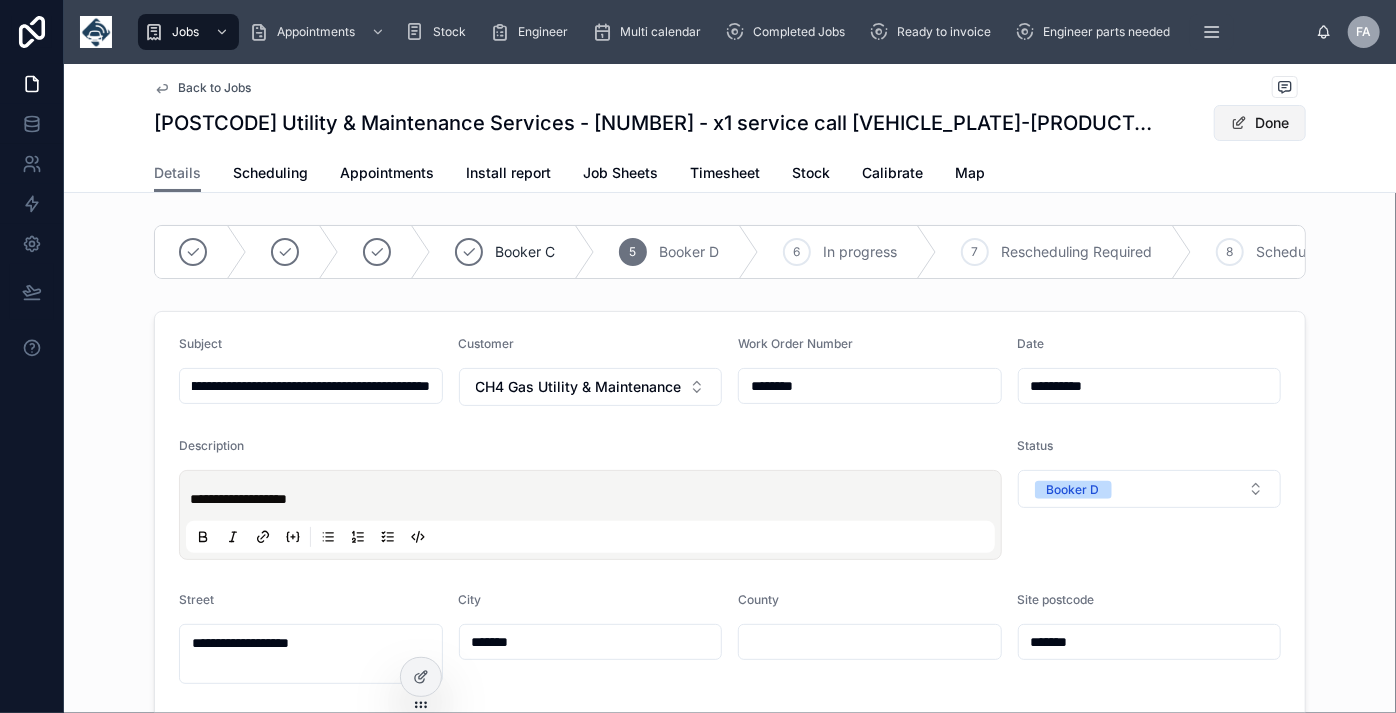 type 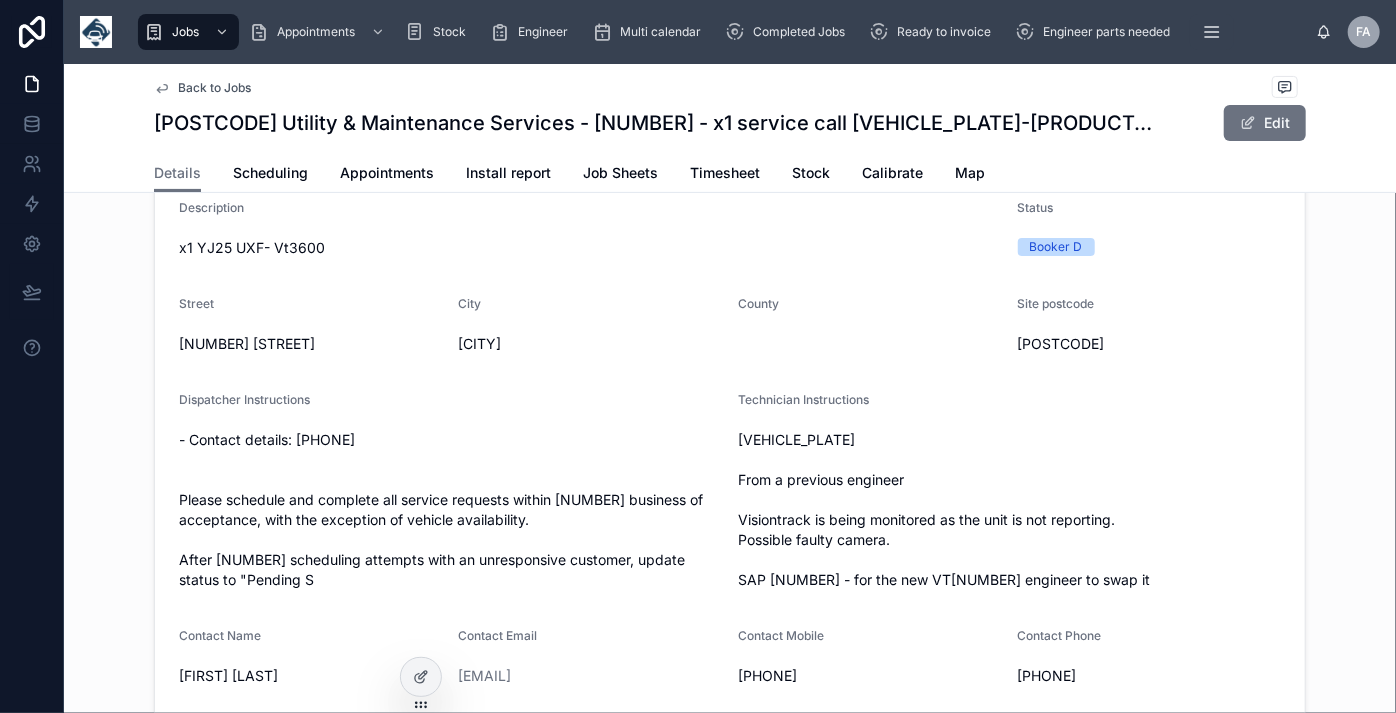 scroll, scrollTop: 363, scrollLeft: 0, axis: vertical 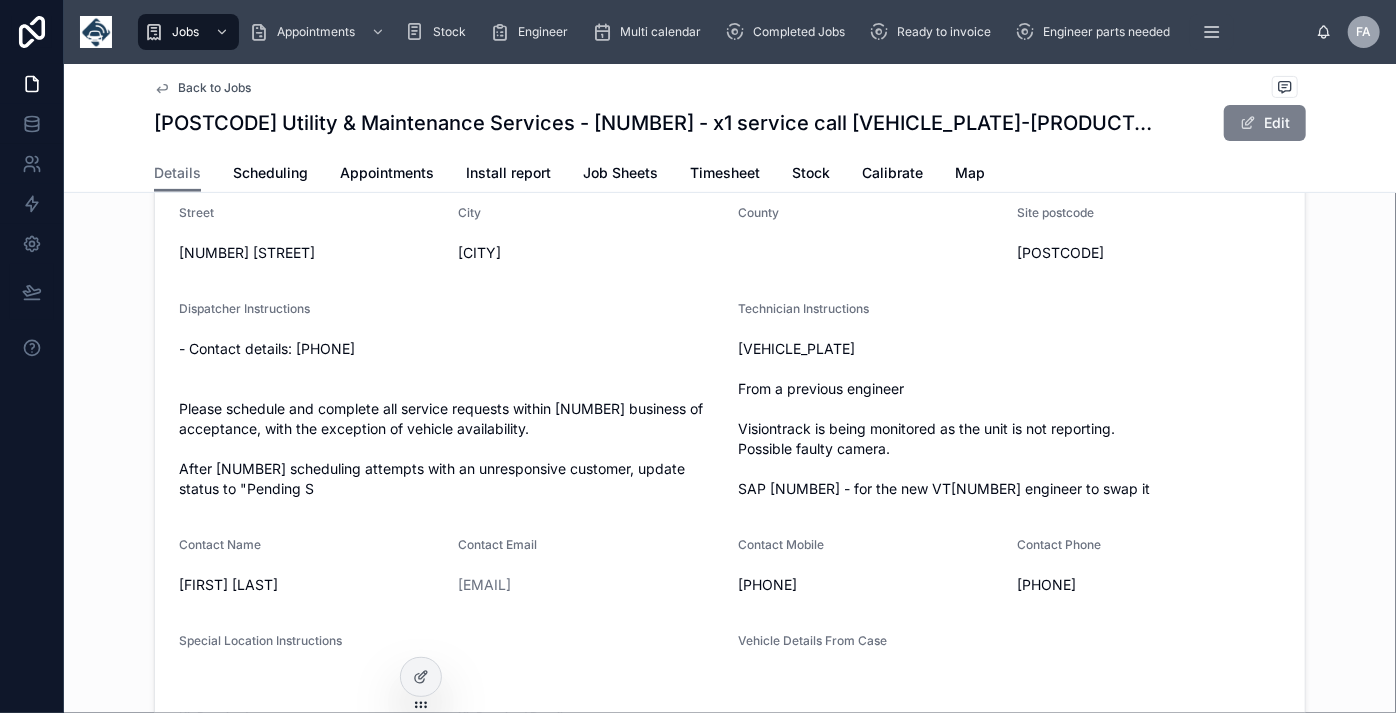 click on "Edit" at bounding box center [1265, 123] 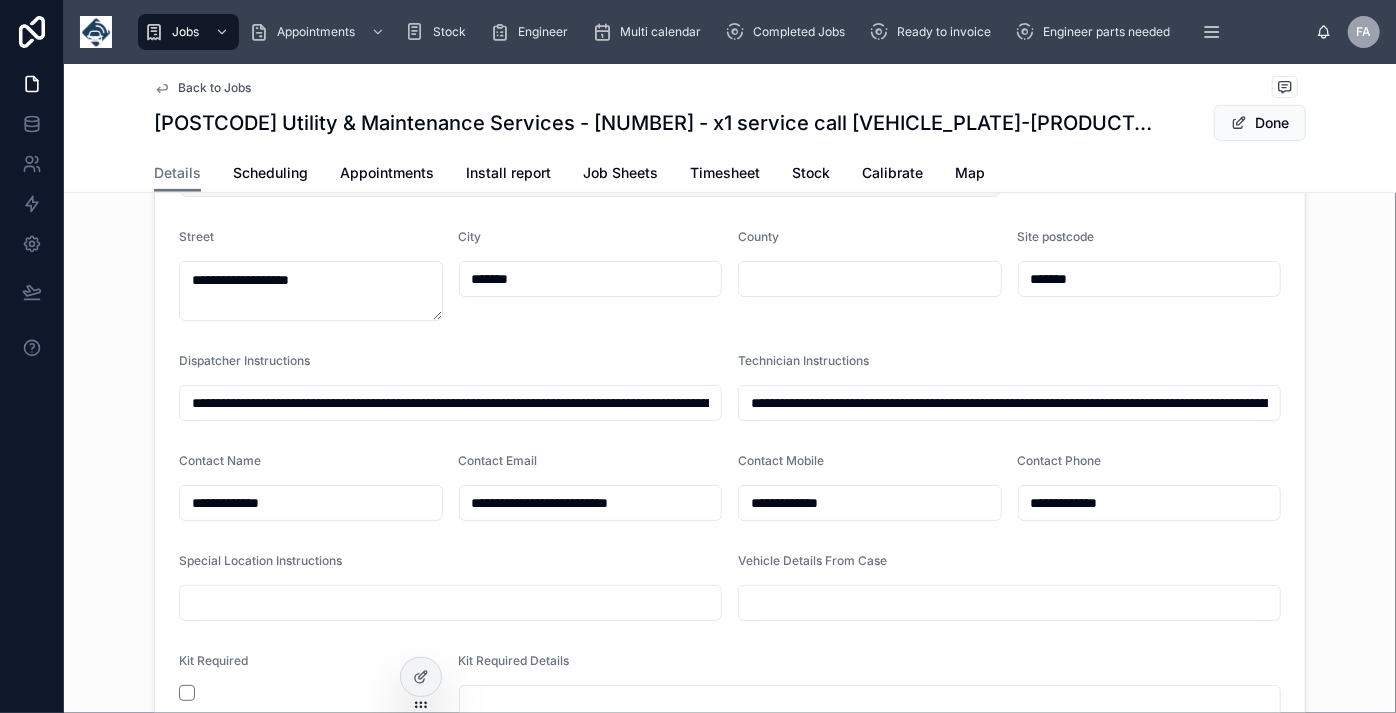drag, startPoint x: 875, startPoint y: 514, endPoint x: 584, endPoint y: 514, distance: 291 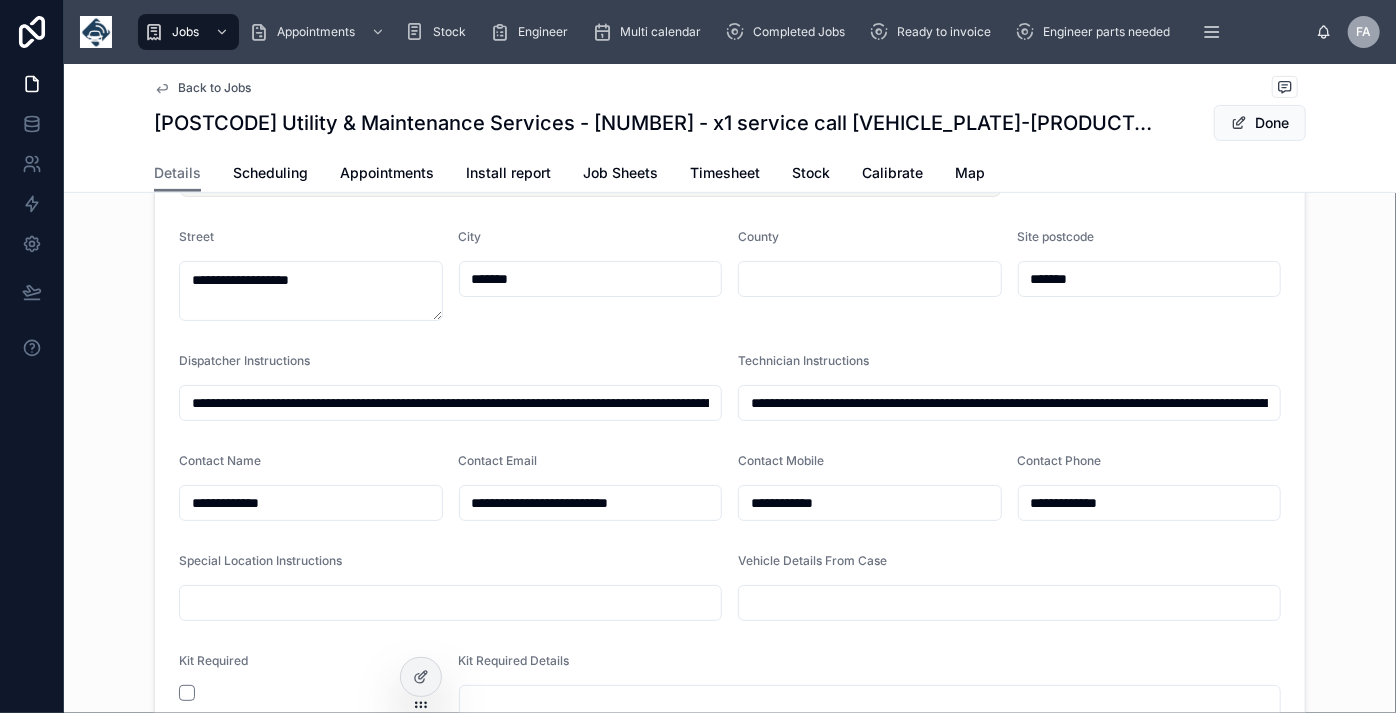 click on "**********" at bounding box center (1150, 503) 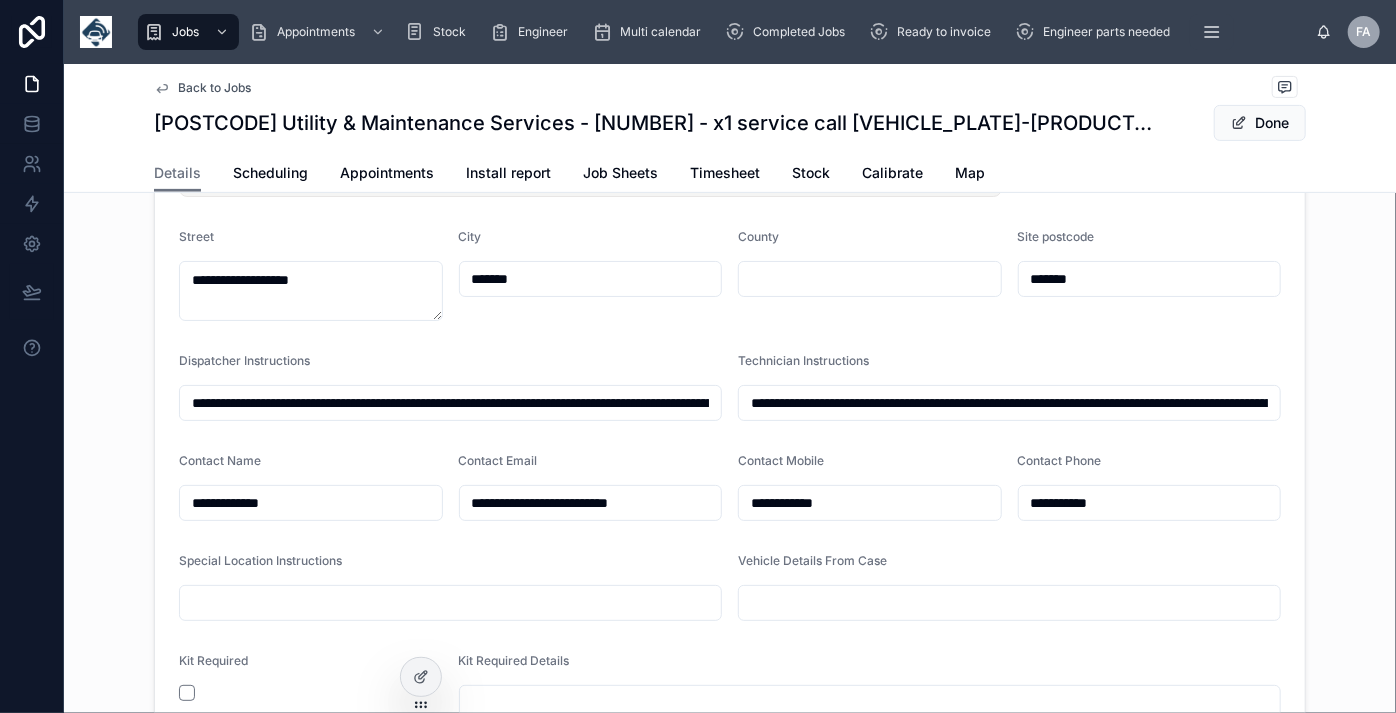 drag, startPoint x: 565, startPoint y: 514, endPoint x: 382, endPoint y: 512, distance: 183.01093 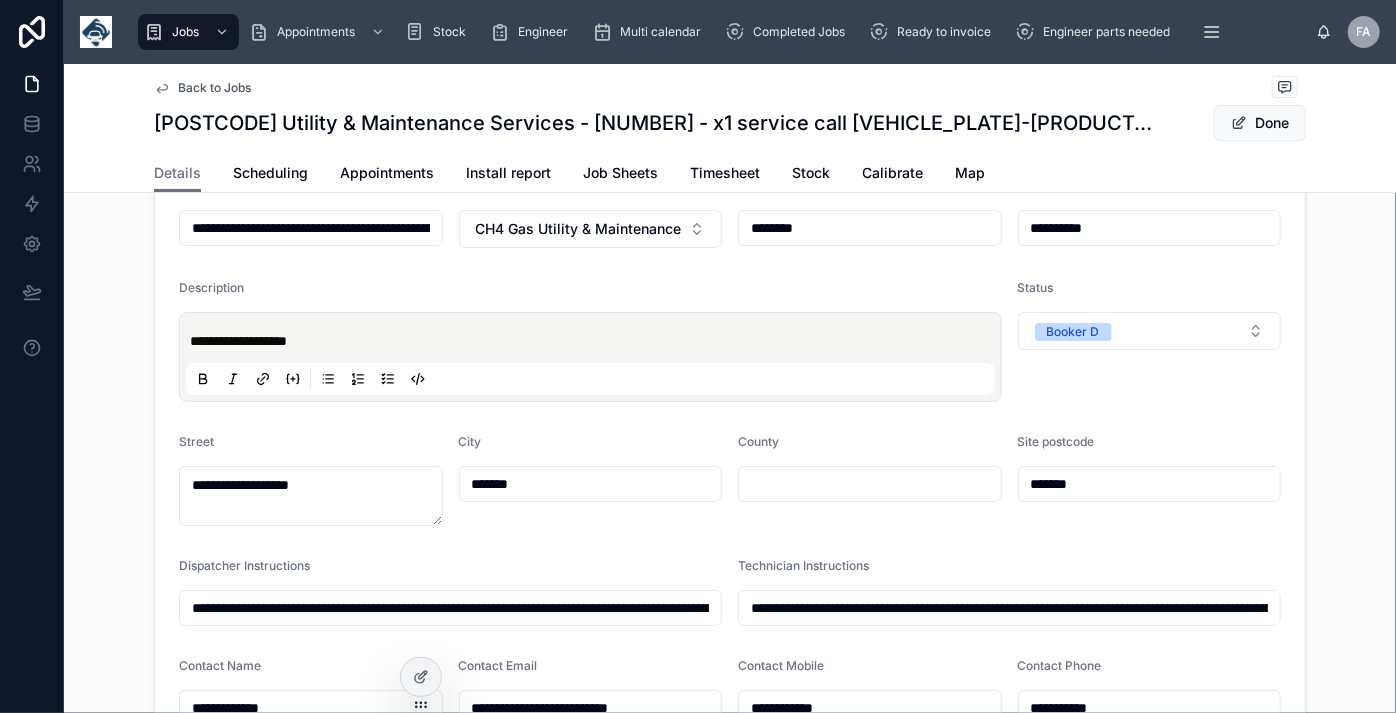 scroll, scrollTop: 0, scrollLeft: 0, axis: both 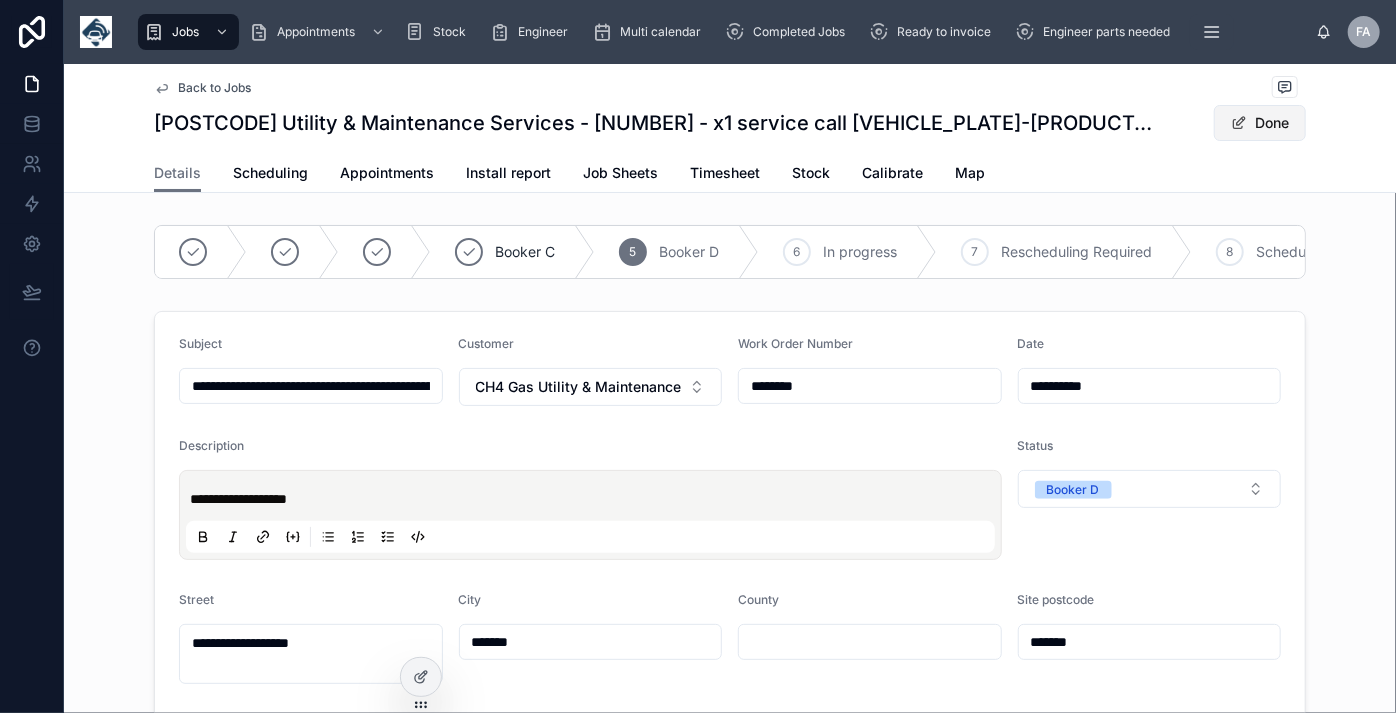click on "Done" at bounding box center (1260, 123) 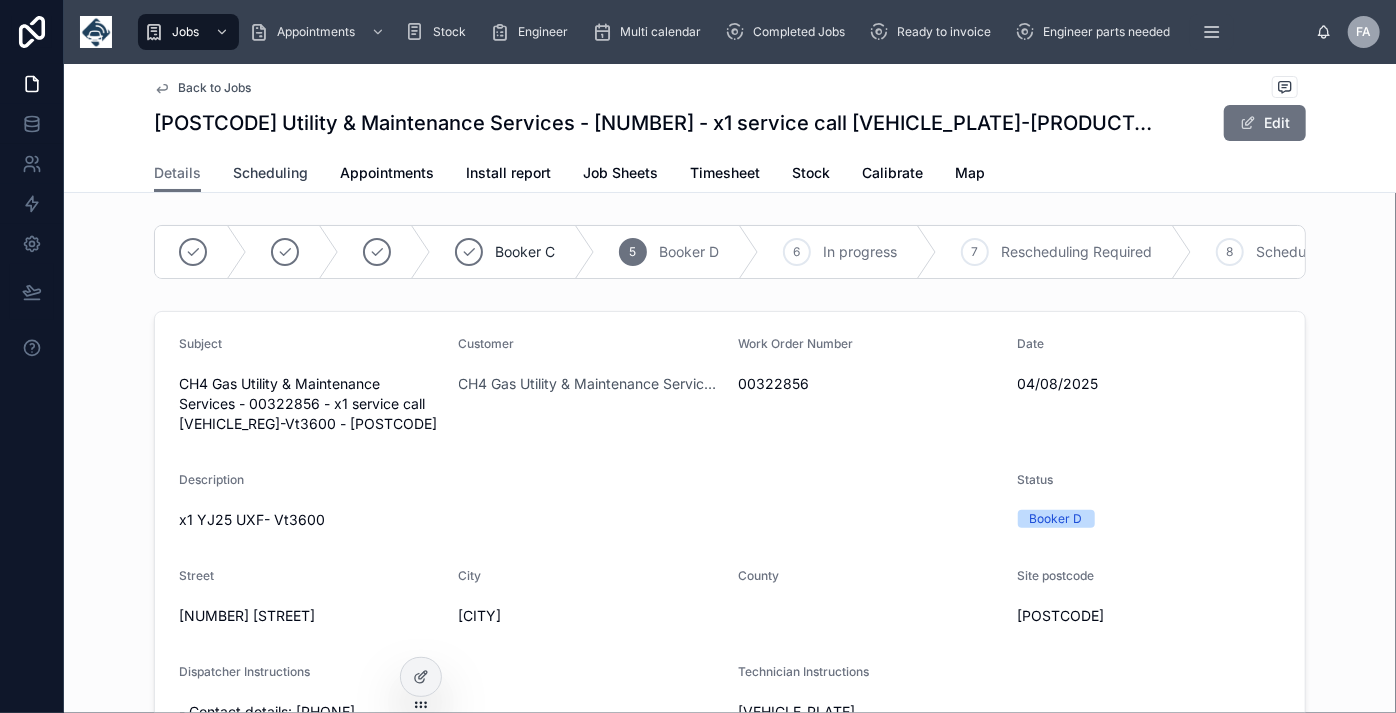 click on "Scheduling" at bounding box center [270, 173] 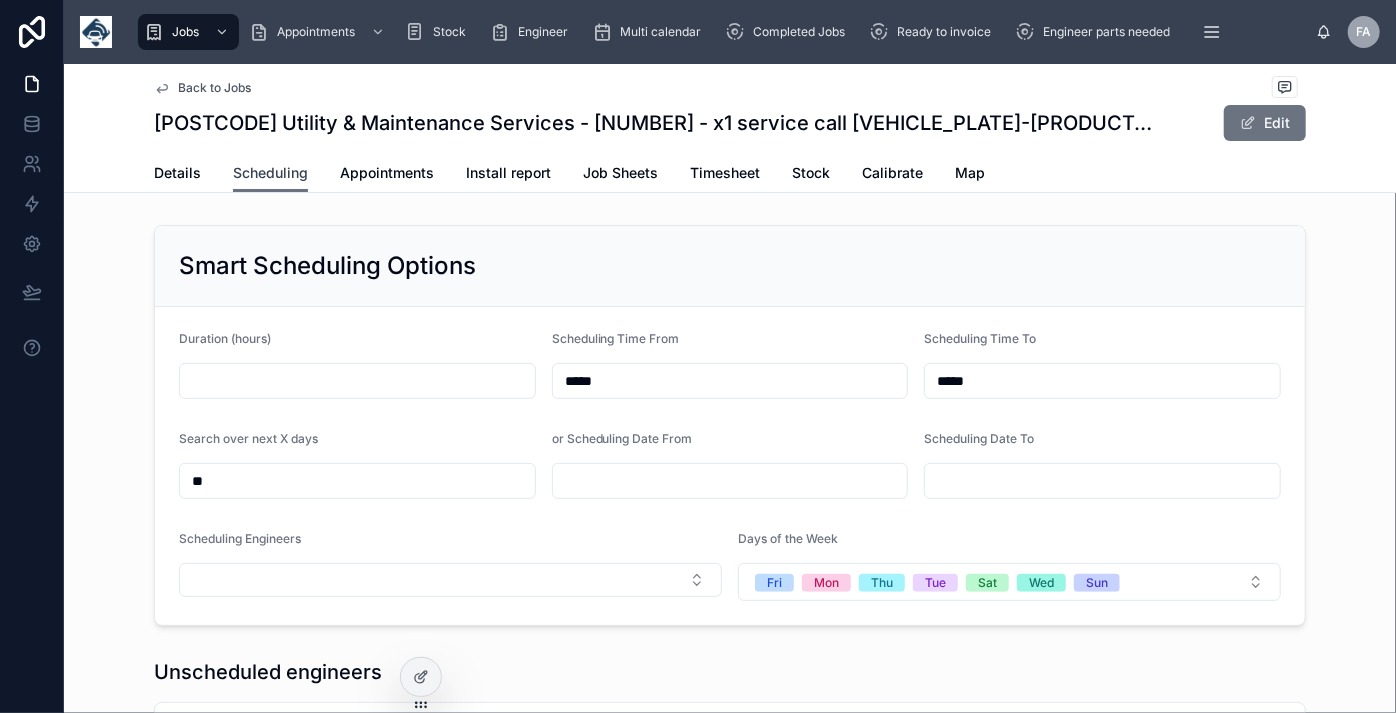 scroll, scrollTop: 0, scrollLeft: 1501, axis: horizontal 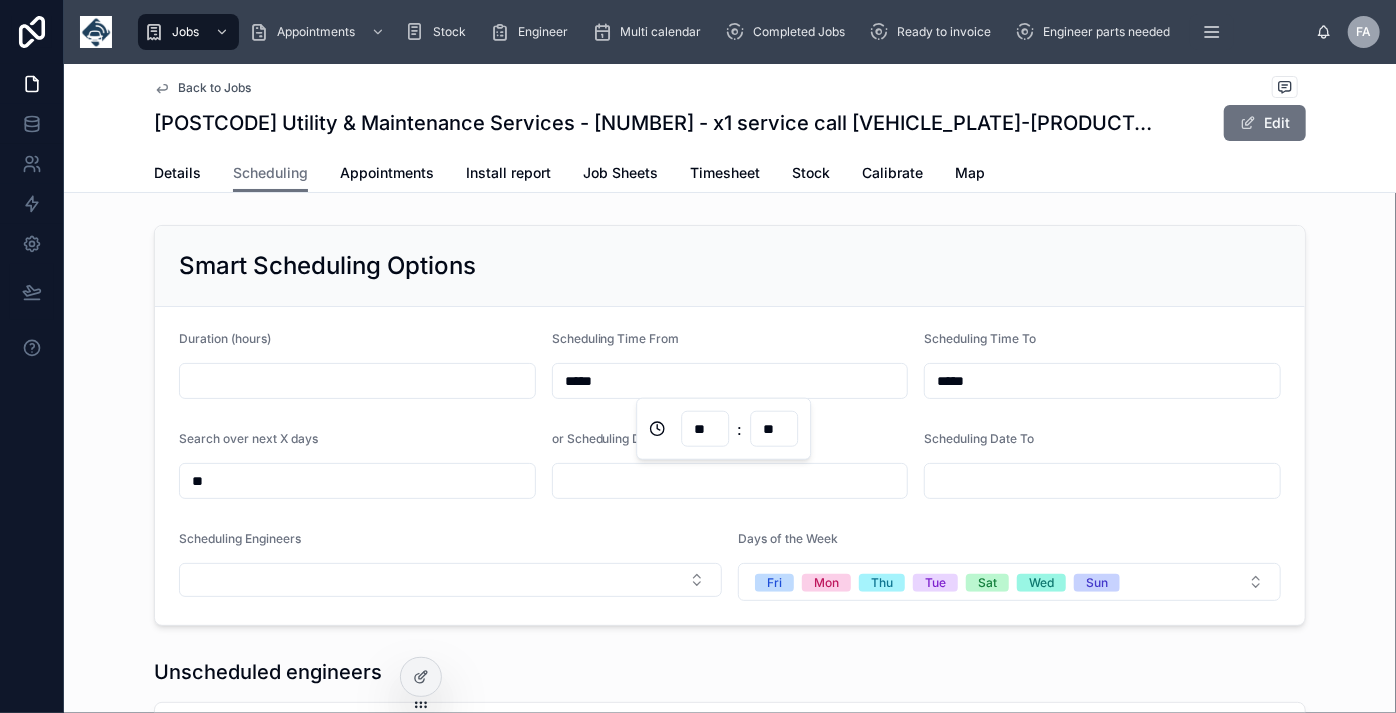 drag, startPoint x: 613, startPoint y: 378, endPoint x: 403, endPoint y: 408, distance: 212.13203 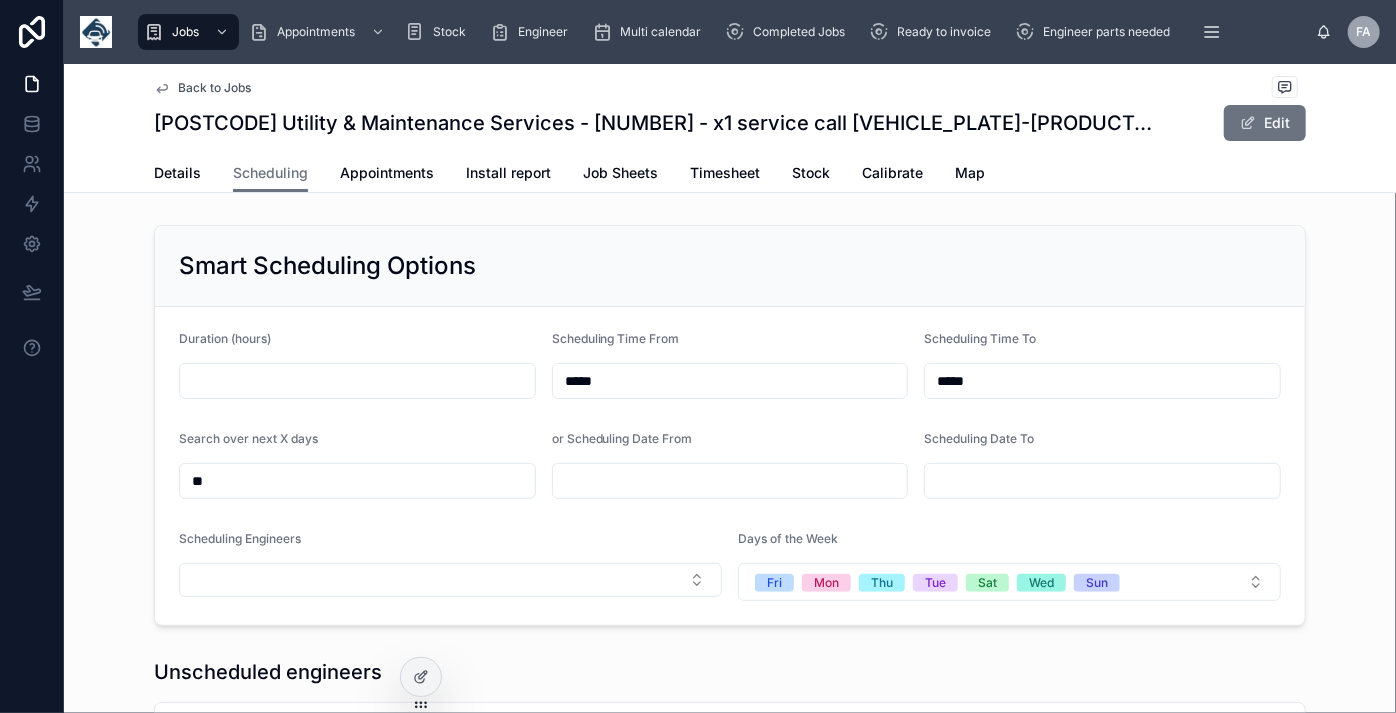 click at bounding box center [357, 381] 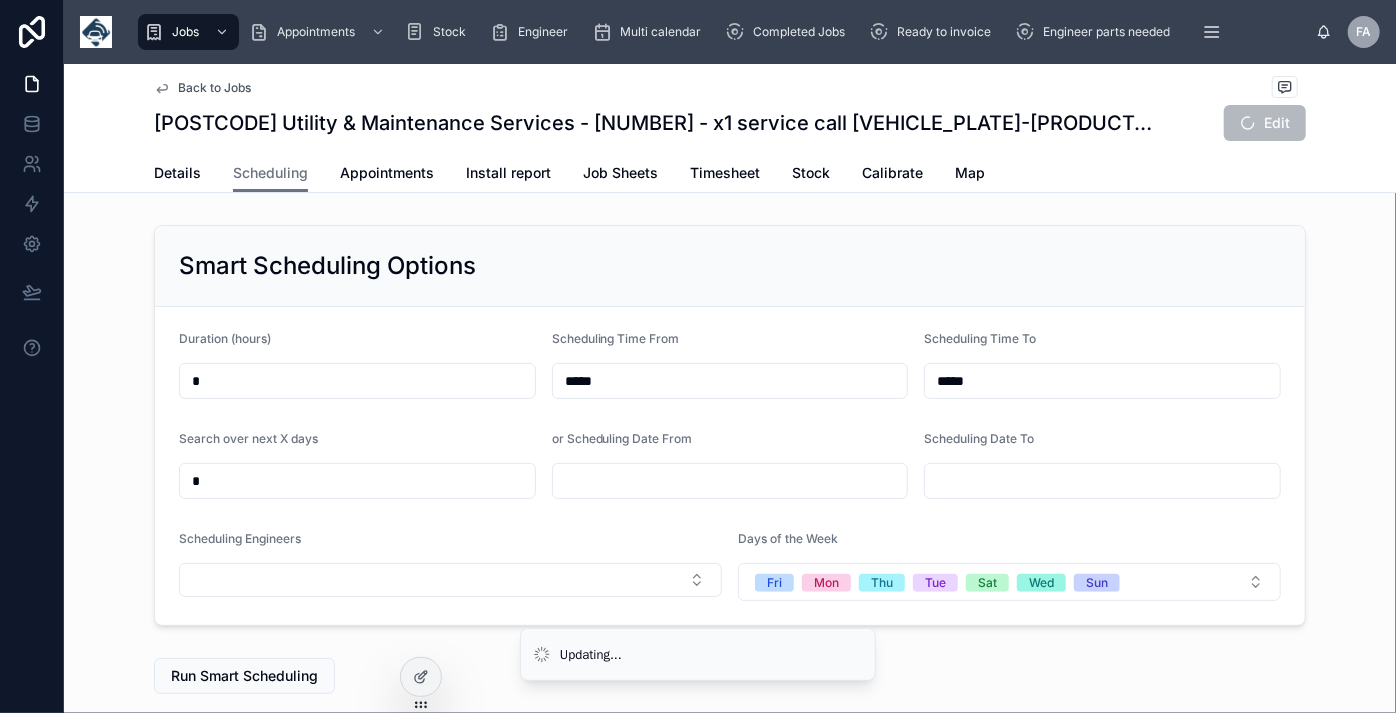 click at bounding box center (730, 481) 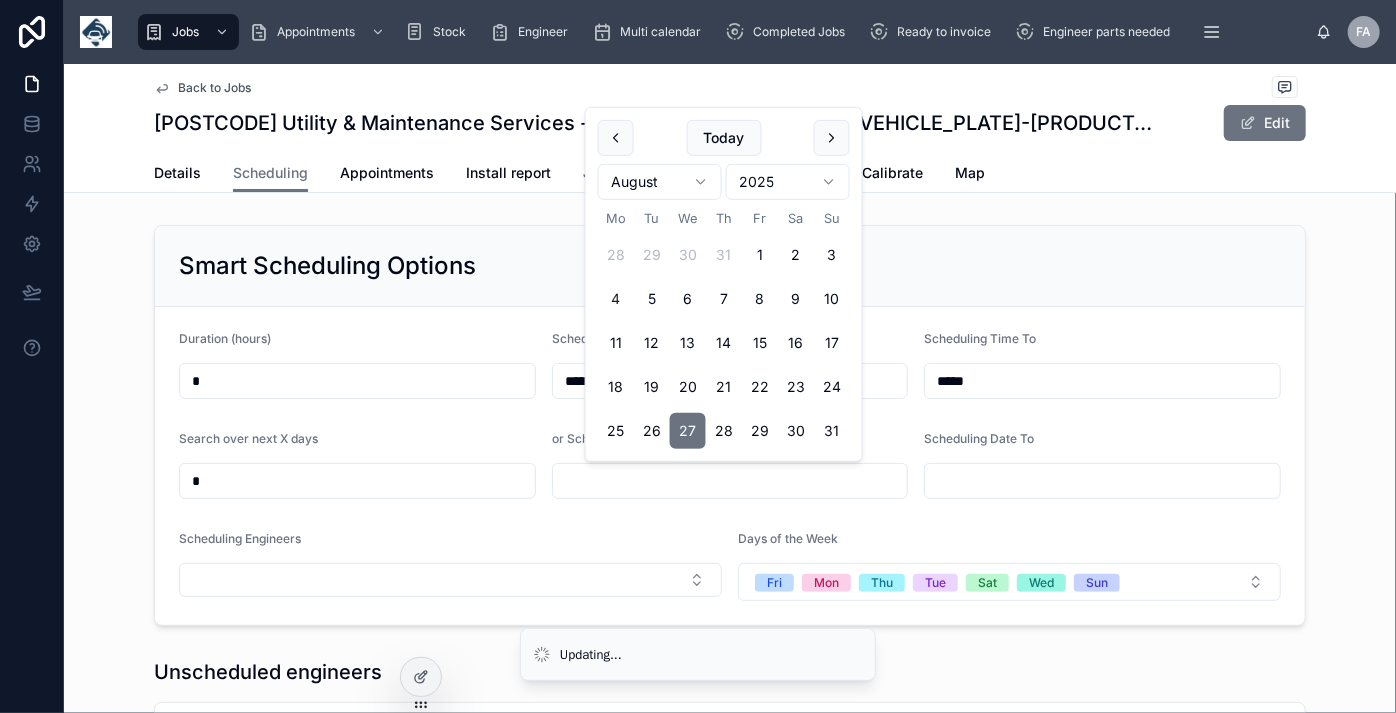 click on "27" at bounding box center (688, 431) 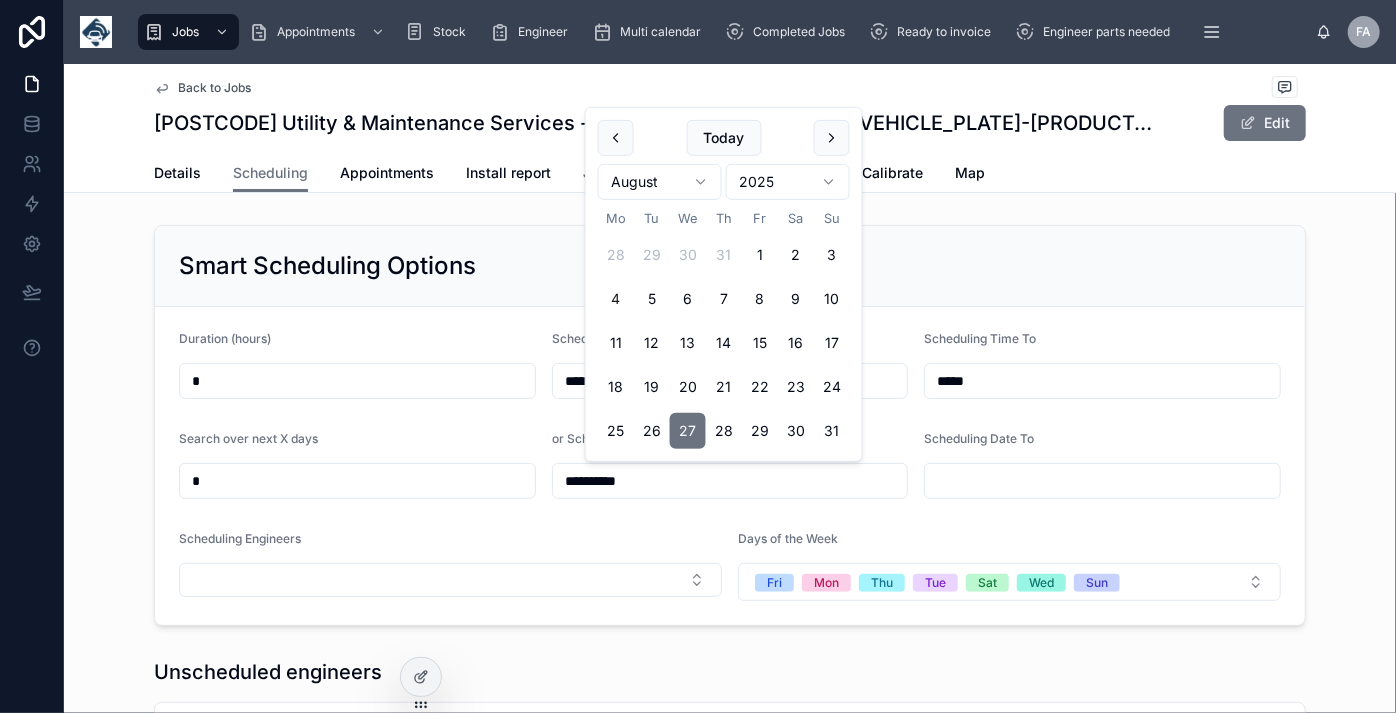 click at bounding box center (1102, 481) 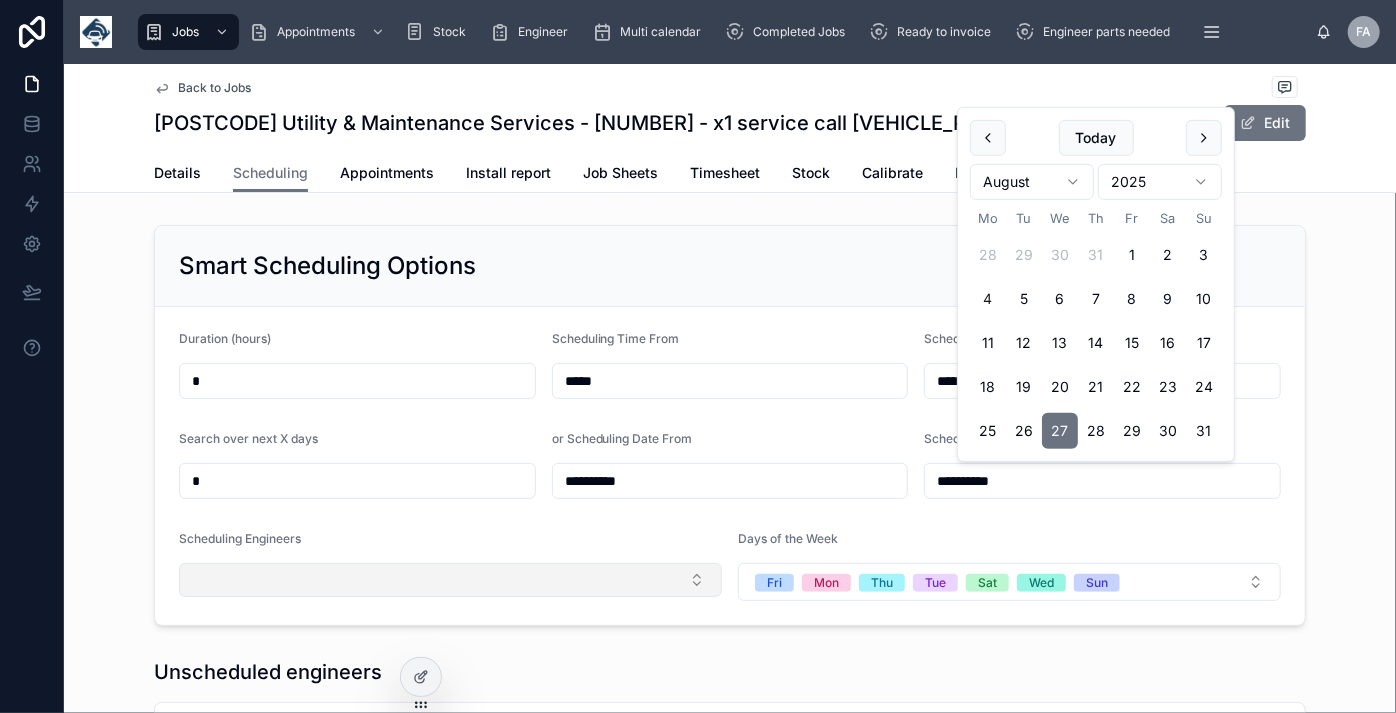 click at bounding box center [450, 580] 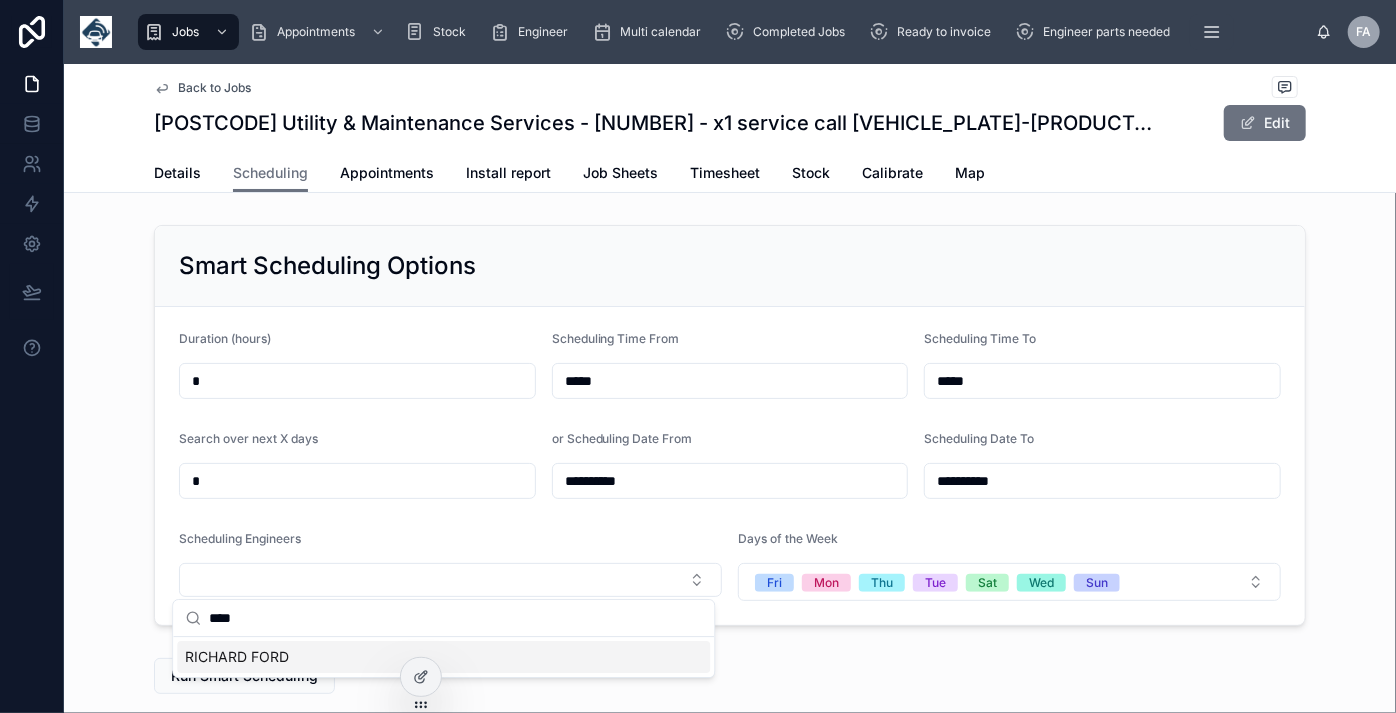 click on "RICHARD FORD" at bounding box center (237, 657) 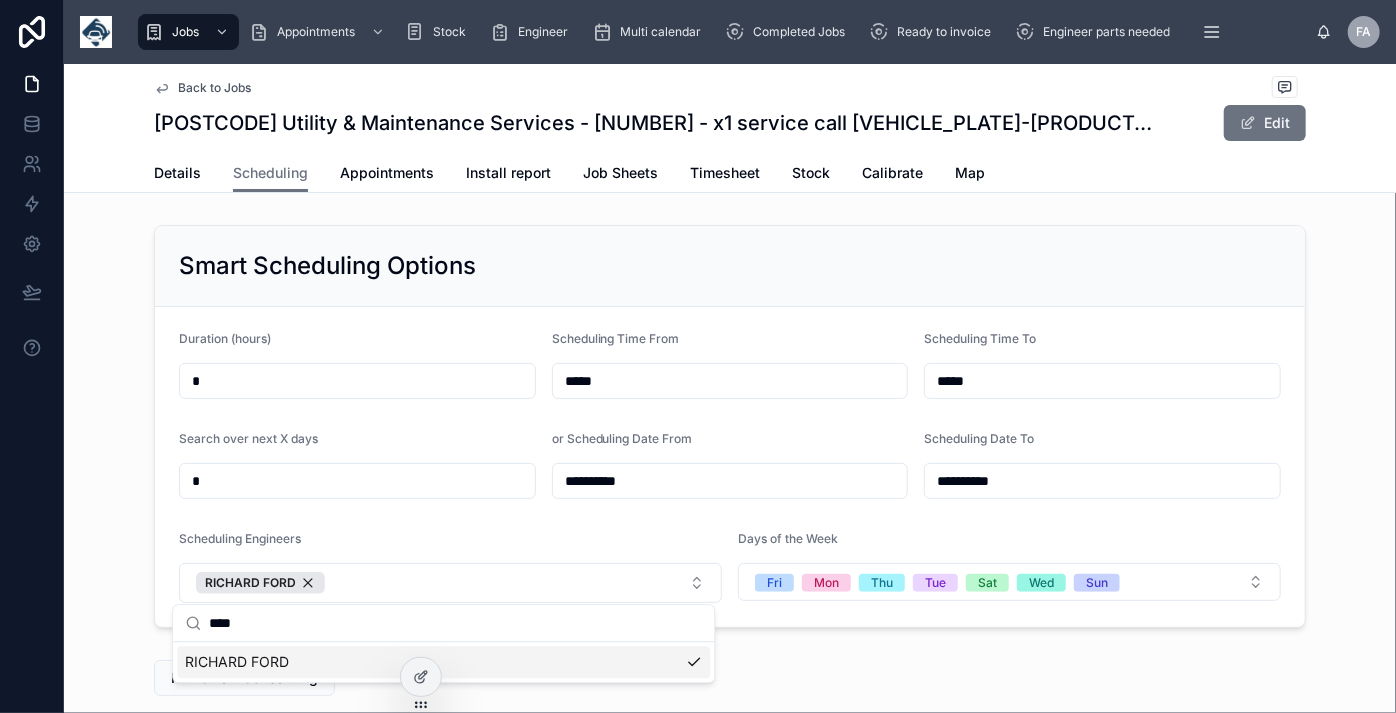 click on "**********" at bounding box center [730, 467] 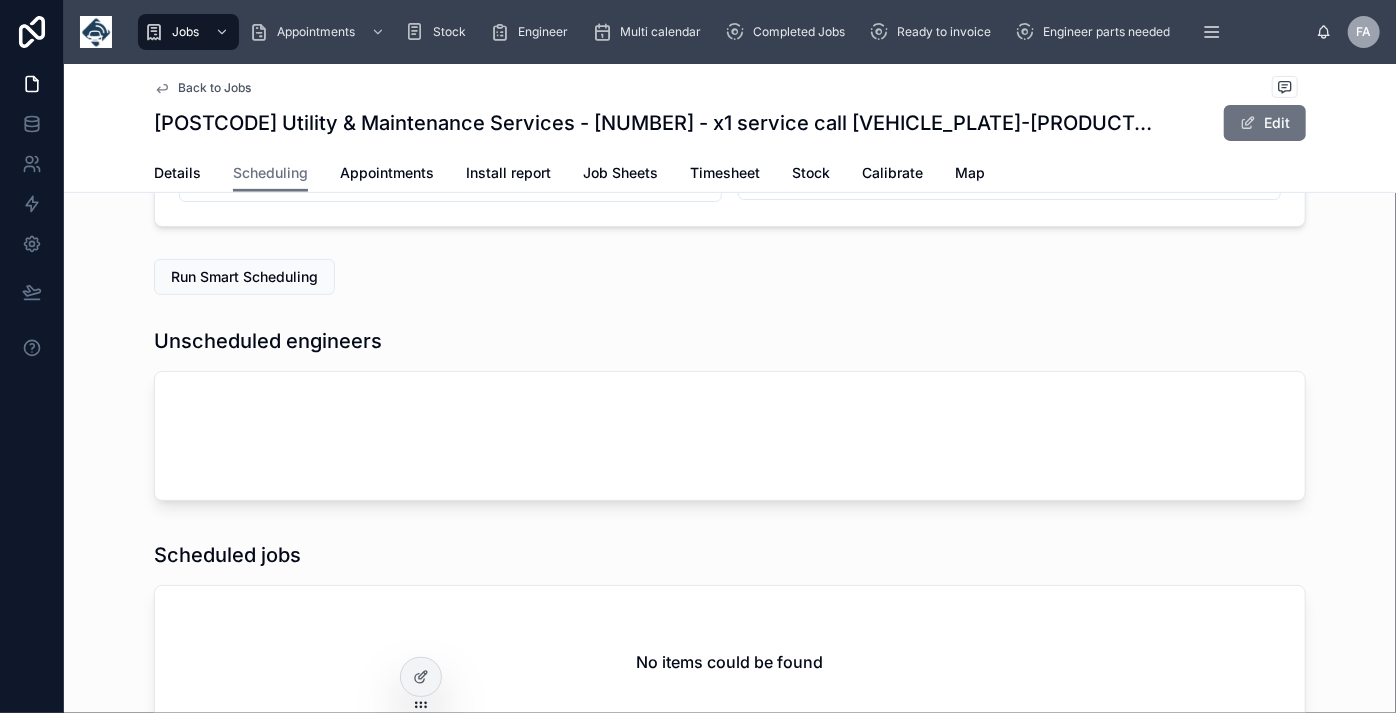 scroll, scrollTop: 454, scrollLeft: 0, axis: vertical 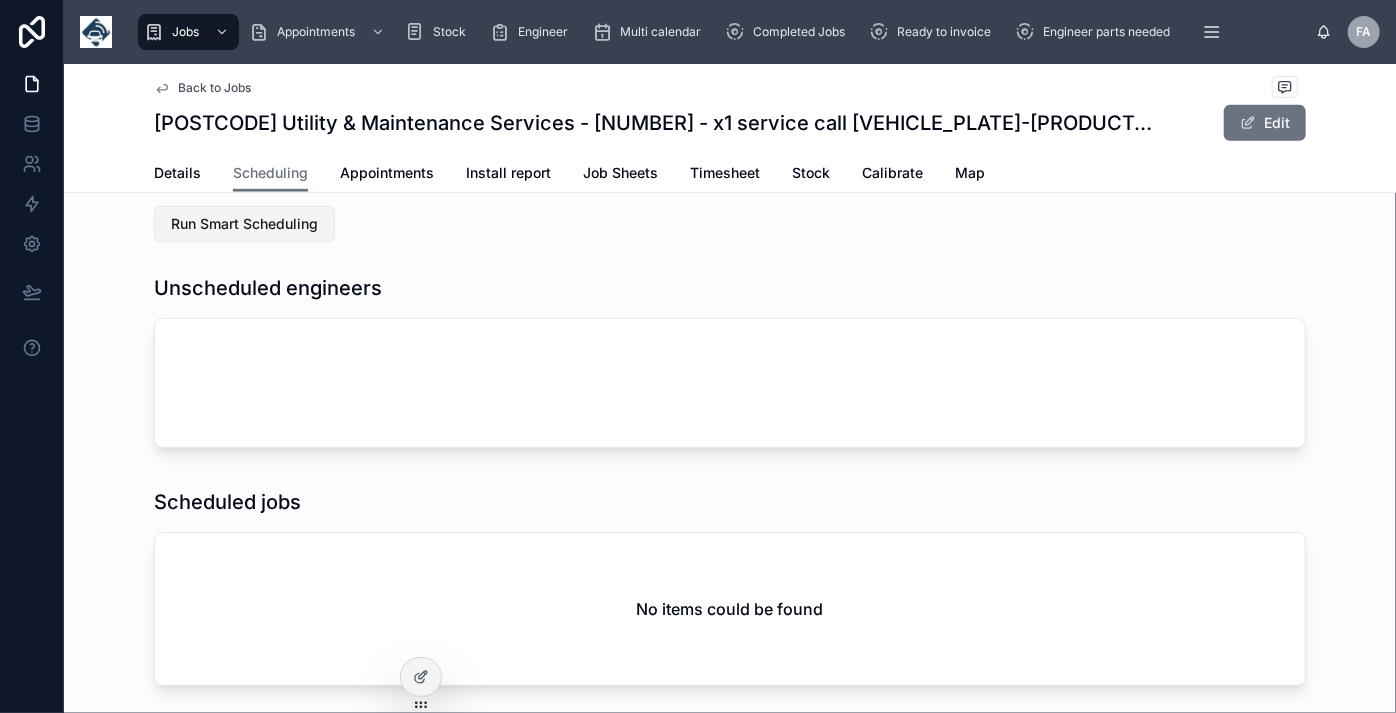 click on "Run Smart Scheduling" at bounding box center (244, 224) 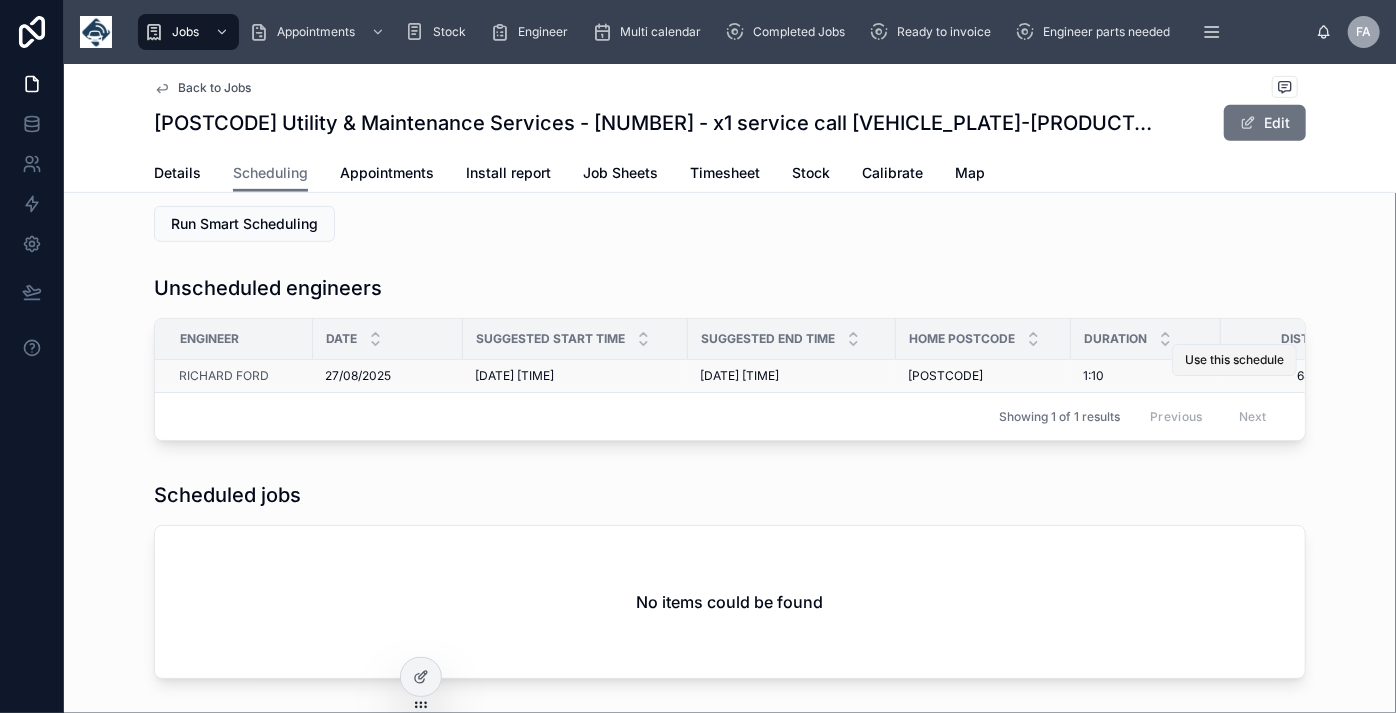 click on "Use this schedule" at bounding box center [1234, 360] 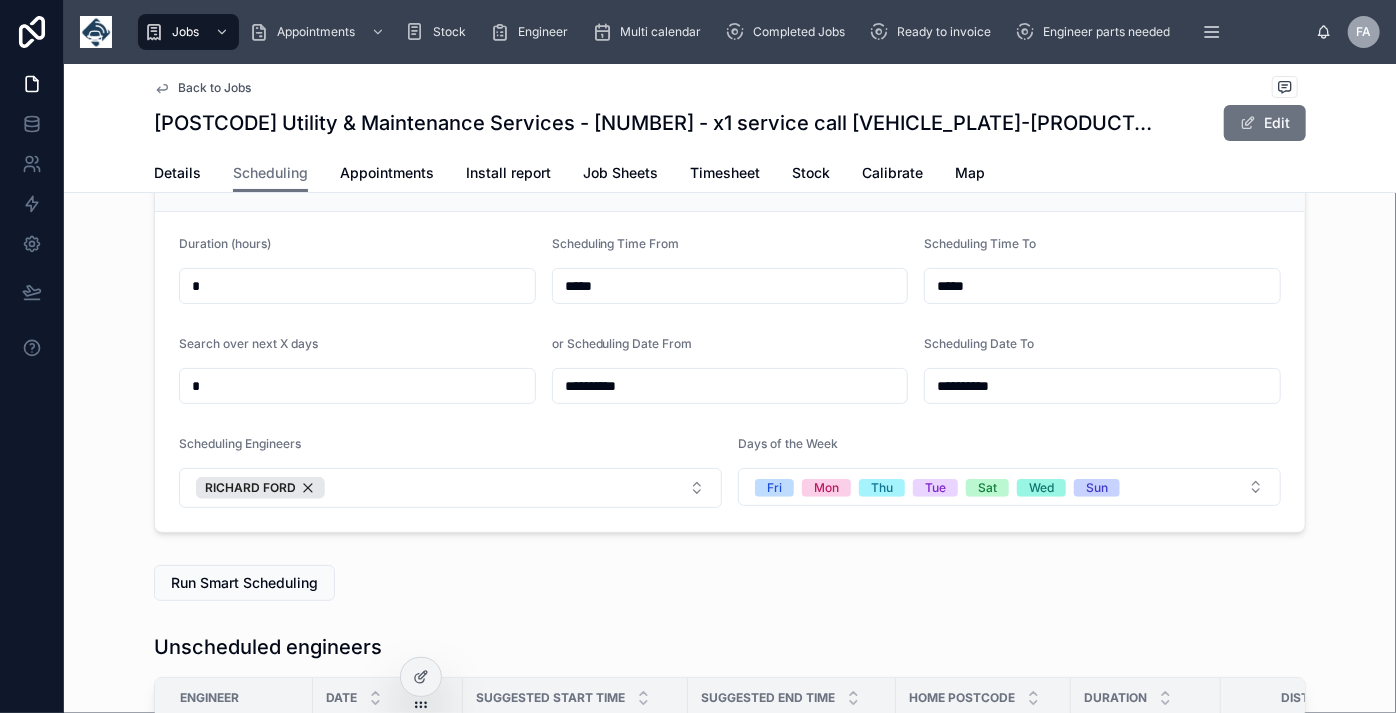 scroll, scrollTop: 0, scrollLeft: 0, axis: both 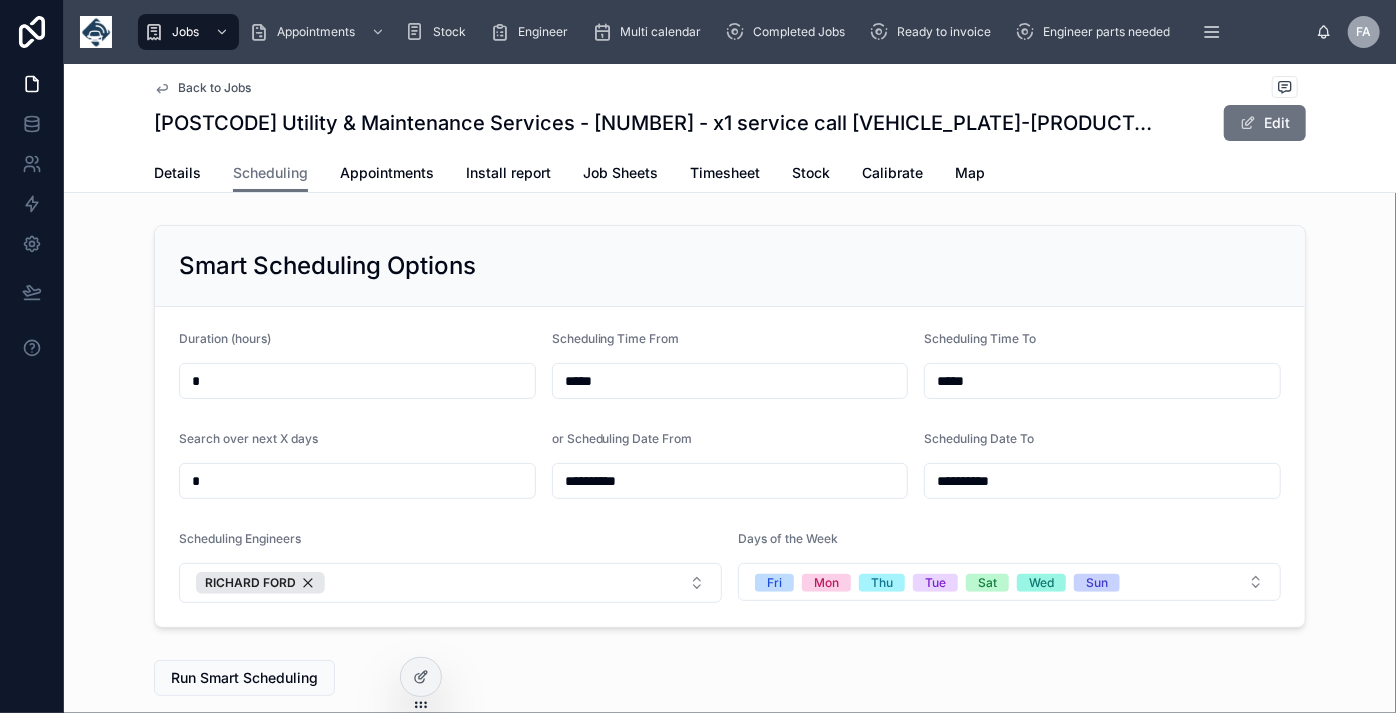 click on "Back to Jobs" at bounding box center [214, 88] 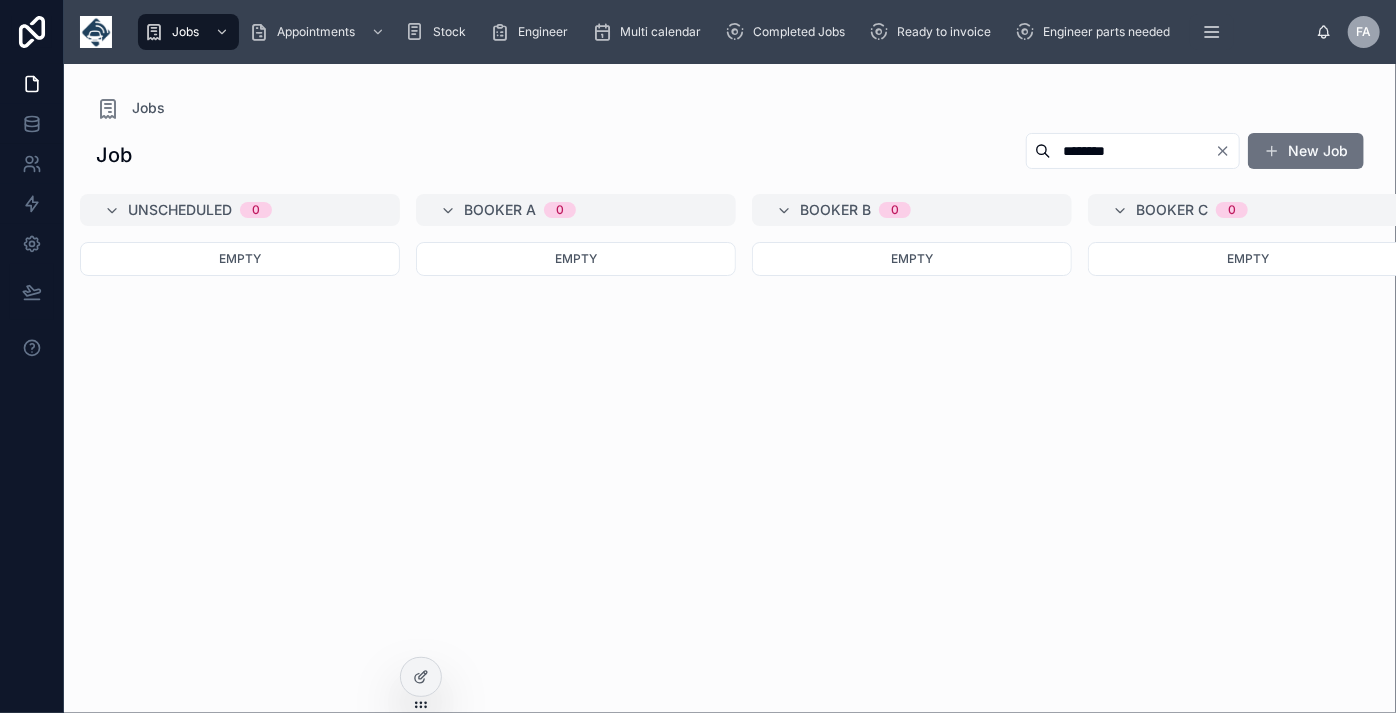 click 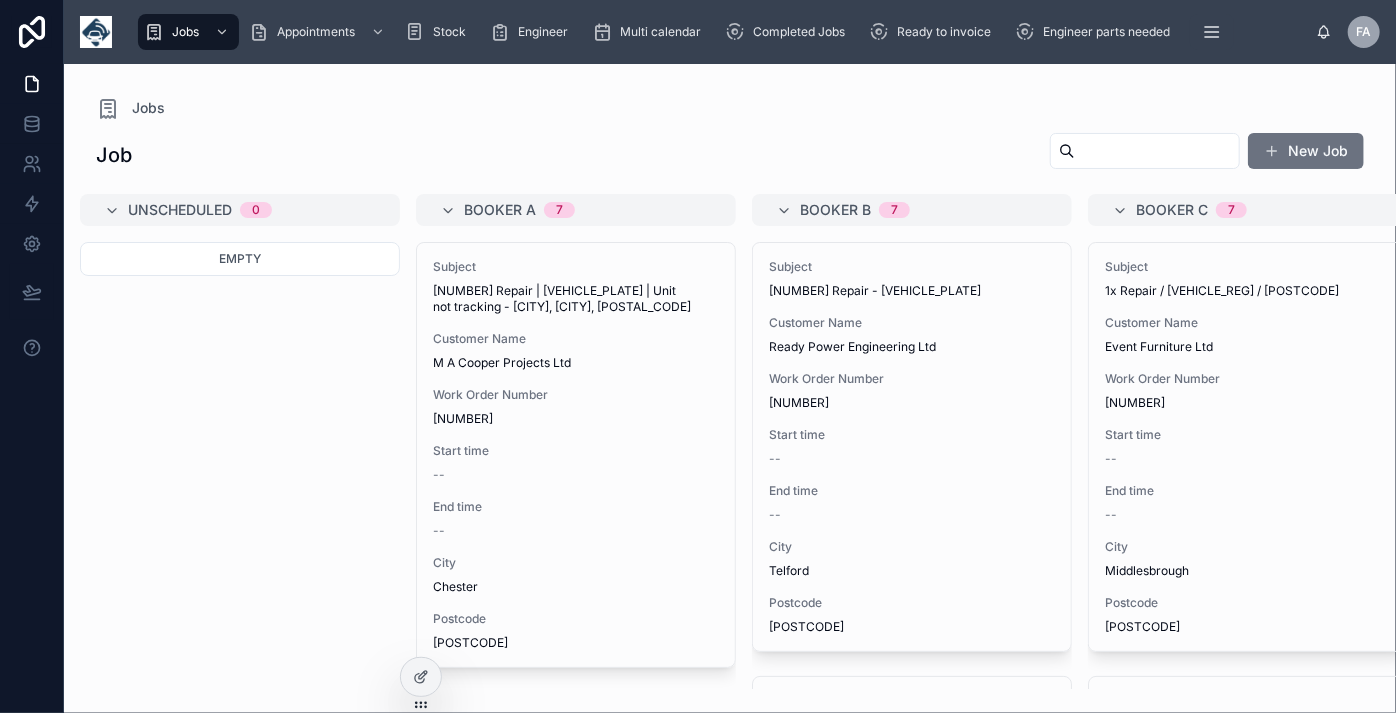 scroll, scrollTop: 0, scrollLeft: 913, axis: horizontal 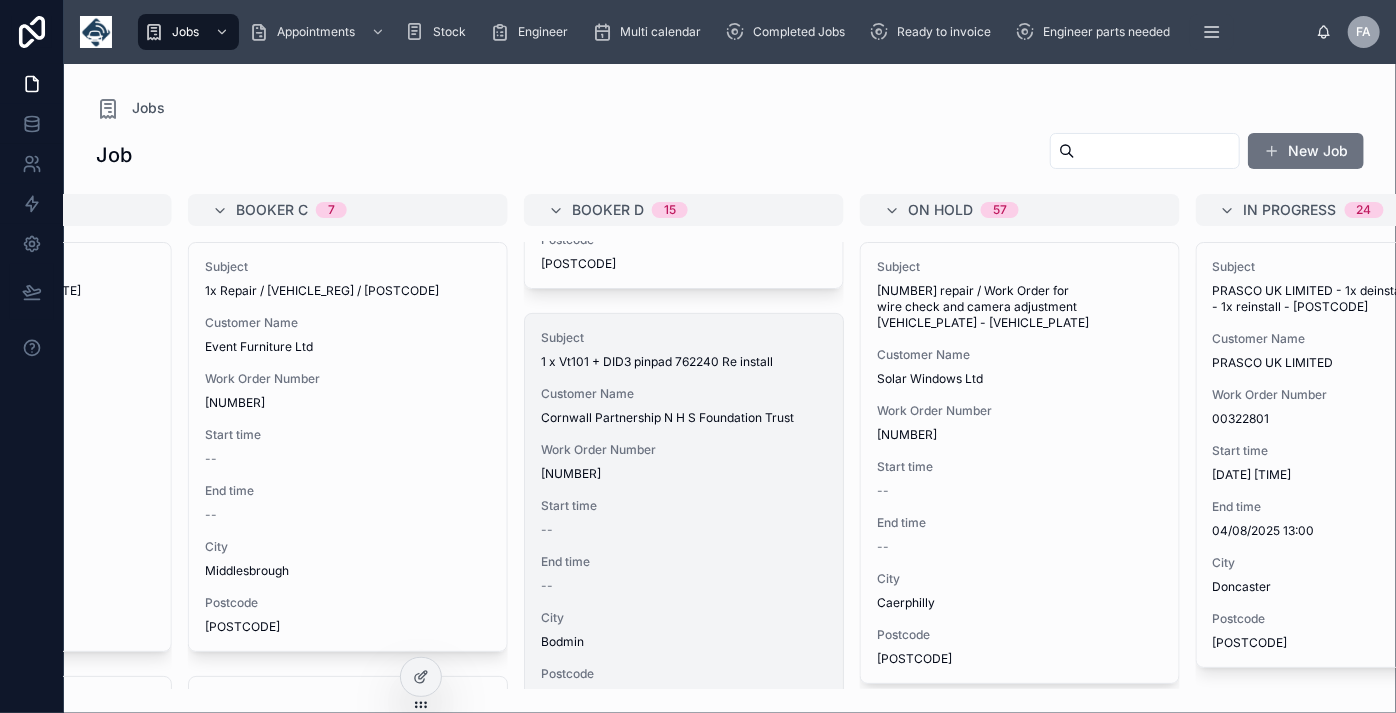 click on "Start time" at bounding box center [684, 506] 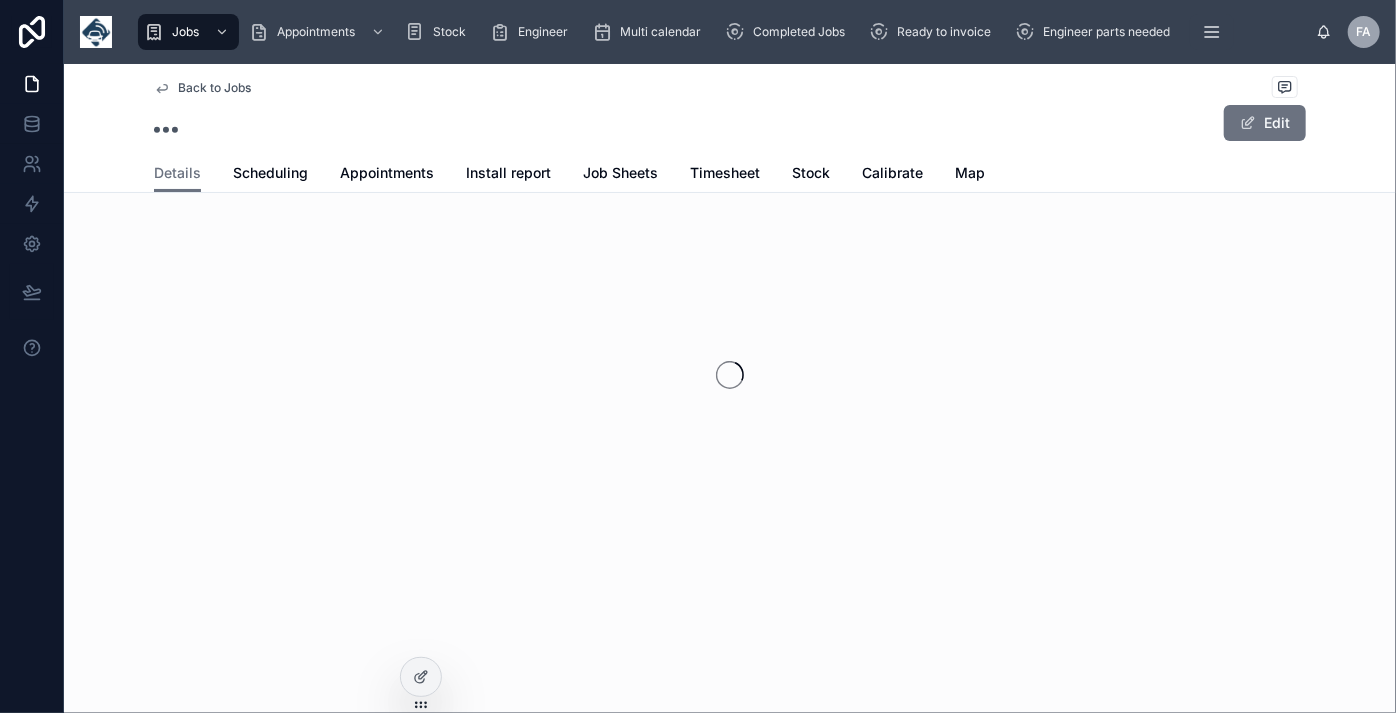 click at bounding box center [730, 375] 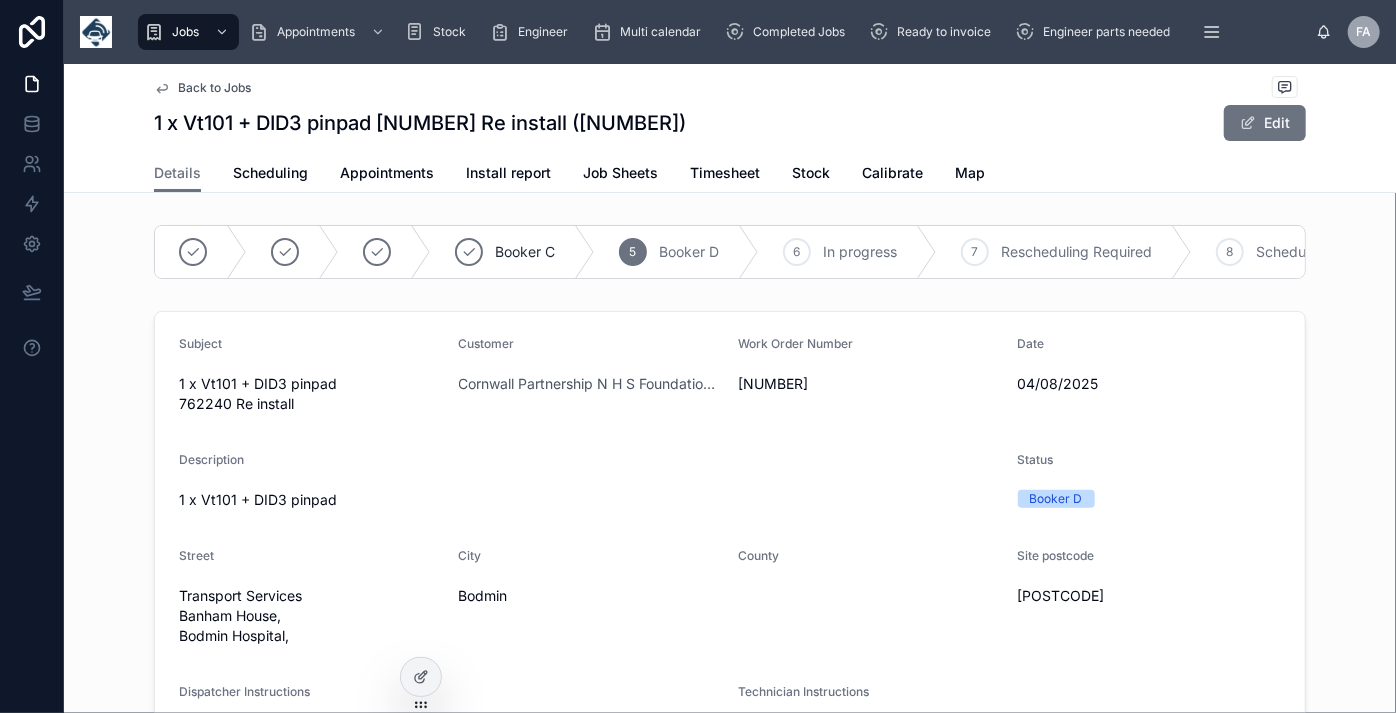 scroll, scrollTop: 0, scrollLeft: 547, axis: horizontal 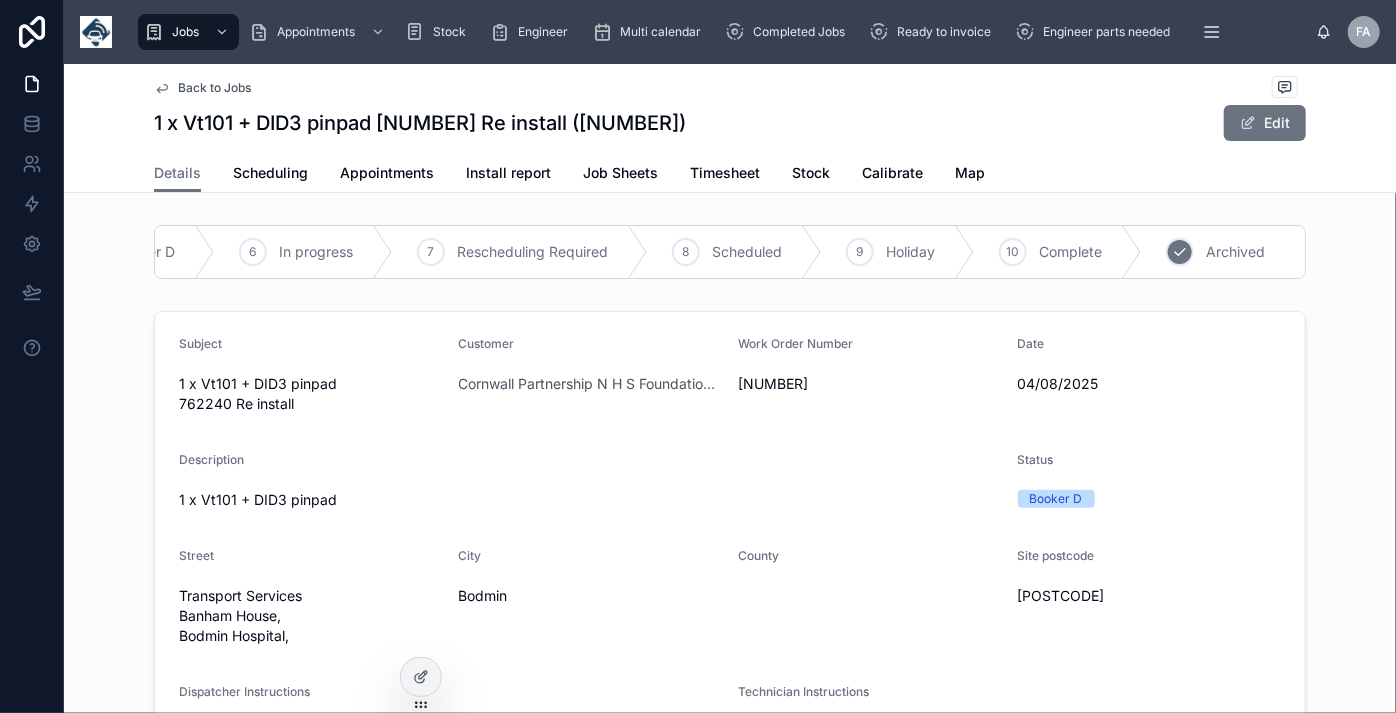 click on "Archived" at bounding box center (1235, 252) 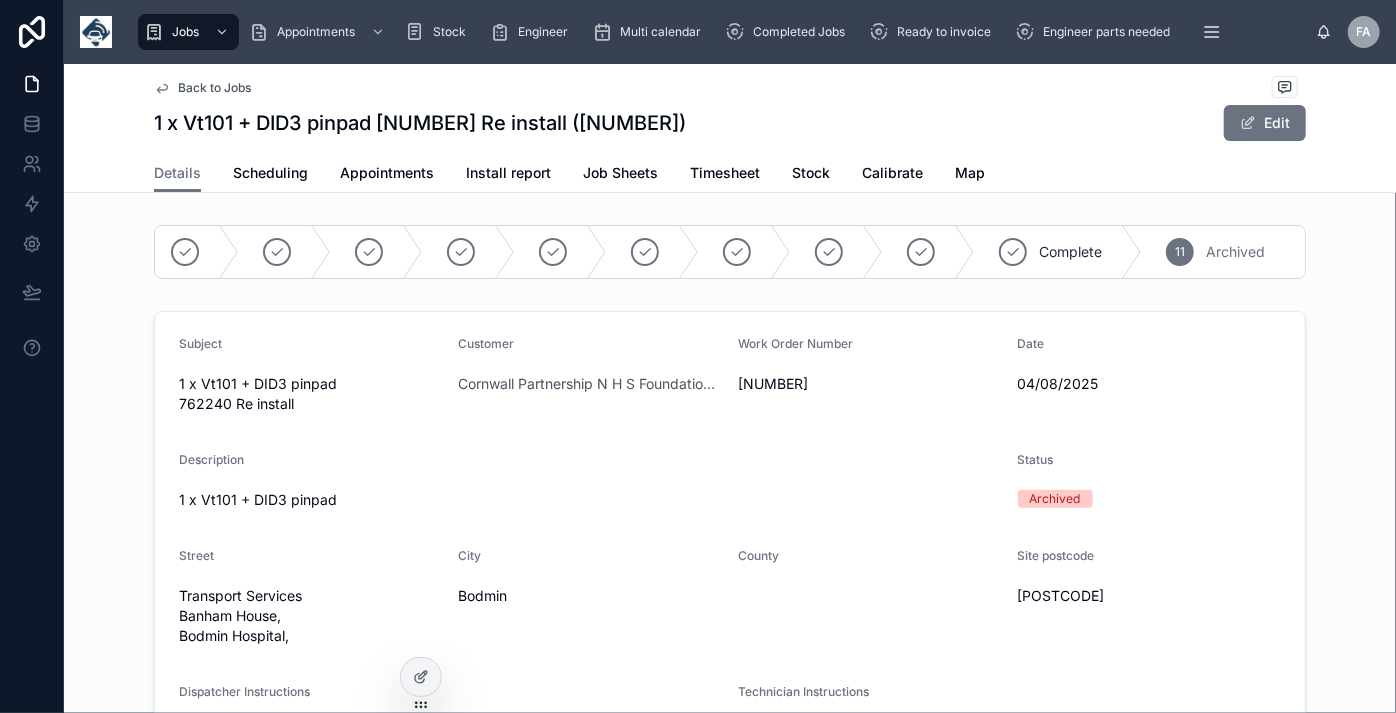 click on "Back to Jobs" at bounding box center [214, 88] 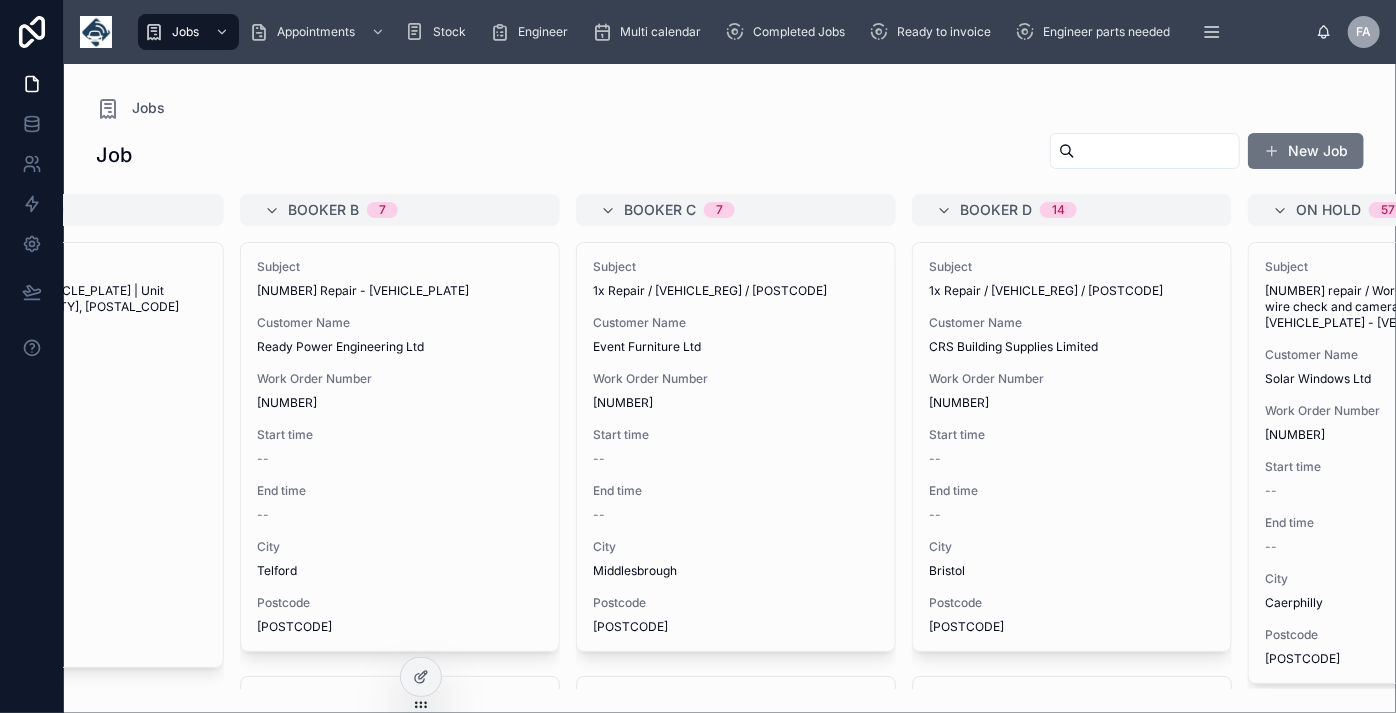 scroll, scrollTop: 0, scrollLeft: 768, axis: horizontal 